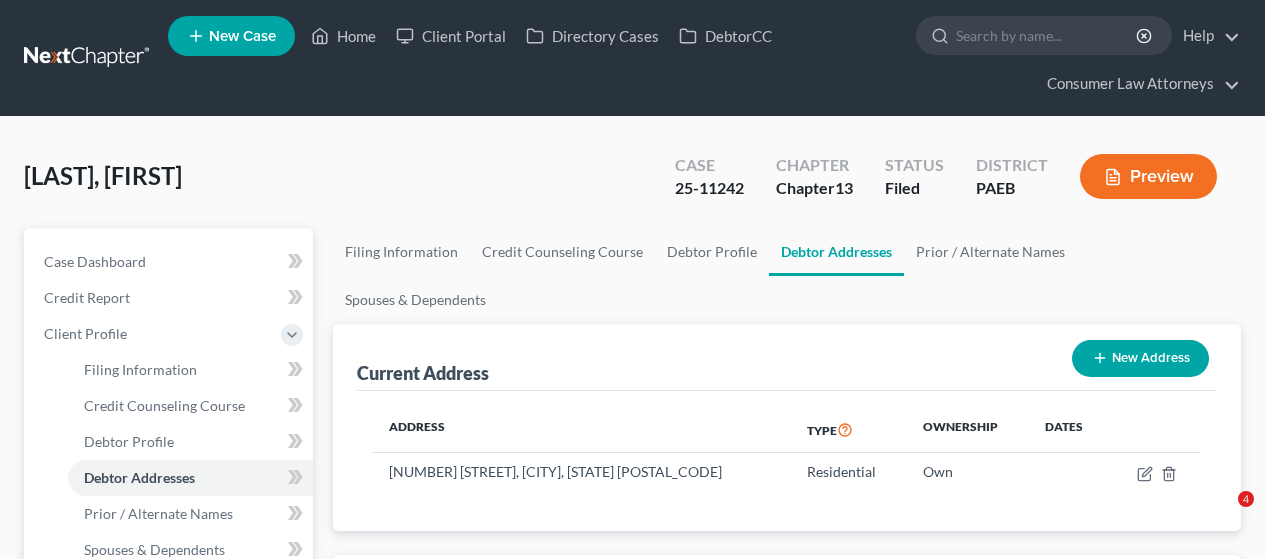 scroll, scrollTop: 0, scrollLeft: 0, axis: both 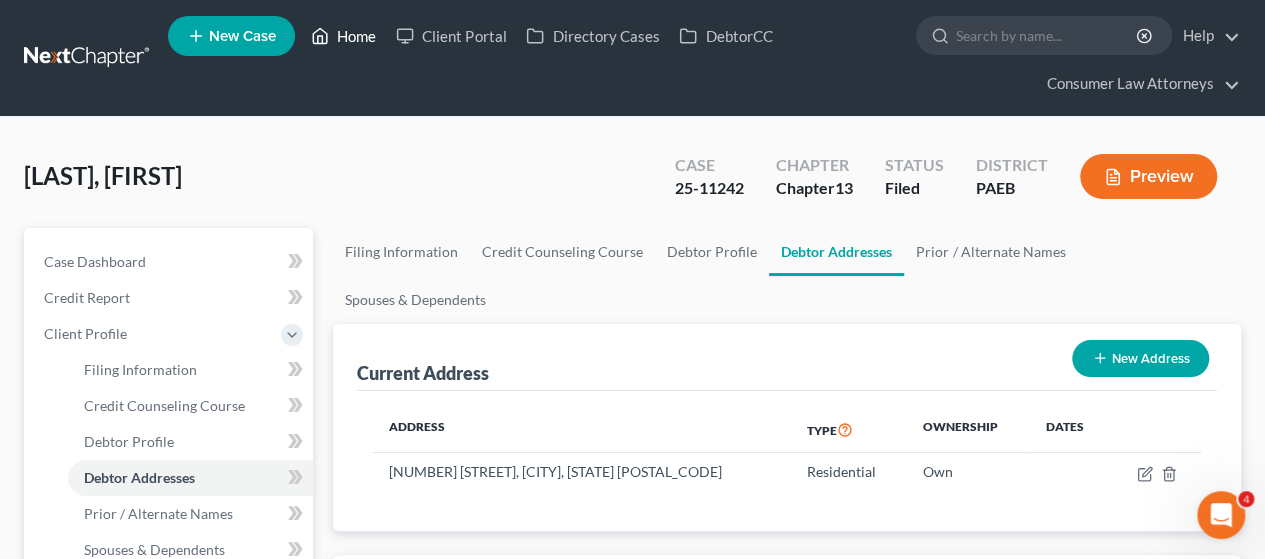 click on "Home" at bounding box center (343, 36) 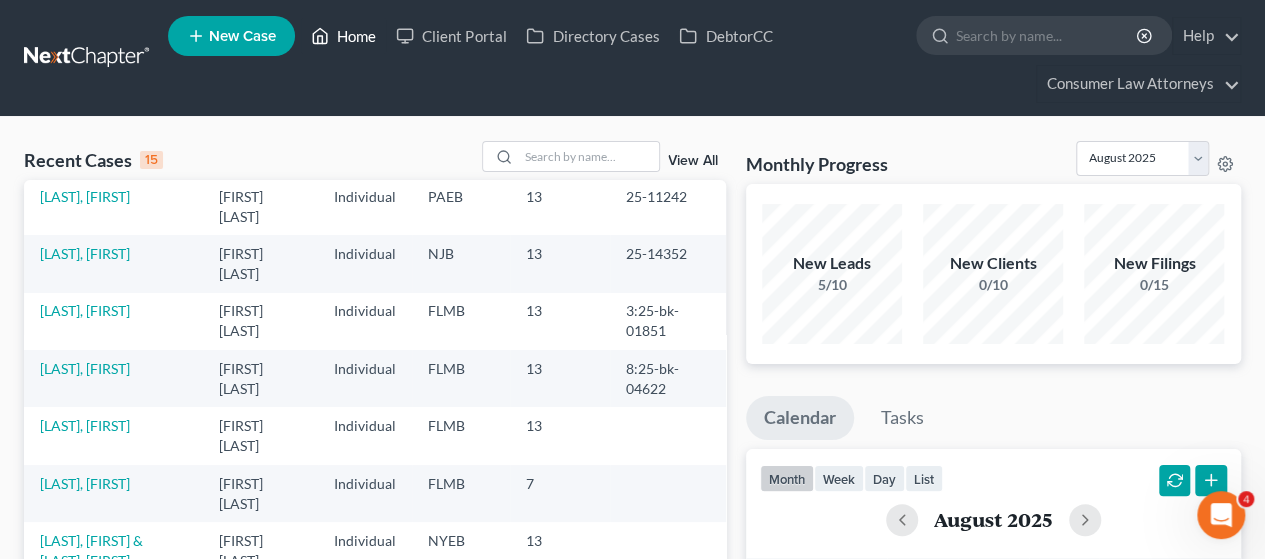 scroll, scrollTop: 0, scrollLeft: 0, axis: both 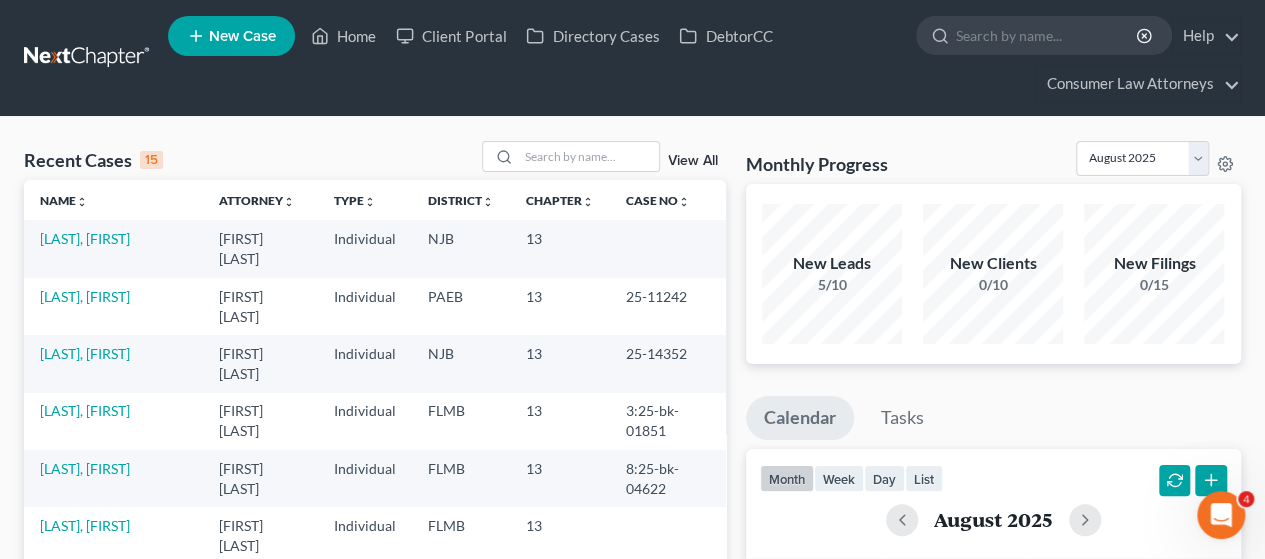 click on "New Case" at bounding box center [242, 36] 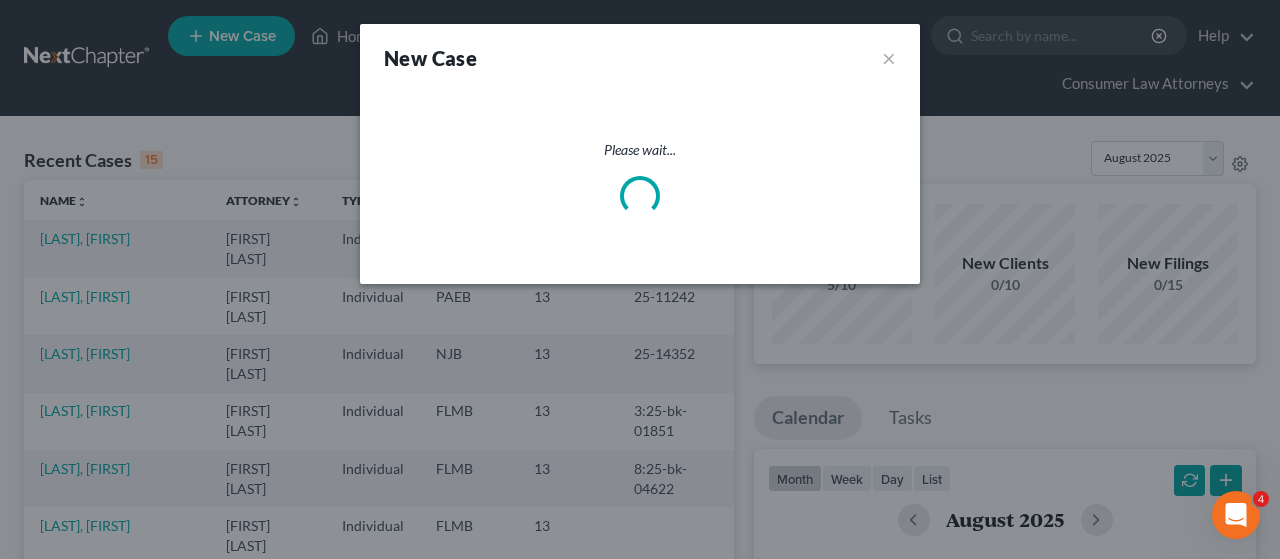 select on "15" 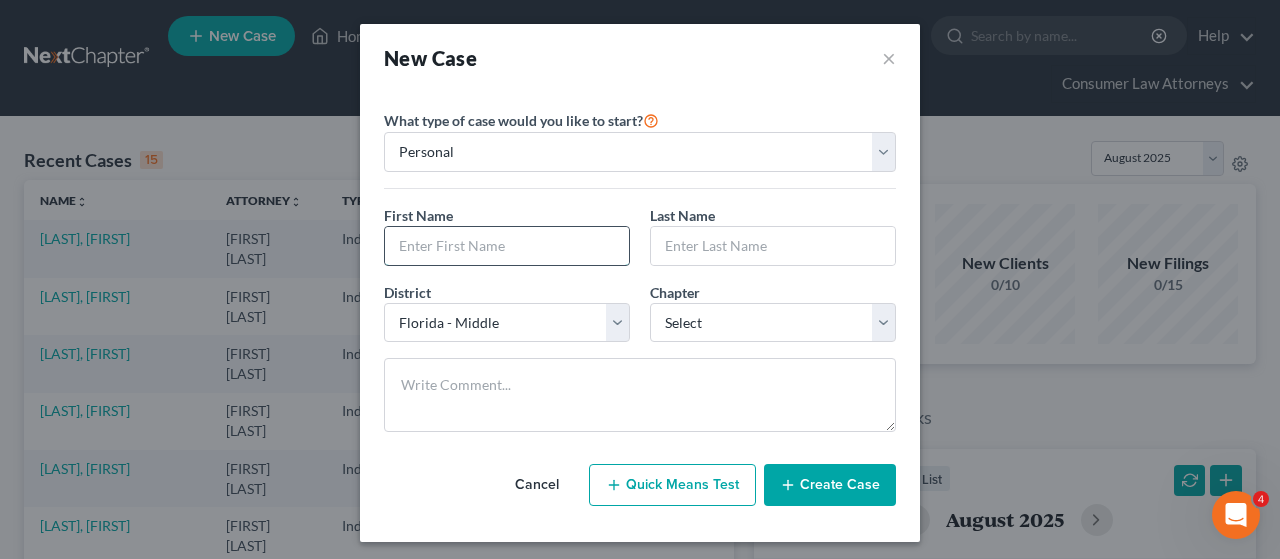 click at bounding box center [507, 246] 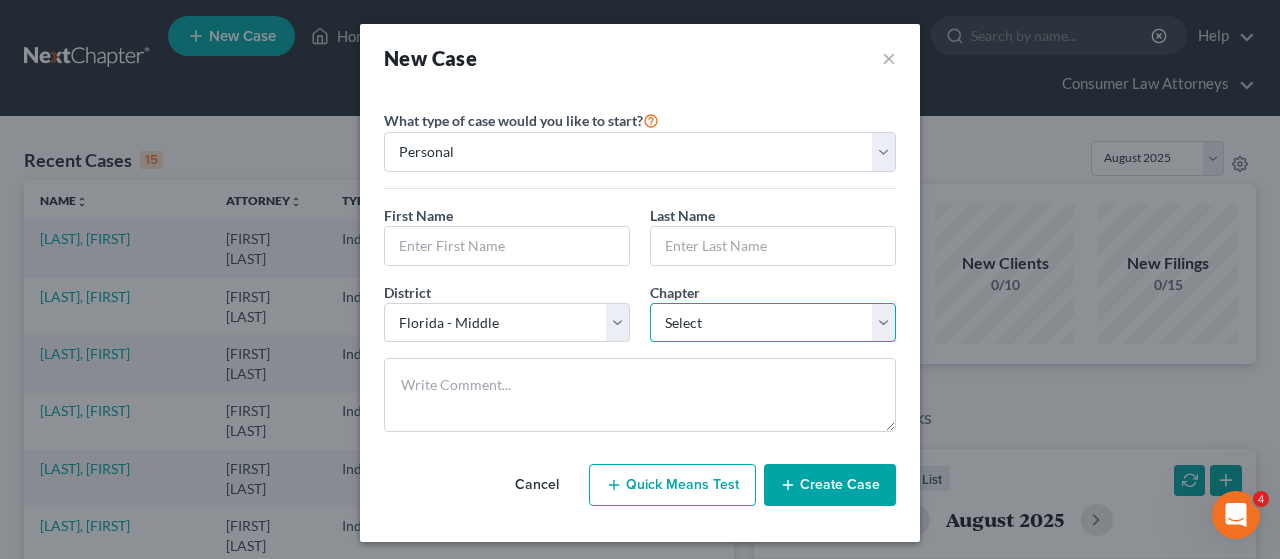 click on "Select 7 11 12 13" at bounding box center (773, 323) 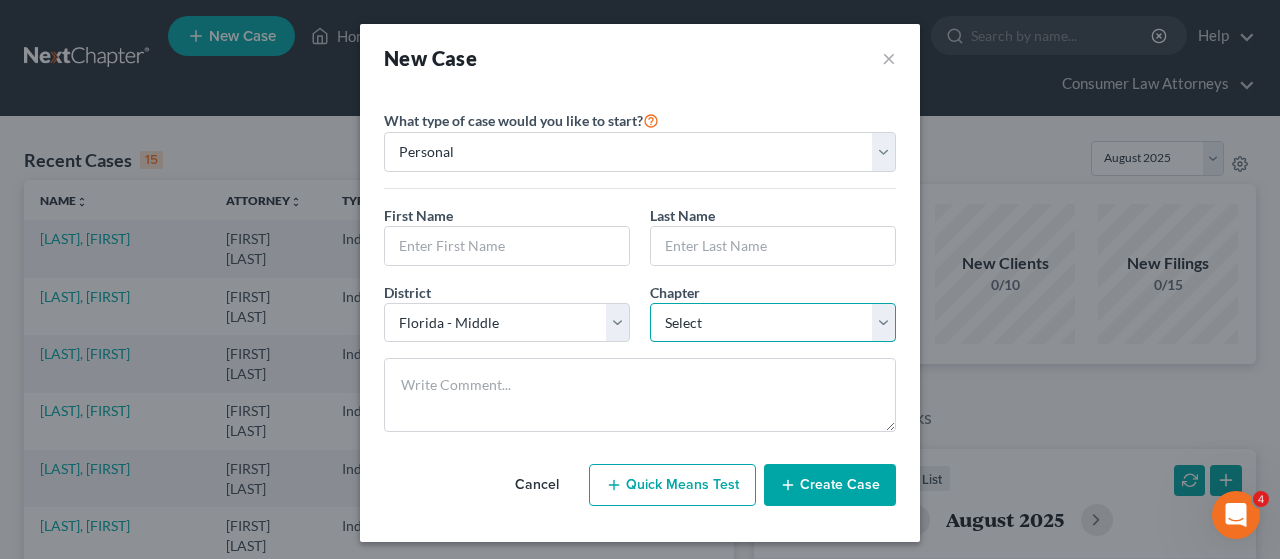 select on "3" 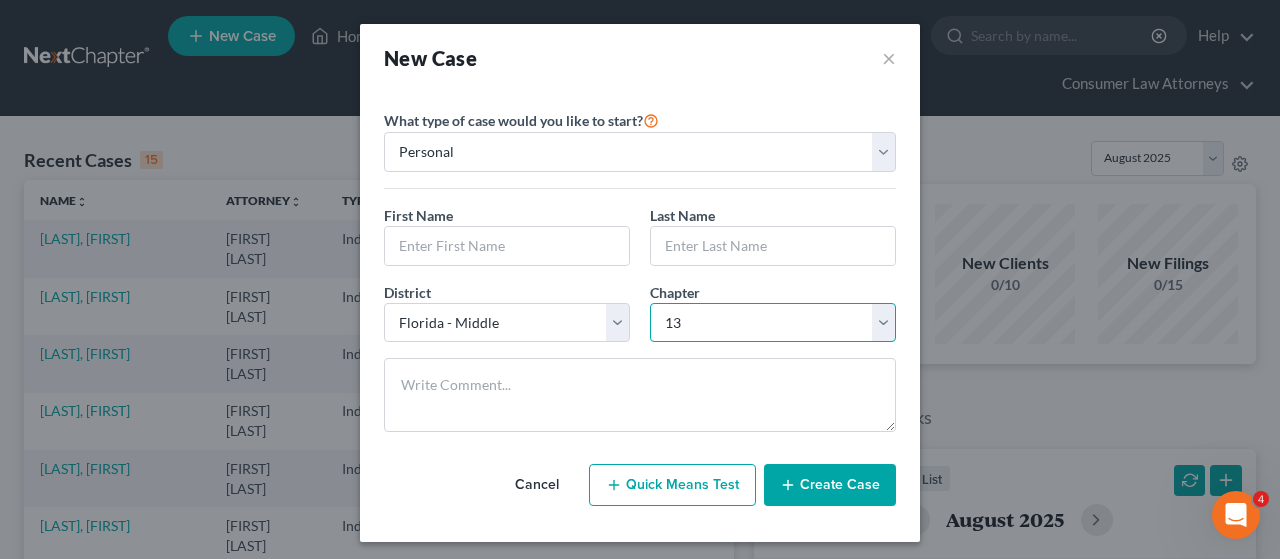 click on "Select 7 11 12 13" at bounding box center [773, 323] 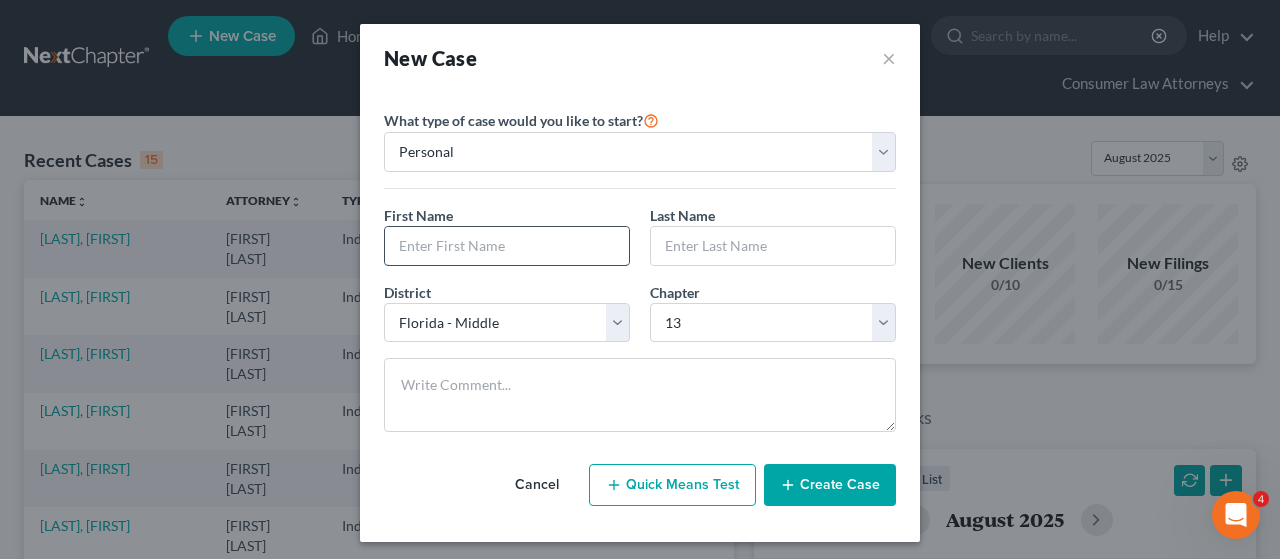 click at bounding box center (507, 246) 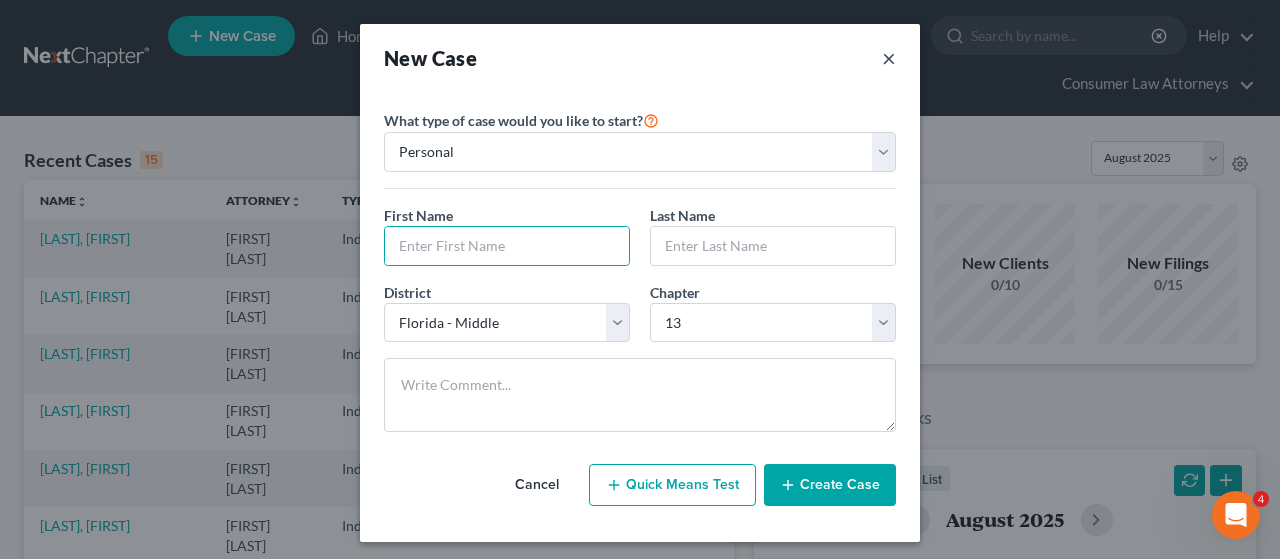 click on "×" at bounding box center (889, 58) 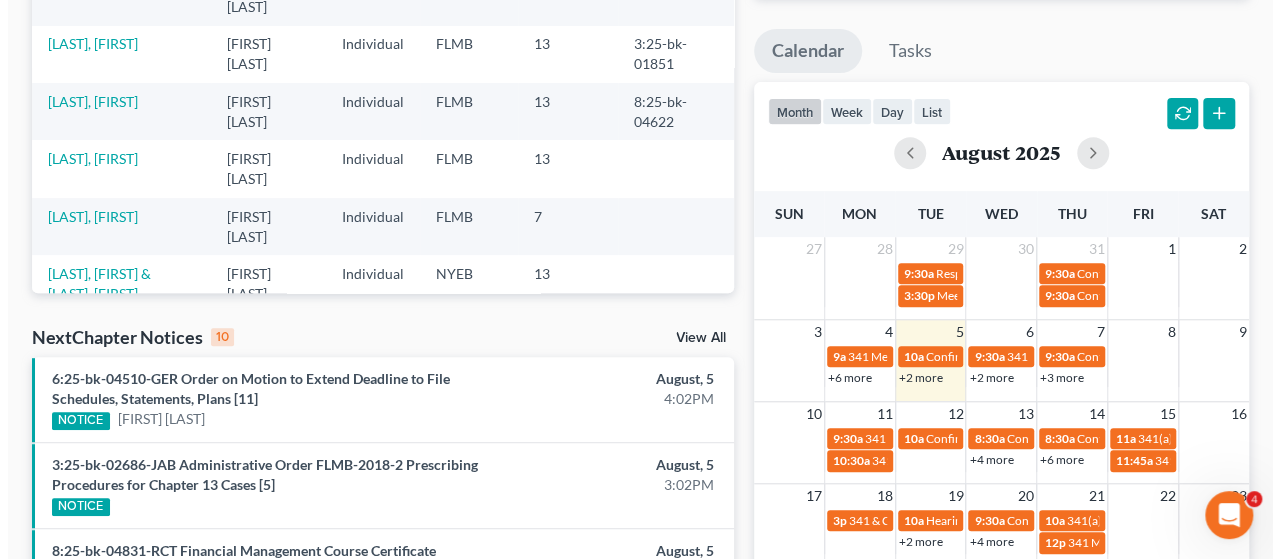 scroll, scrollTop: 0, scrollLeft: 0, axis: both 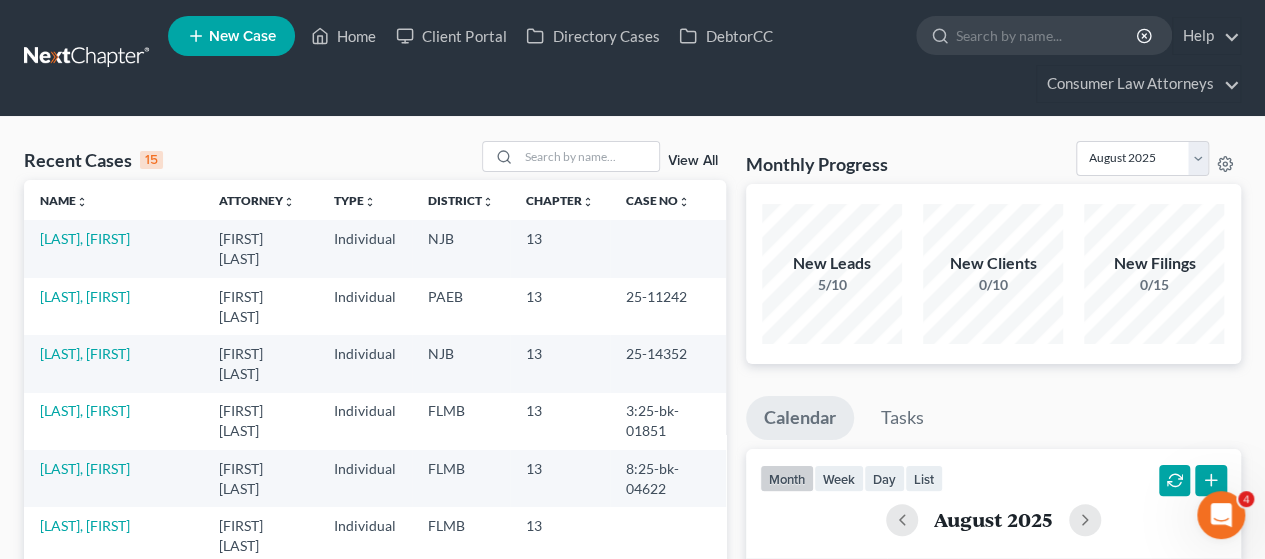 click on "New Case" at bounding box center [231, 36] 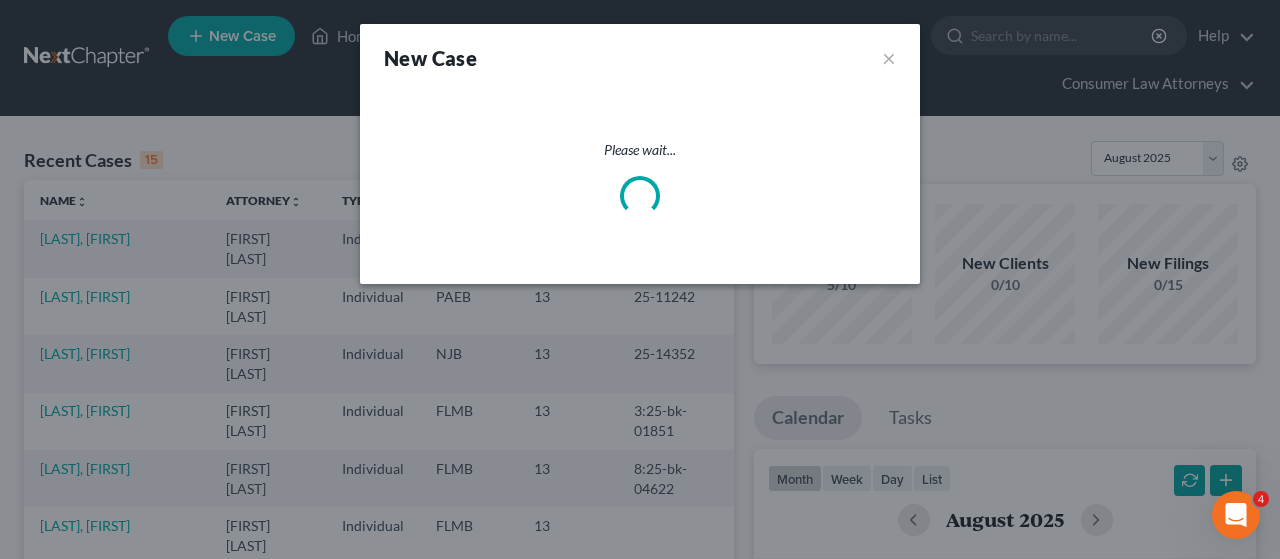 select on "15" 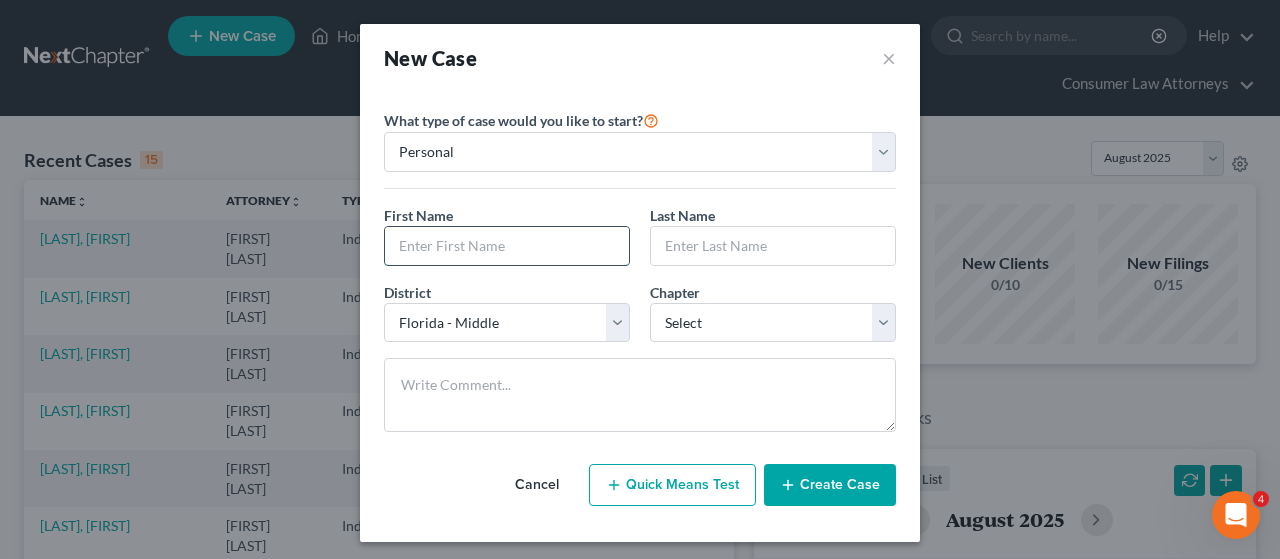 click at bounding box center (507, 246) 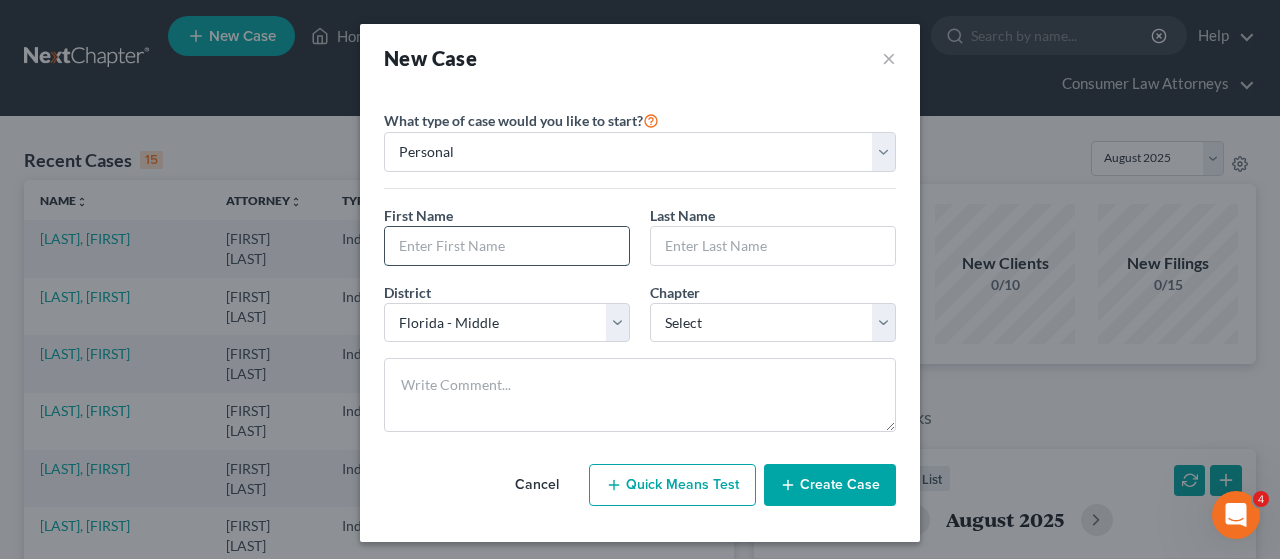 click at bounding box center (507, 246) 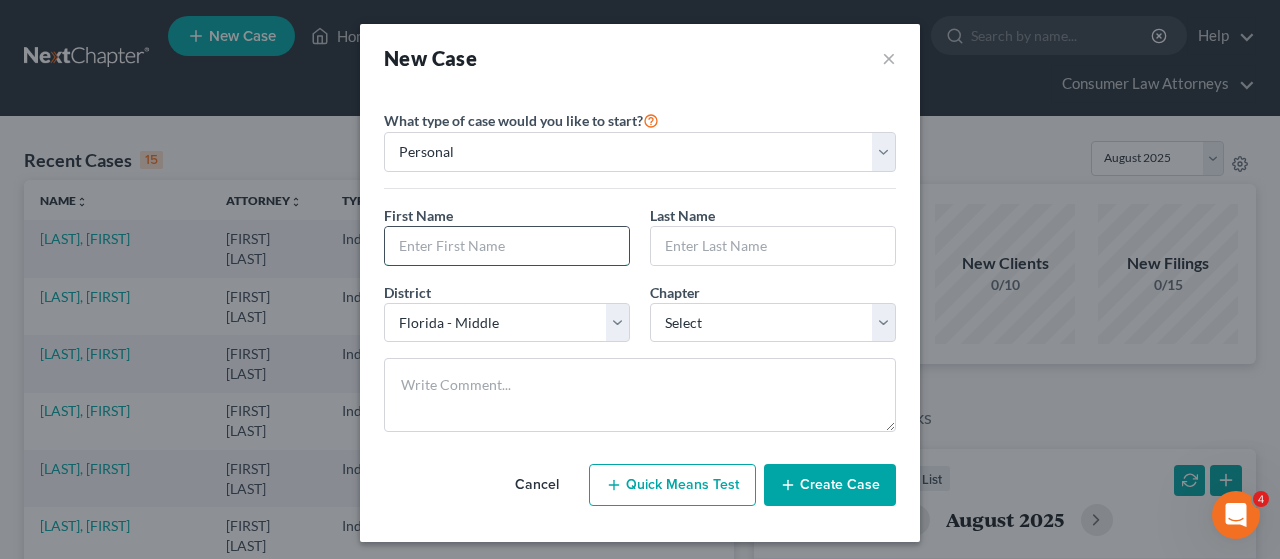 click at bounding box center (507, 246) 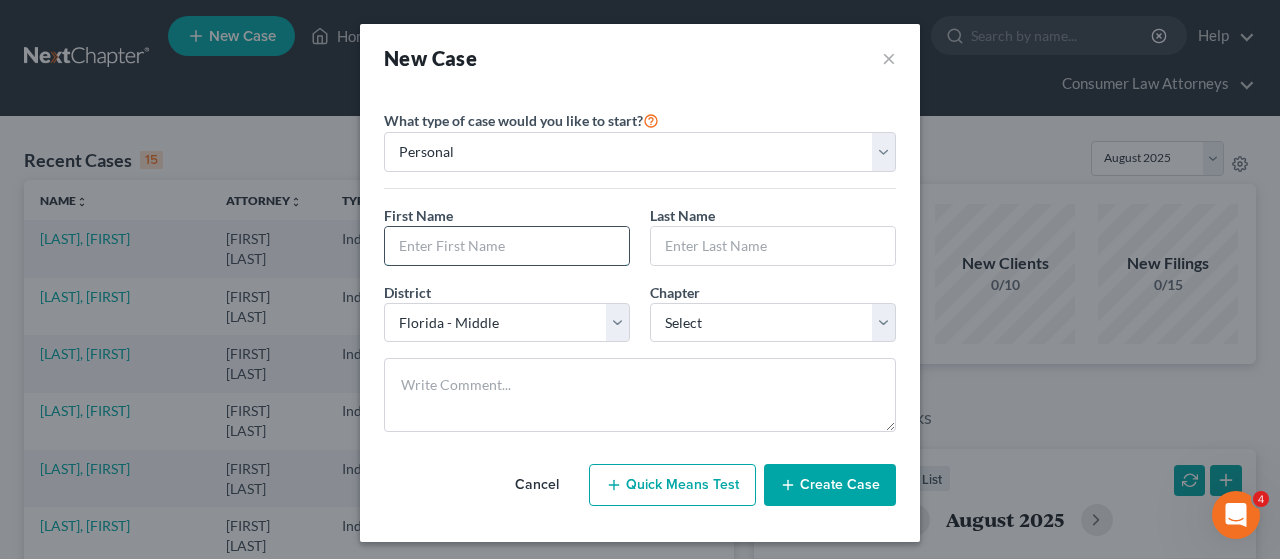 type on "a" 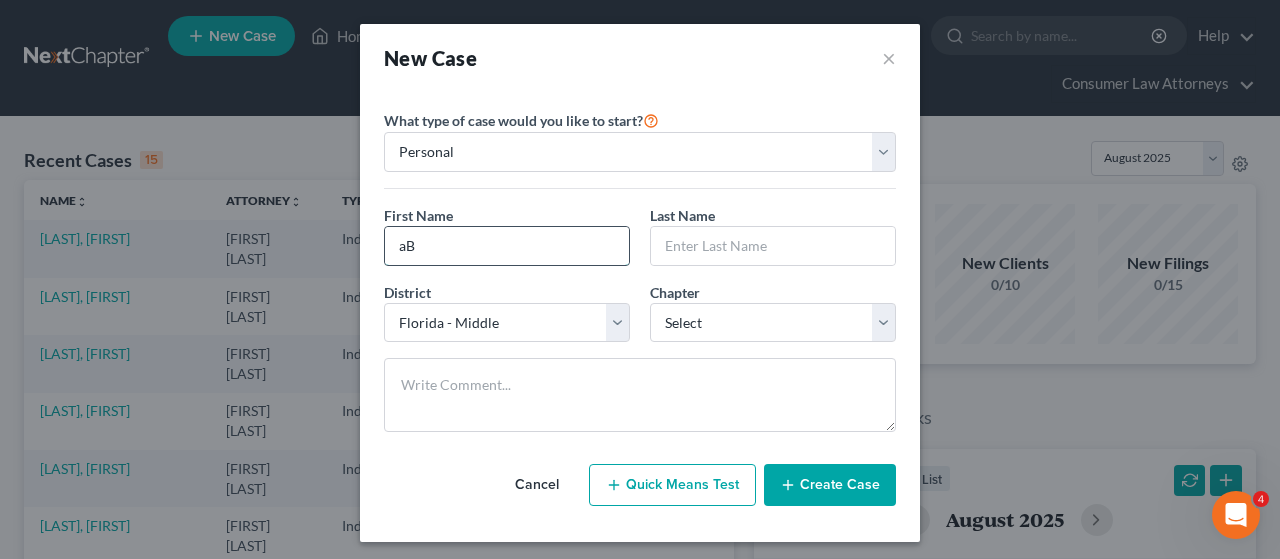type on "a" 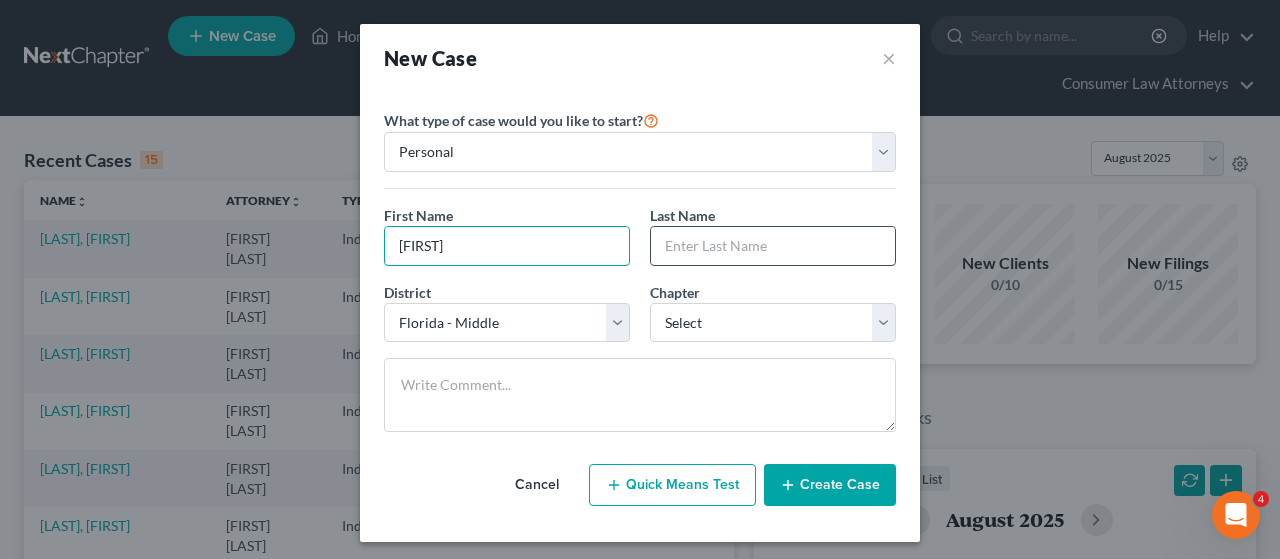 type on "[FIRST]" 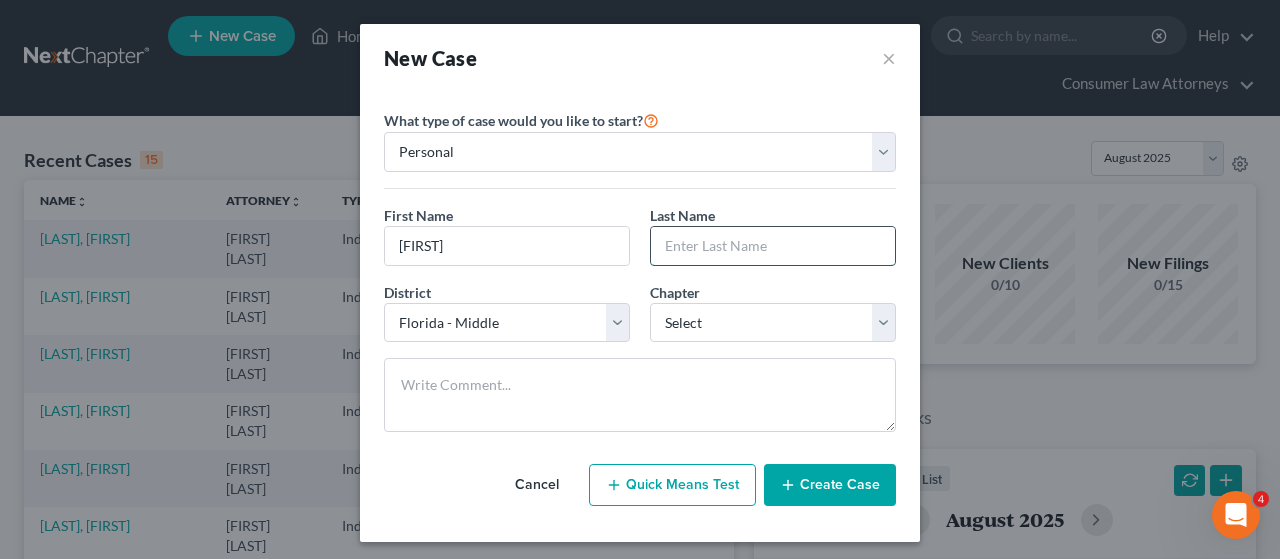 click at bounding box center [773, 246] 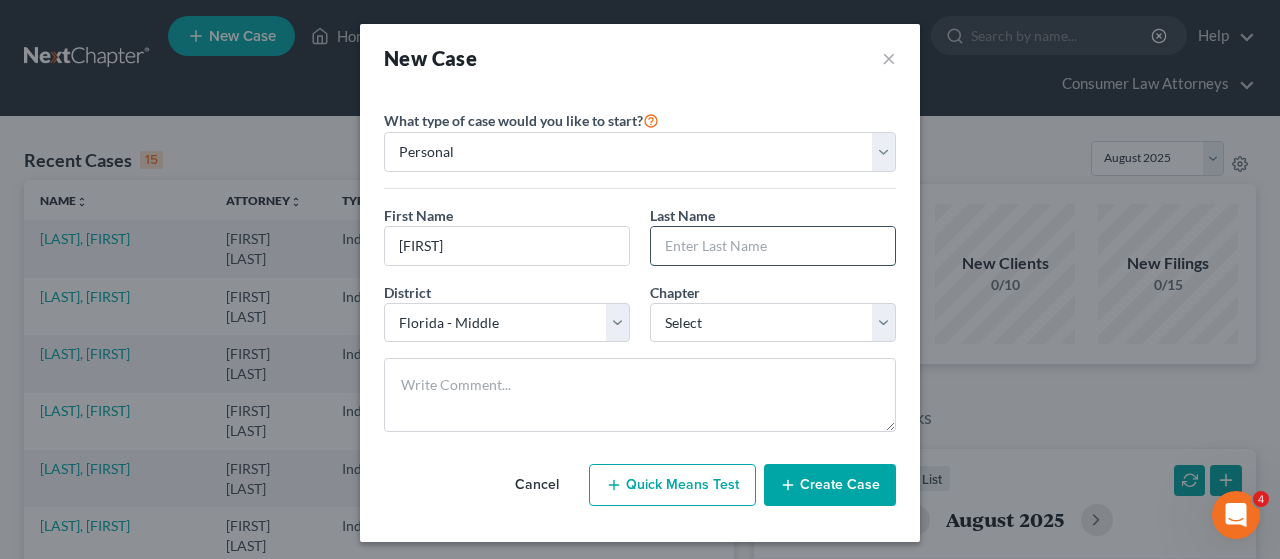 click at bounding box center (773, 246) 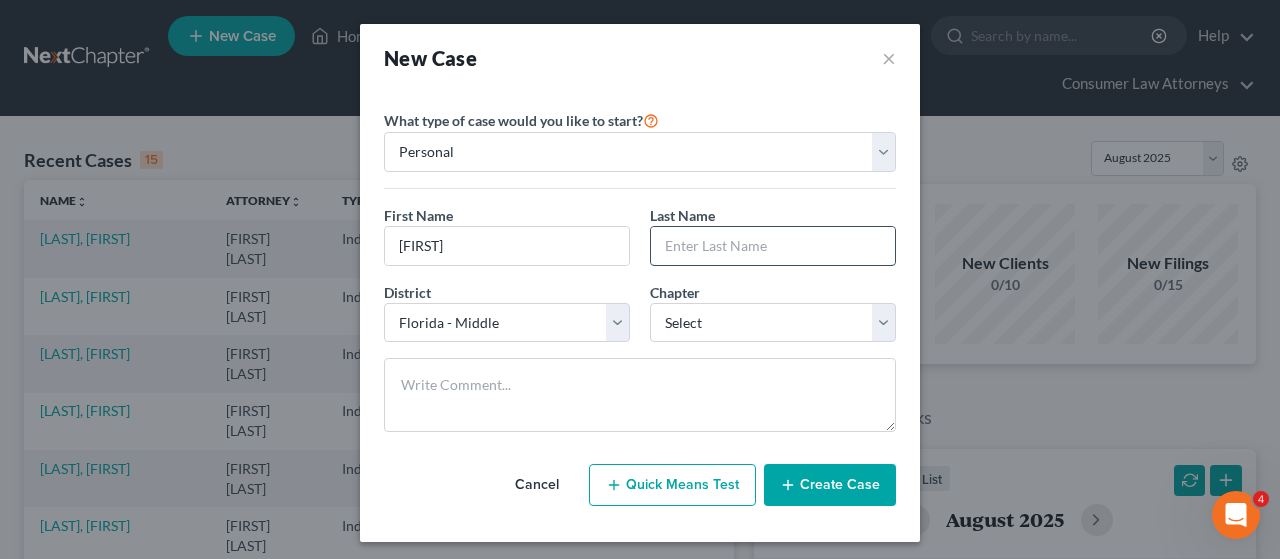 click at bounding box center [773, 246] 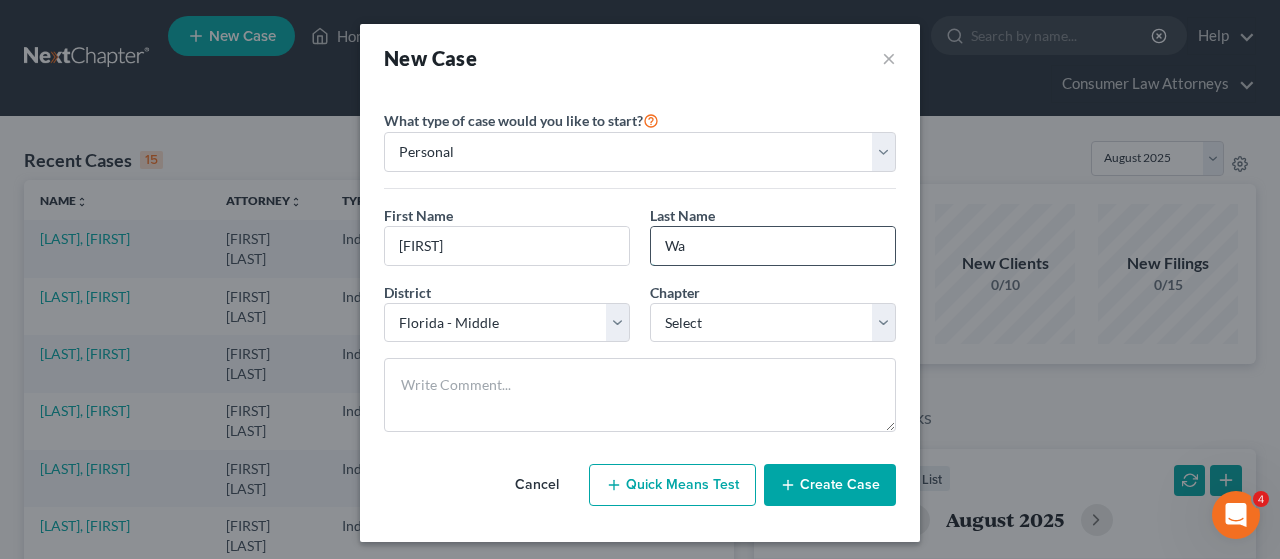 click on "Wa" at bounding box center [773, 246] 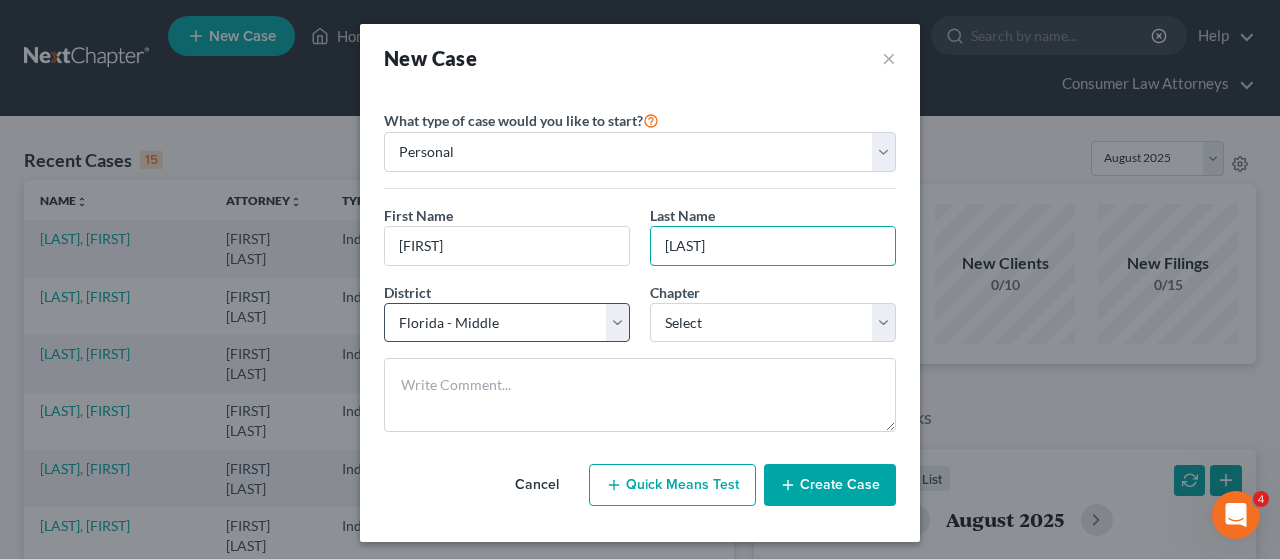 type on "[LAST]" 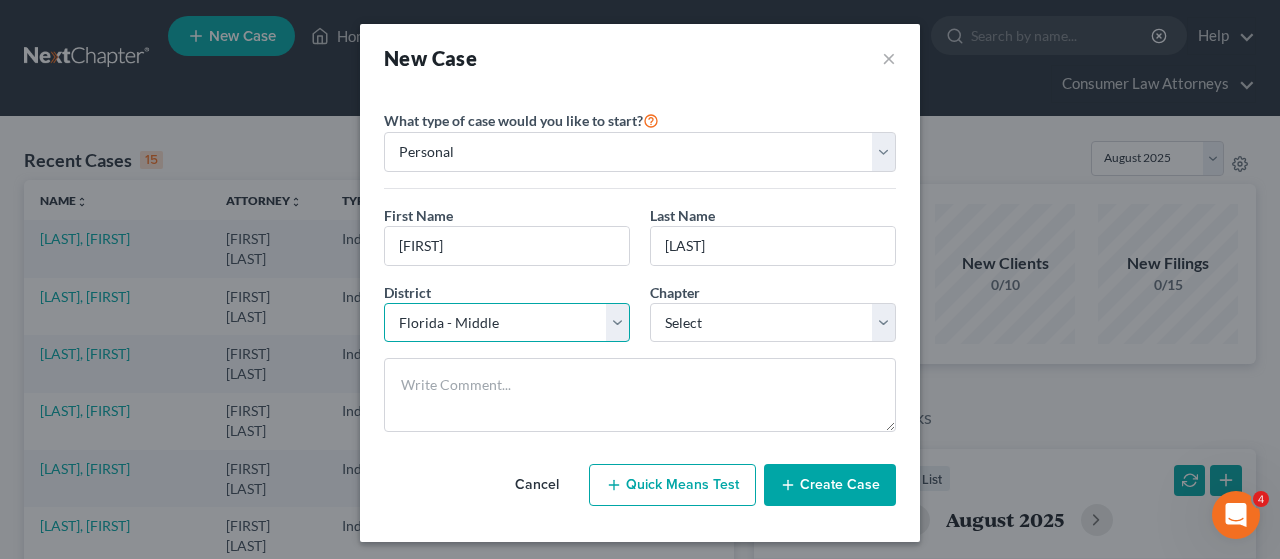 click on "Select Alabama - Middle Alabama - Northern Alabama - Southern Alaska Arizona Arkansas - Eastern Arkansas - Western California - Central California - Eastern California - Northern California - Southern Colorado Connecticut Delaware District of Columbia Florida - Middle Florida - Northern Florida - Southern Georgia - Middle Georgia - Northern Georgia - Southern Guam Hawaii Idaho Illinois - Central Illinois - Northern Illinois - Southern Indiana - Northern Indiana - Southern Iowa - Northern Iowa - Southern Kansas Kentucky - Eastern Kentucky - Western Louisiana - Eastern Louisiana - Middle Louisiana - Western Maine Maryland Massachusetts Michigan - Eastern Michigan - Western Minnesota Mississippi - Northern Mississippi - Southern Missouri - Eastern Missouri - Western Montana Nebraska Nevada New Hampshire New Jersey New Mexico New York - Eastern New York - Northern New York - Southern New York - Western North Carolina - Eastern North Carolina - Middle North Carolina - Western North Dakota Ohio - Northern Oregon" at bounding box center [507, 323] 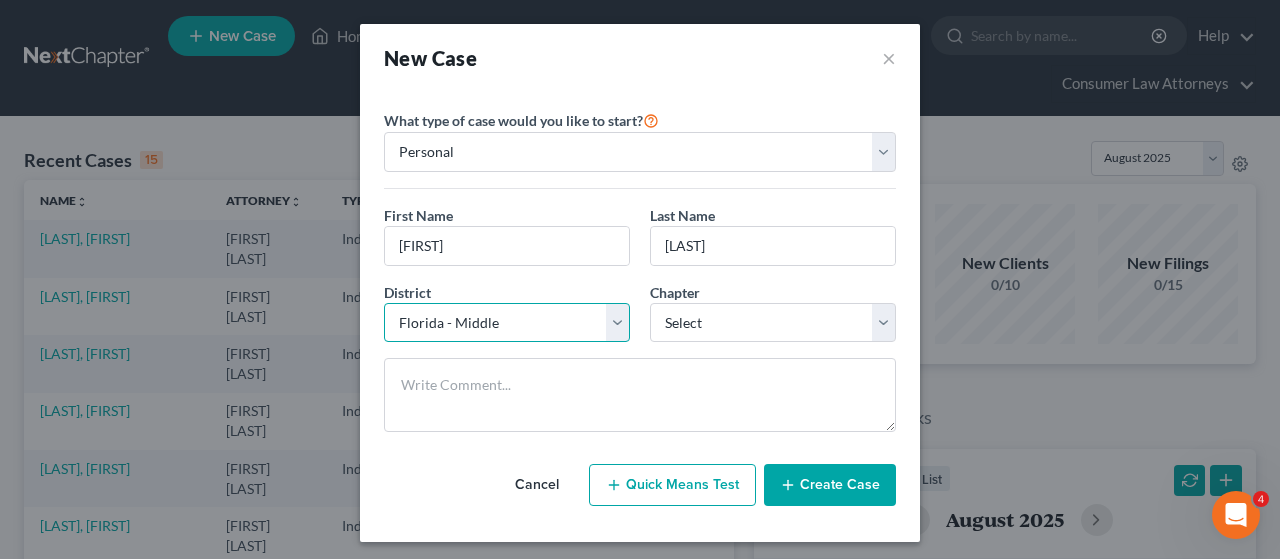 select on "69" 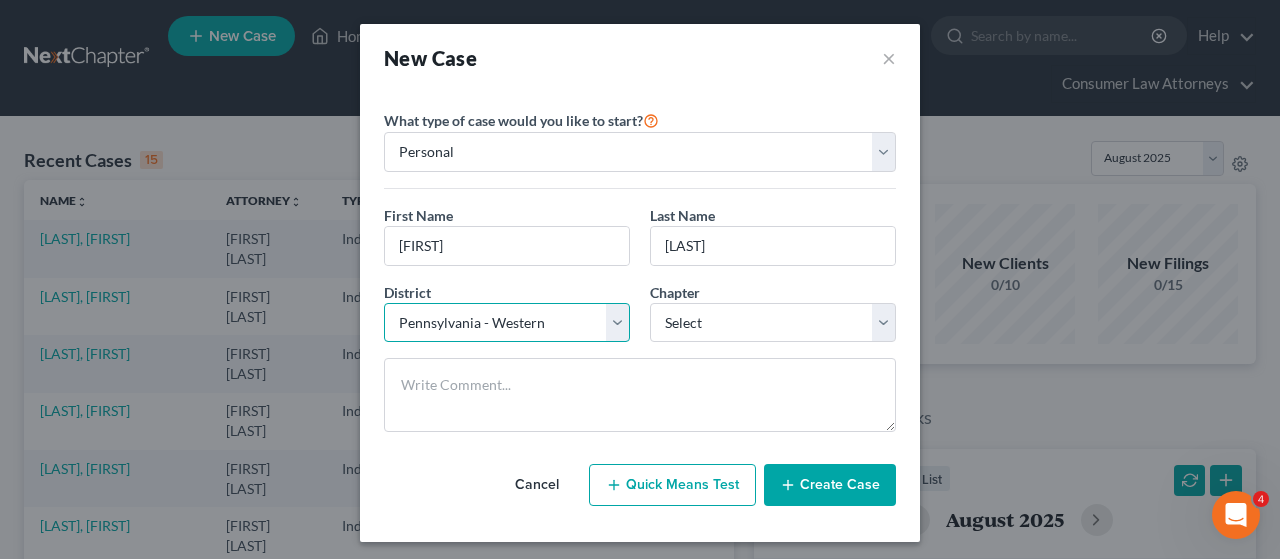 click on "Select Alabama - Middle Alabama - Northern Alabama - Southern Alaska Arizona Arkansas - Eastern Arkansas - Western California - Central California - Eastern California - Northern California - Southern Colorado Connecticut Delaware District of Columbia Florida - Middle Florida - Northern Florida - Southern Georgia - Middle Georgia - Northern Georgia - Southern Guam Hawaii Idaho Illinois - Central Illinois - Northern Illinois - Southern Indiana - Northern Indiana - Southern Iowa - Northern Iowa - Southern Kansas Kentucky - Eastern Kentucky - Western Louisiana - Eastern Louisiana - Middle Louisiana - Western Maine Maryland Massachusetts Michigan - Eastern Michigan - Western Minnesota Mississippi - Northern Mississippi - Southern Missouri - Eastern Missouri - Western Montana Nebraska Nevada New Hampshire New Jersey New Mexico New York - Eastern New York - Northern New York - Southern New York - Western North Carolina - Eastern North Carolina - Middle North Carolina - Western North Dakota Ohio - Northern Oregon" at bounding box center (507, 323) 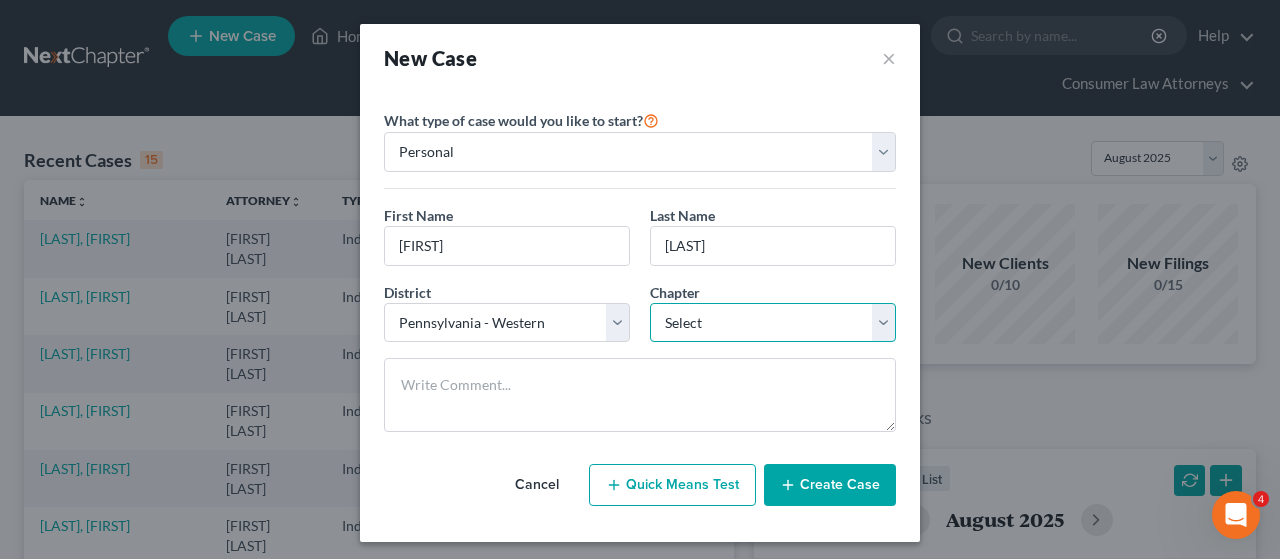 click on "Select 7 11 12 13" at bounding box center [773, 323] 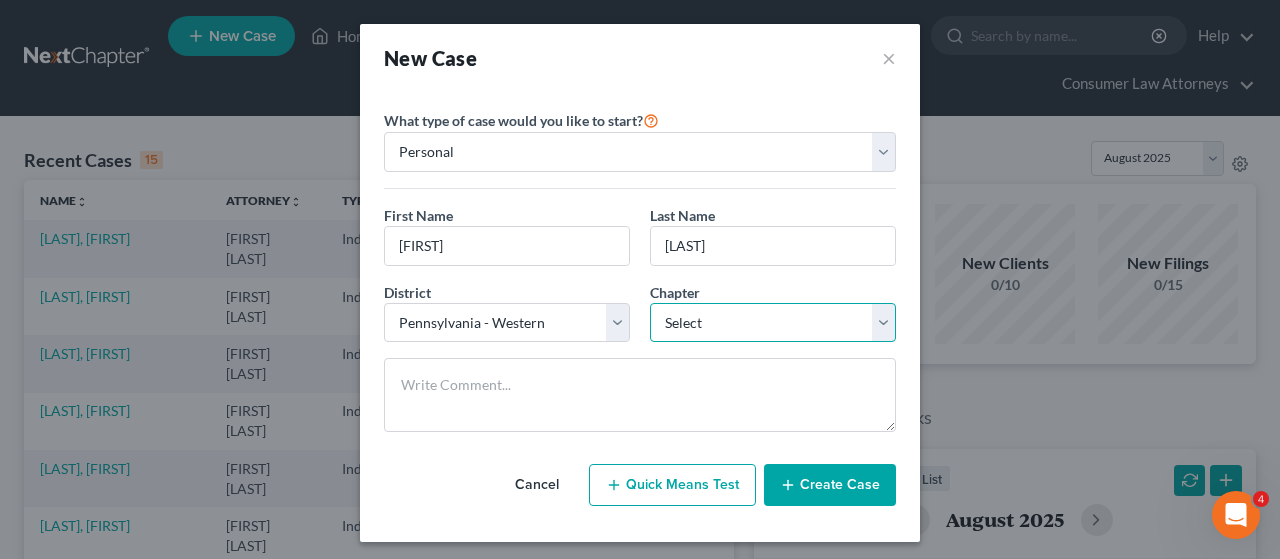 select on "3" 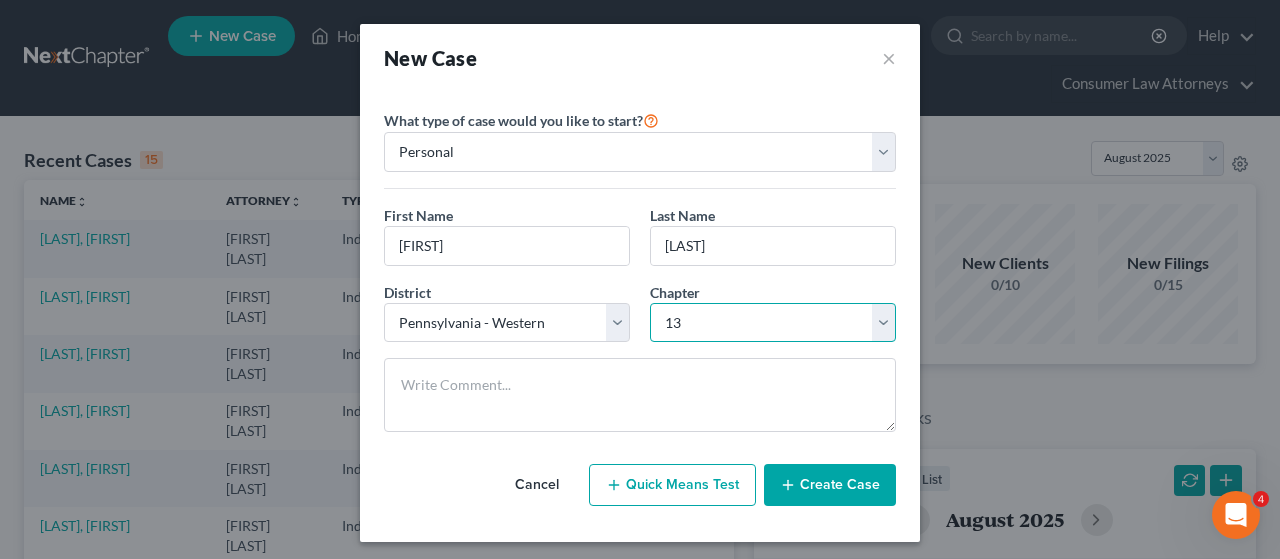 click on "Select 7 11 12 13" at bounding box center (773, 323) 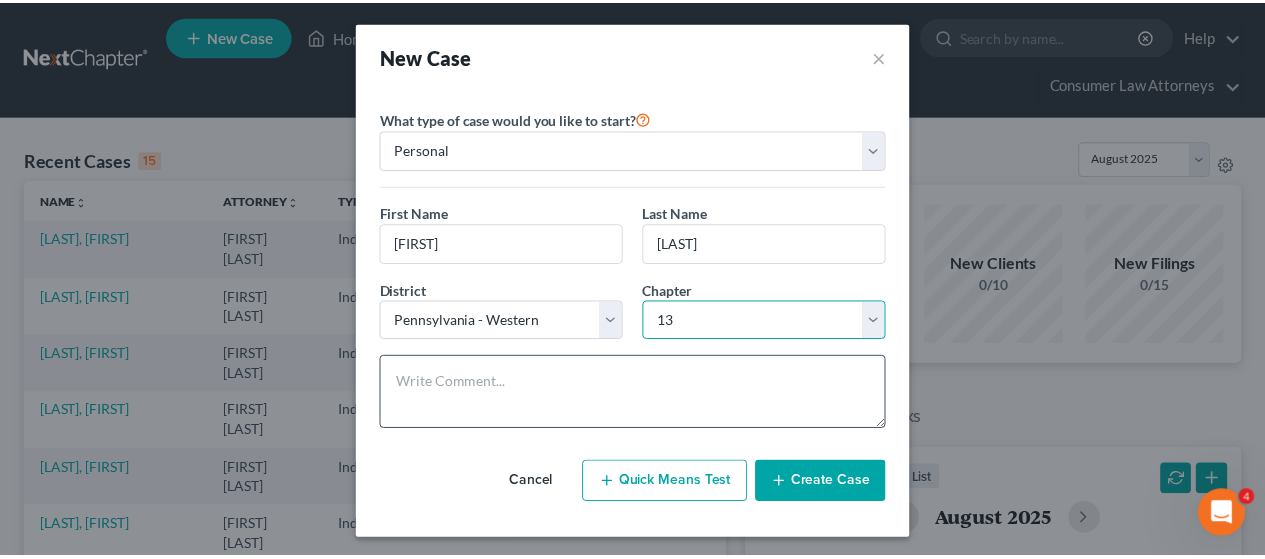 scroll, scrollTop: 3, scrollLeft: 0, axis: vertical 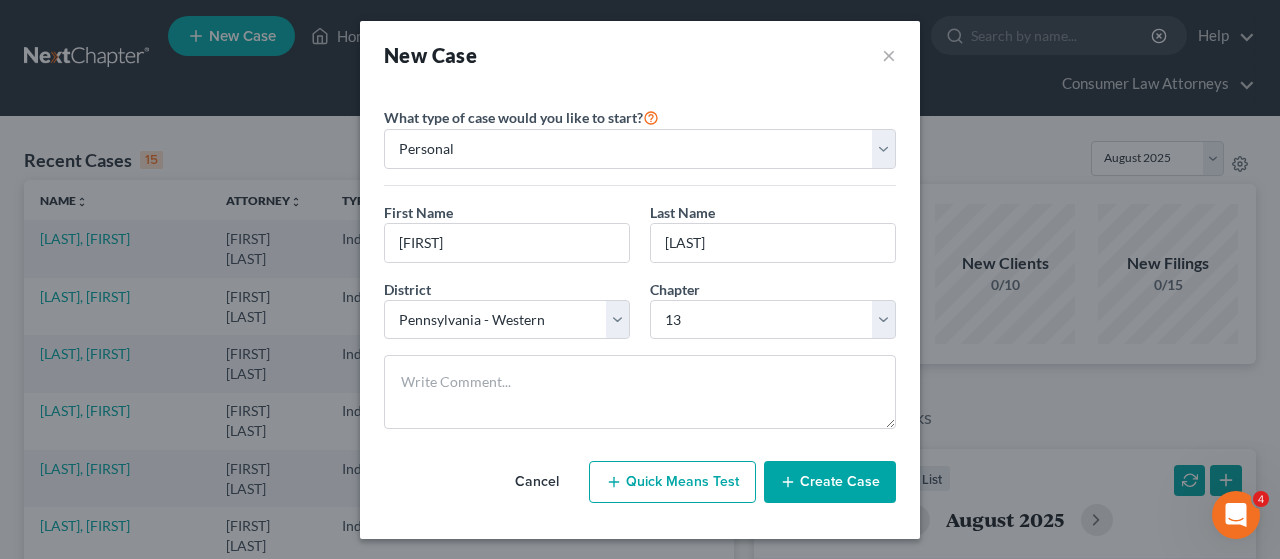 click on "Create Case" at bounding box center (830, 482) 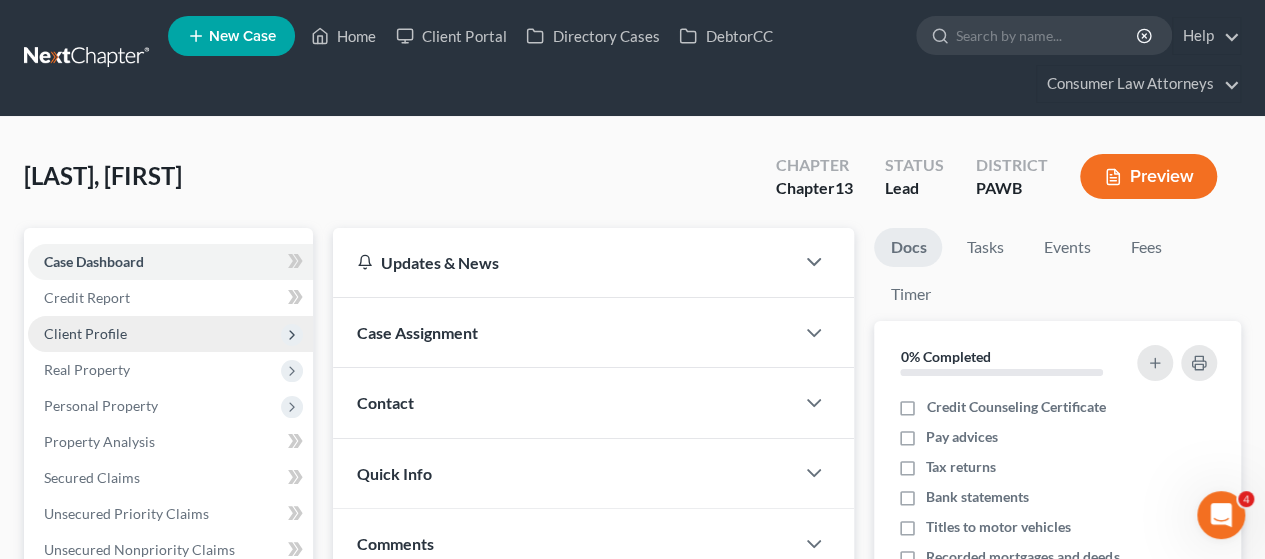 click on "Client Profile" at bounding box center (85, 333) 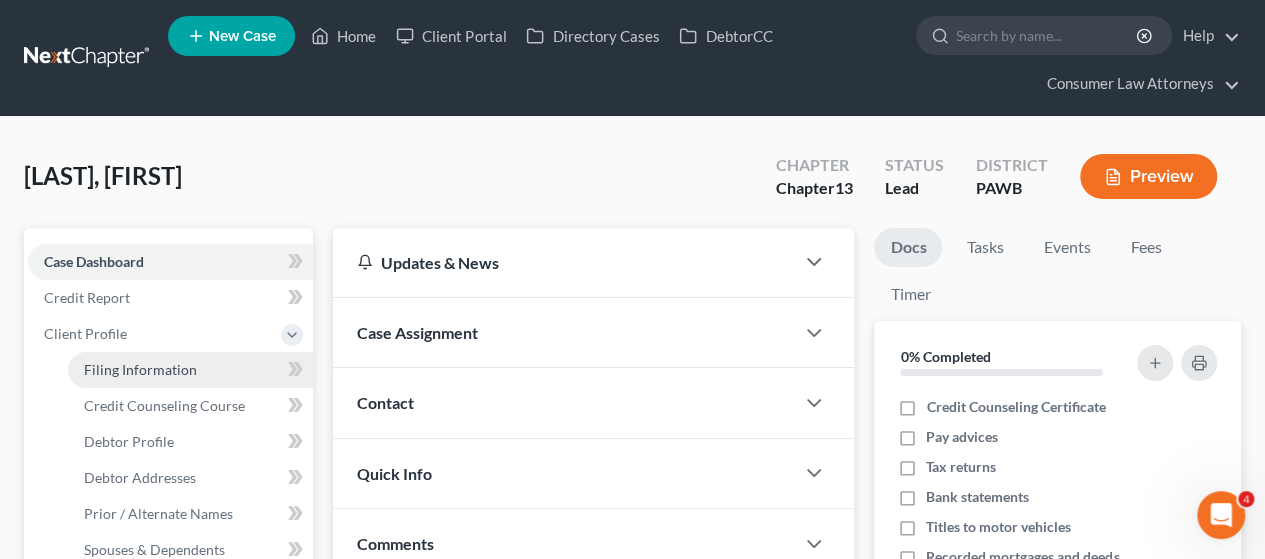 click on "Filing Information" at bounding box center [140, 369] 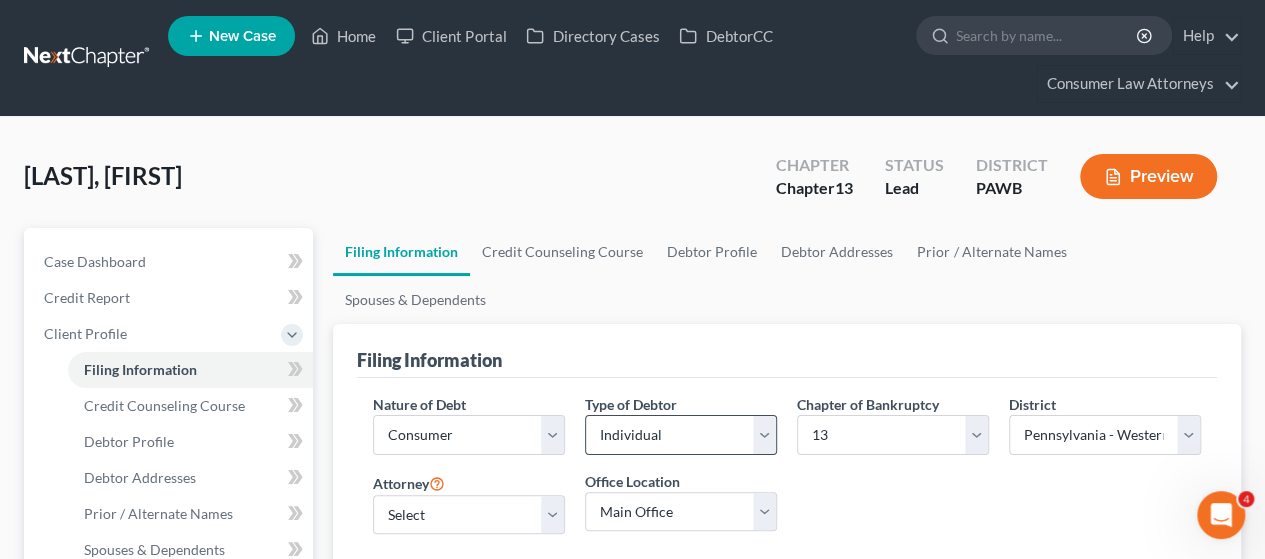 scroll, scrollTop: 100, scrollLeft: 0, axis: vertical 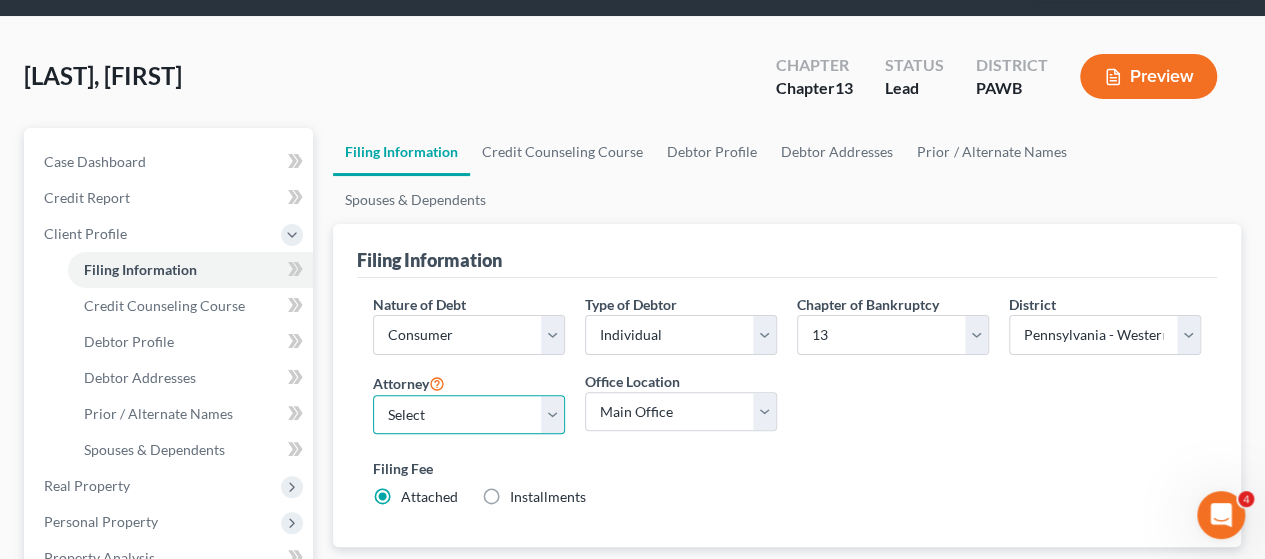 click on "Select [FIRST] [LAST] - FLMB [FIRST] [LAST] - FLSB [FIRST] [LAST] - FLNB [FIRST] [LAST] - ILNB [FIRST] [LAST] - ILSB [FIRST] [LAST] - ILCB [FIRST] [LAST] - MNB [FIRST] [LAST] - MIEB [FIRST] [LAST] - MIWB [FIRST] [LAST] - WIEB [FIRST] [LAST] - WIWB [FIRST] [LAST] - FLSB [FIRST] [LAST] - FLMB [FIRST] [LAST] - FLNB [FIRST] [LAST] - NYEB [FIRST] [LAST] - NYSB [FIRST] [LAST] - NYNB [FIRST] [LAST] - TXWB [FIRST] [LAST] - PAEB [FIRST] [LAST] - PAMB [FIRST] [LAST] - PAWB [FIRST] [LAST] - NJB [FIRST] [LAST] - TNMB [FIRST] [LAST] - TNWB [FIRST] [LAST] - WYB [FIRST] [LAST] - TXSB [FIRST] [LAST] - MDB [FIRST] [LAST] - INSB [FIRST] [LAST] - PAWB [FIRST] [LAST] - NJB [FIRST] [LAST] - INNB" at bounding box center [469, 415] 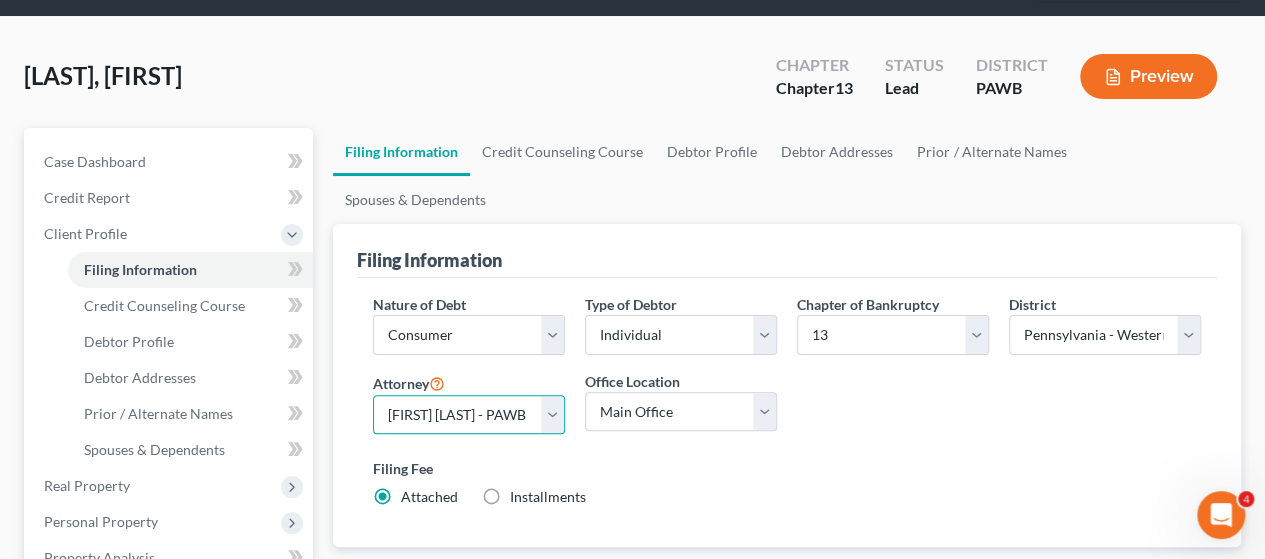 click on "Select [FIRST] [LAST] - FLMB [FIRST] [LAST] - FLSB [FIRST] [LAST] - FLNB [FIRST] [LAST] - ILNB [FIRST] [LAST] - ILSB [FIRST] [LAST] - ILCB [FIRST] [LAST] - MNB [FIRST] [LAST] - MIEB [FIRST] [LAST] - MIWB [FIRST] [LAST] - WIEB [FIRST] [LAST] - WIWB [FIRST] [LAST] - FLSB [FIRST] [LAST] - FLMB [FIRST] [LAST] - FLNB [FIRST] [LAST] - NYEB [FIRST] [LAST] - NYSB [FIRST] [LAST] - NYNB [FIRST] [LAST] - TXWB [FIRST] [LAST] - PAEB [FIRST] [LAST] - PAMB [FIRST] [LAST] - PAWB [FIRST] [LAST] - NJB [FIRST] [LAST] - TNMB [FIRST] [LAST] - TNWB [FIRST] [LAST] - WYB [FIRST] [LAST] - TXSB [FIRST] [LAST] - MDB [FIRST] [LAST] - INSB [FIRST] [LAST] - PAWB [FIRST] [LAST] - NJB [FIRST] [LAST] - INNB" at bounding box center (469, 415) 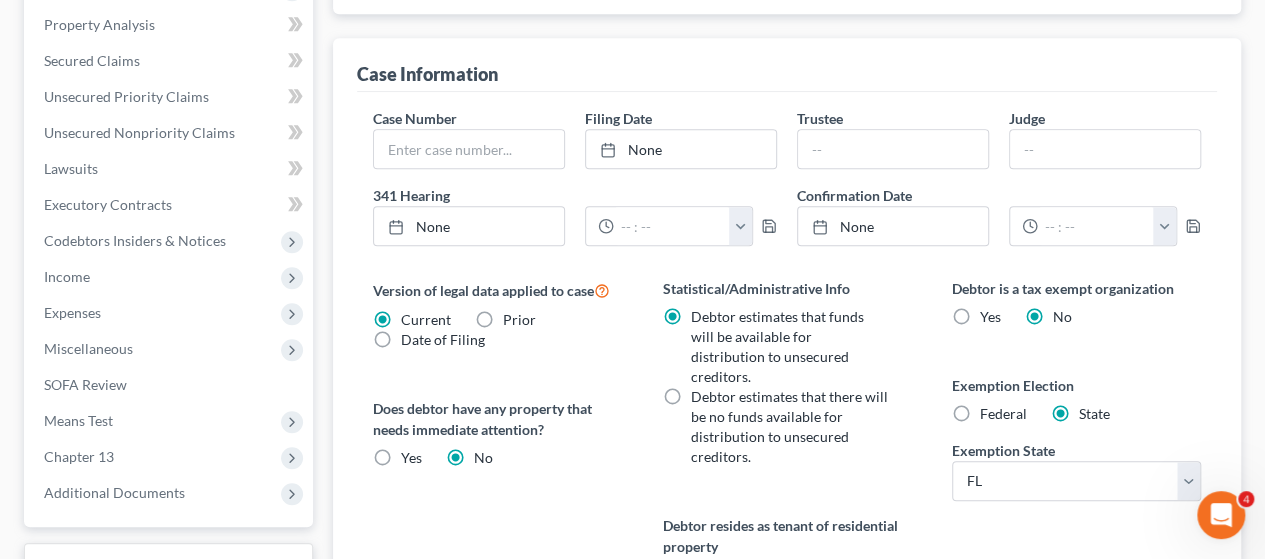 scroll, scrollTop: 700, scrollLeft: 0, axis: vertical 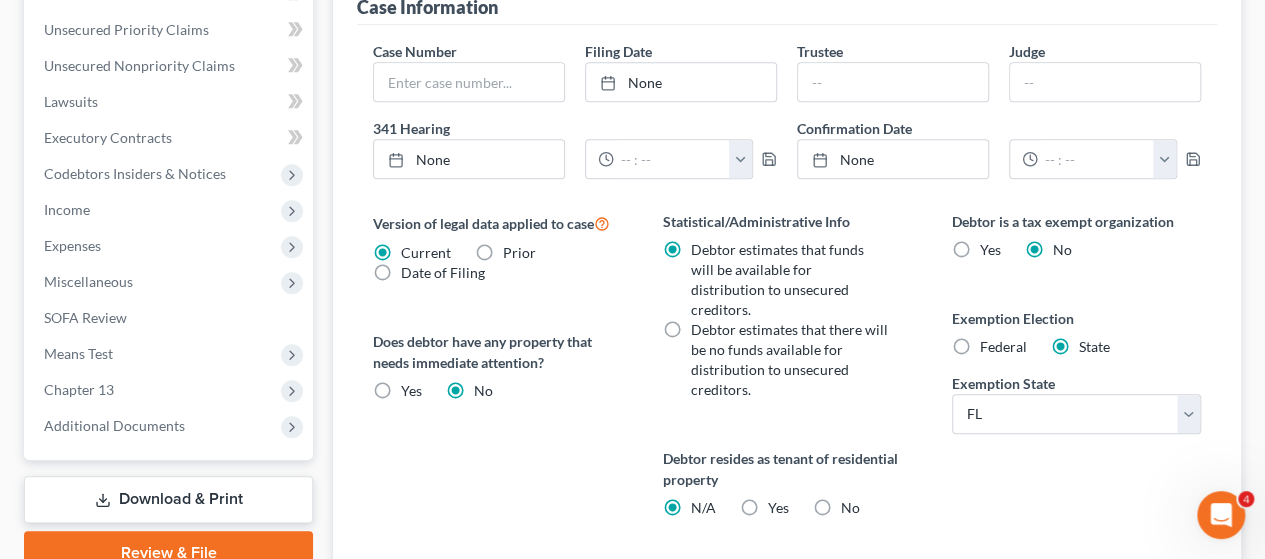 click on "Federal" at bounding box center (1003, 347) 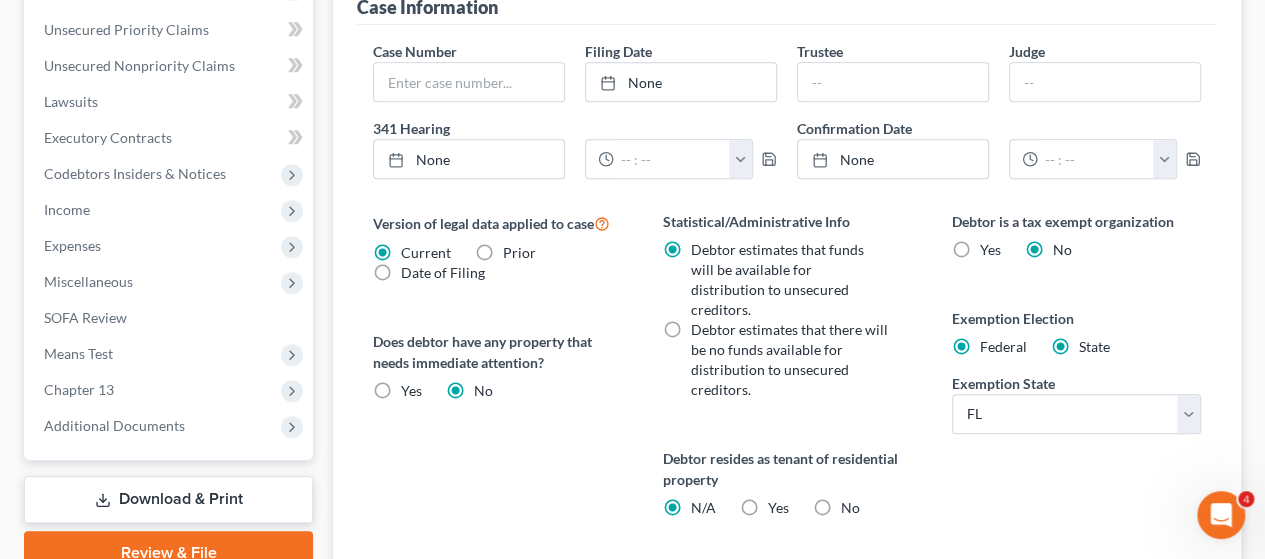radio on "false" 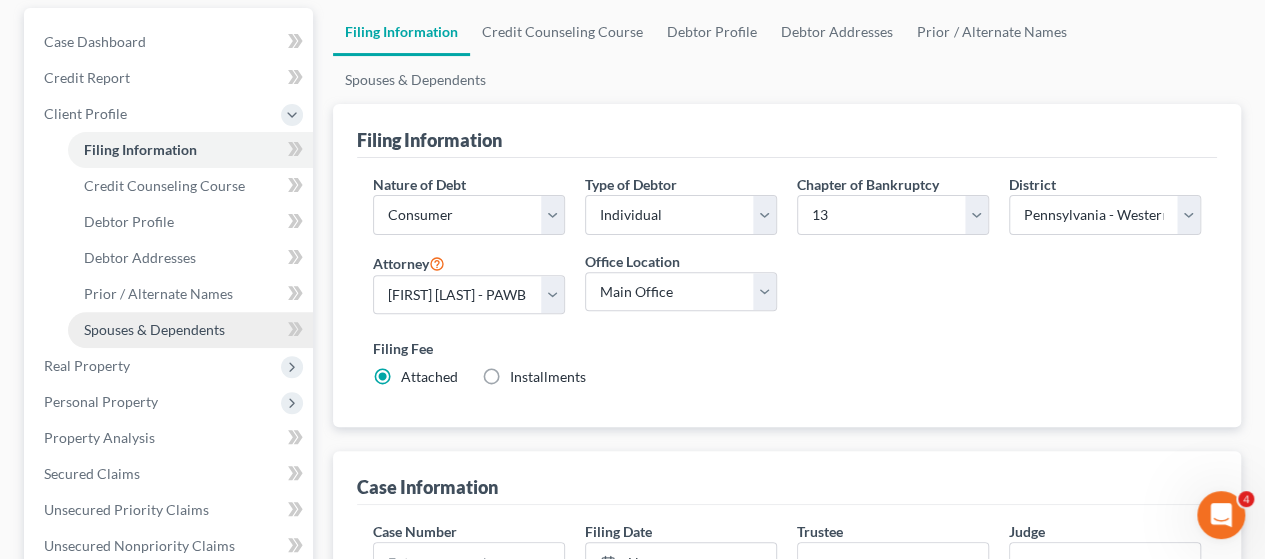 scroll, scrollTop: 0, scrollLeft: 0, axis: both 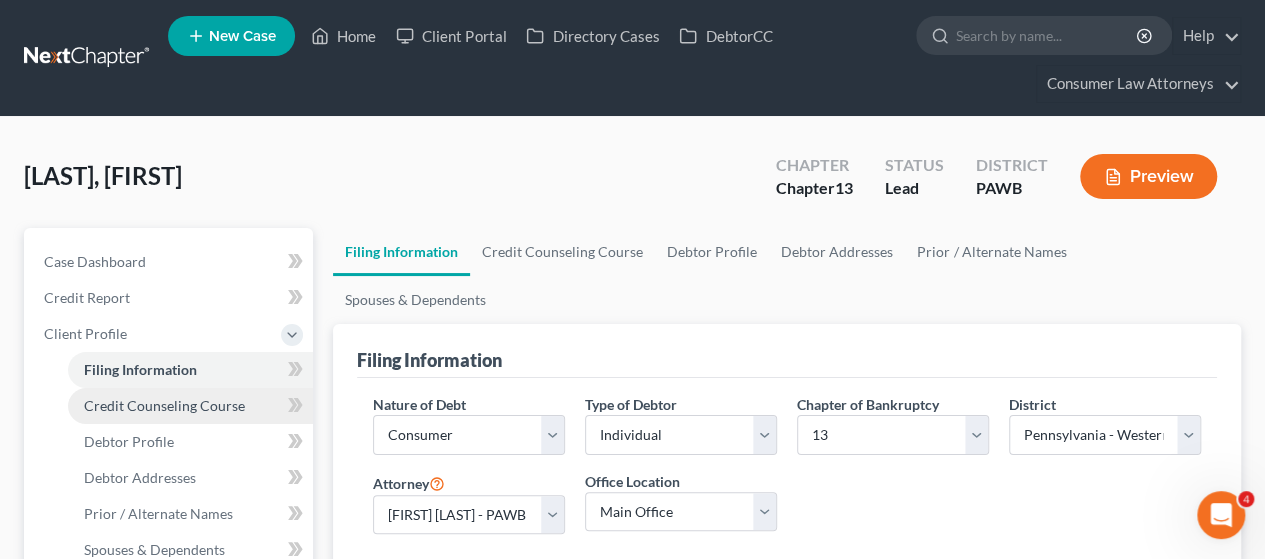 click on "Credit Counseling Course" at bounding box center (164, 405) 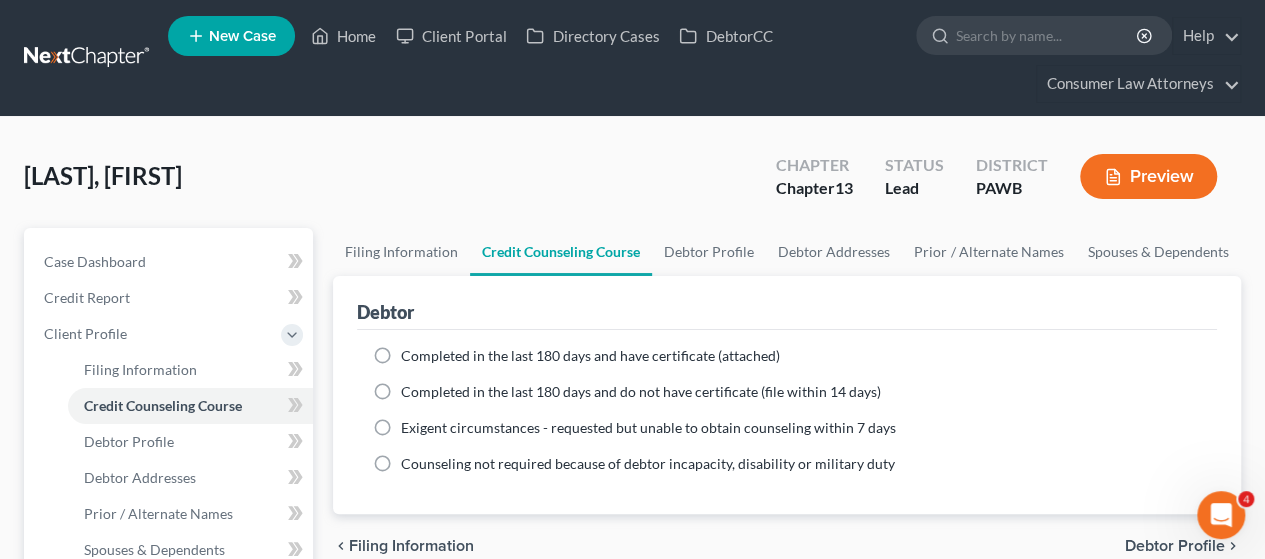 click on "Completed in the last 180 days and do not have certificate (file within 14 days)" at bounding box center (641, 392) 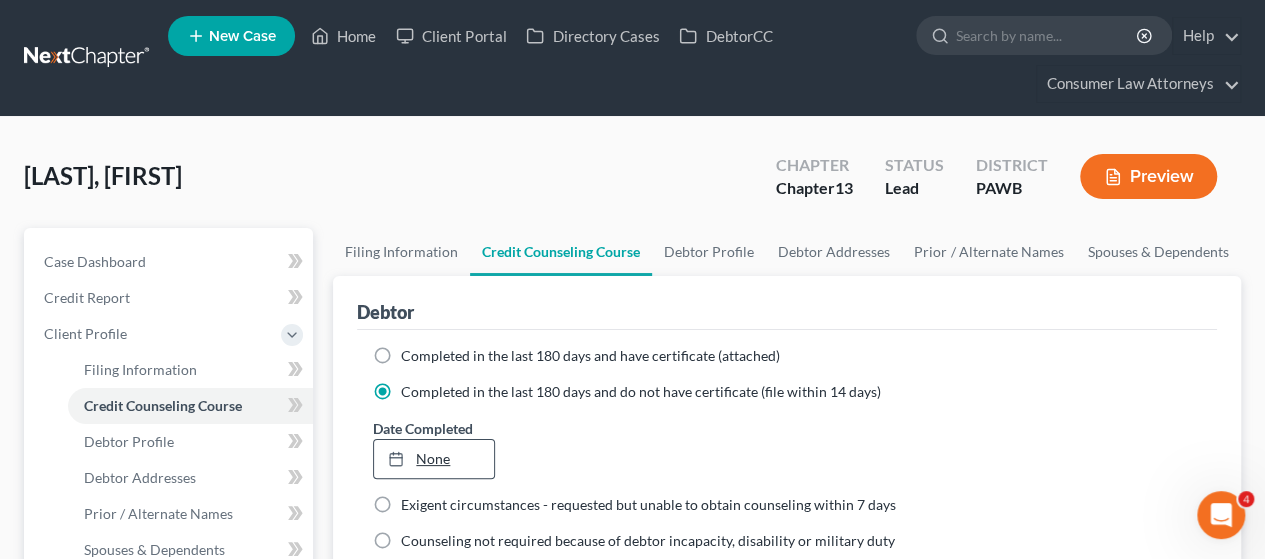 click on "None" at bounding box center (433, 459) 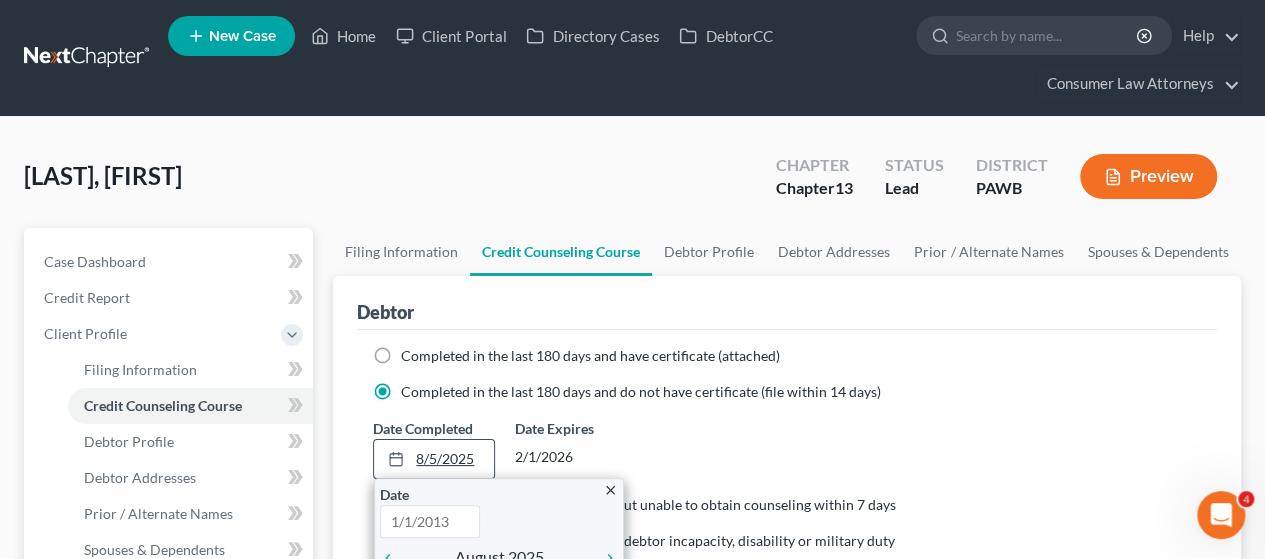 type on "8/5/2025" 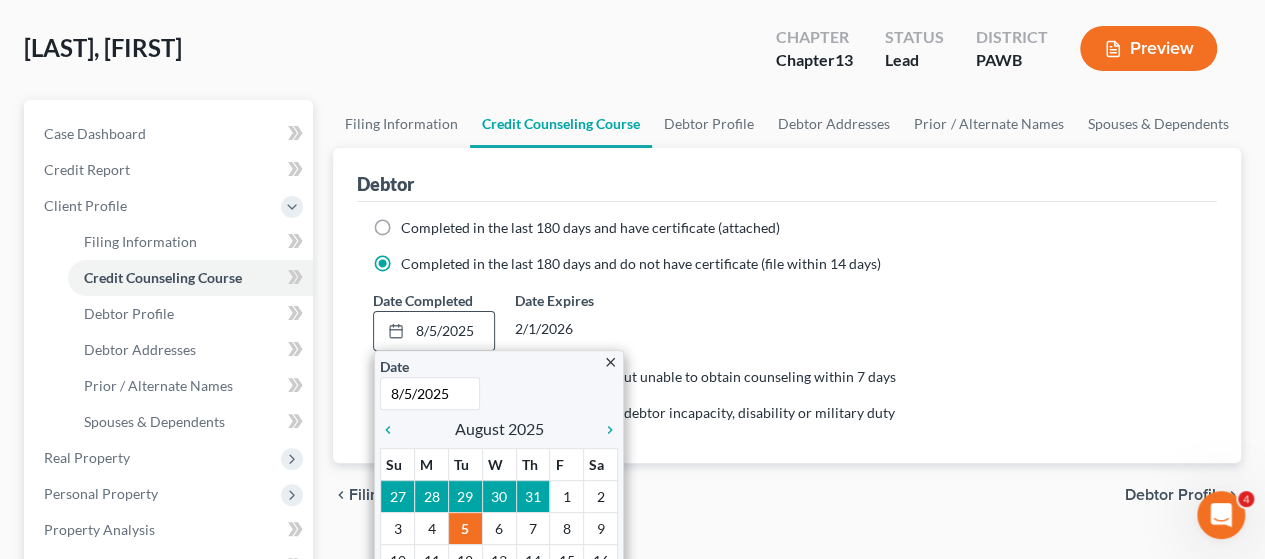 scroll, scrollTop: 300, scrollLeft: 0, axis: vertical 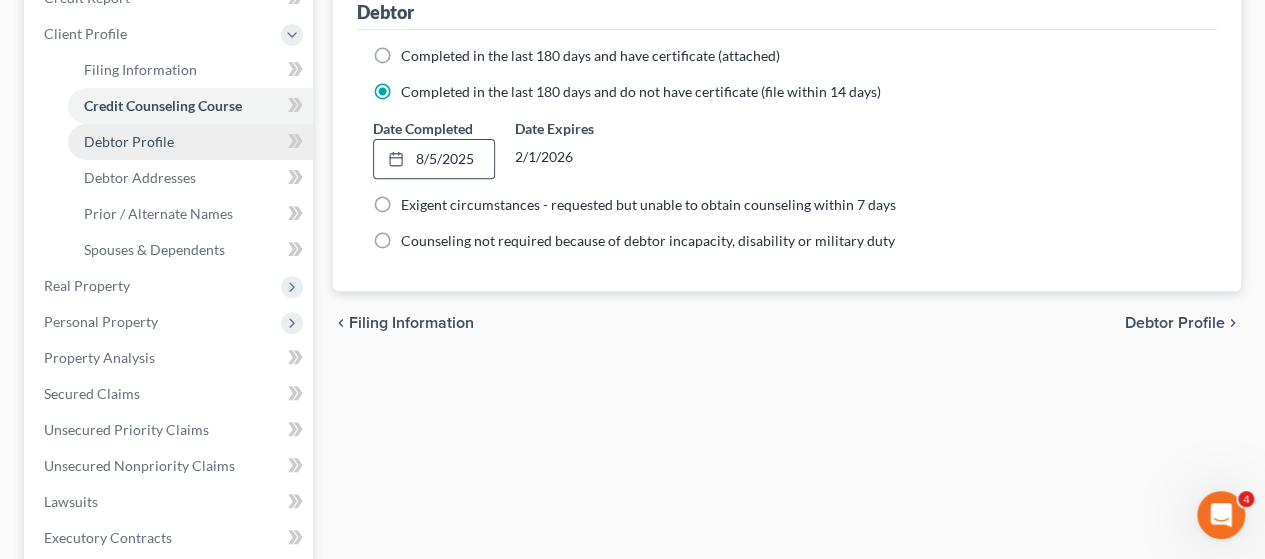 click on "Debtor Profile" at bounding box center [129, 141] 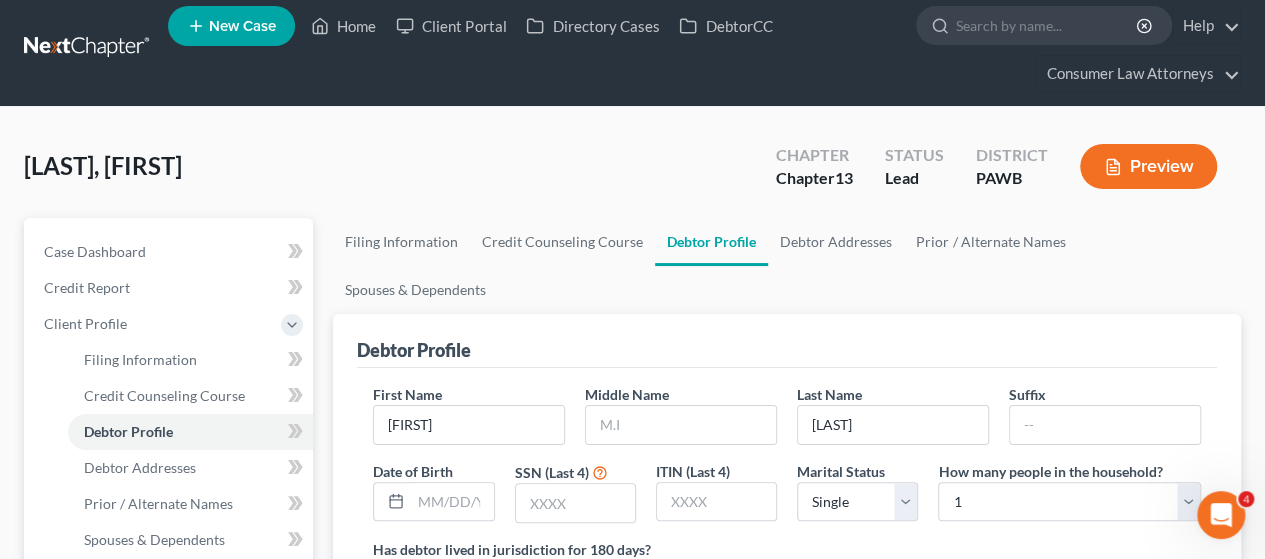 scroll, scrollTop: 0, scrollLeft: 0, axis: both 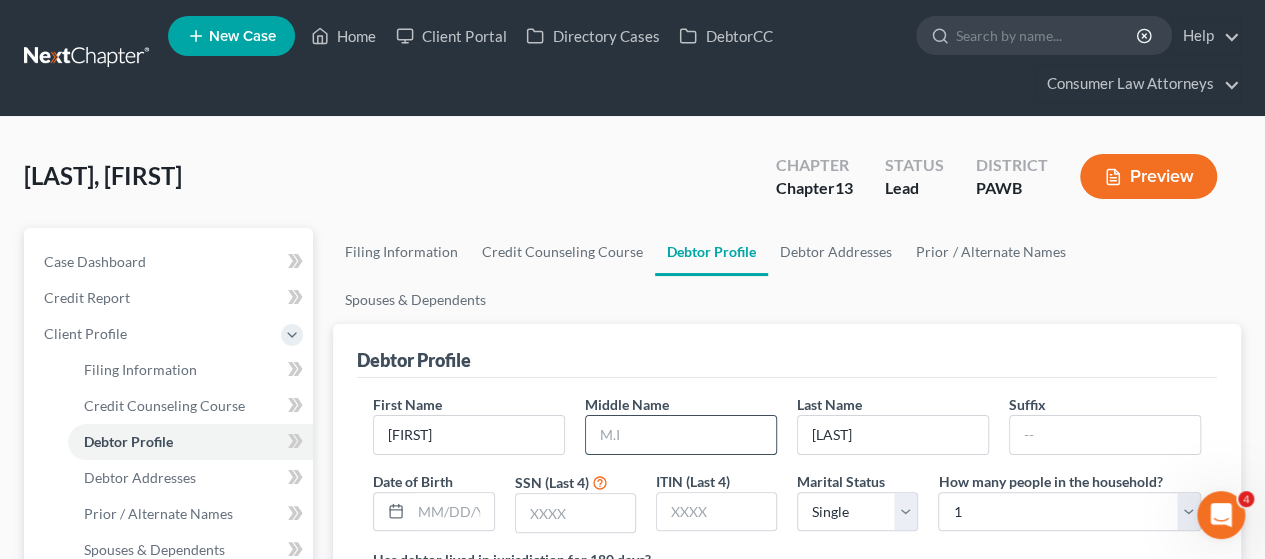 click at bounding box center [681, 435] 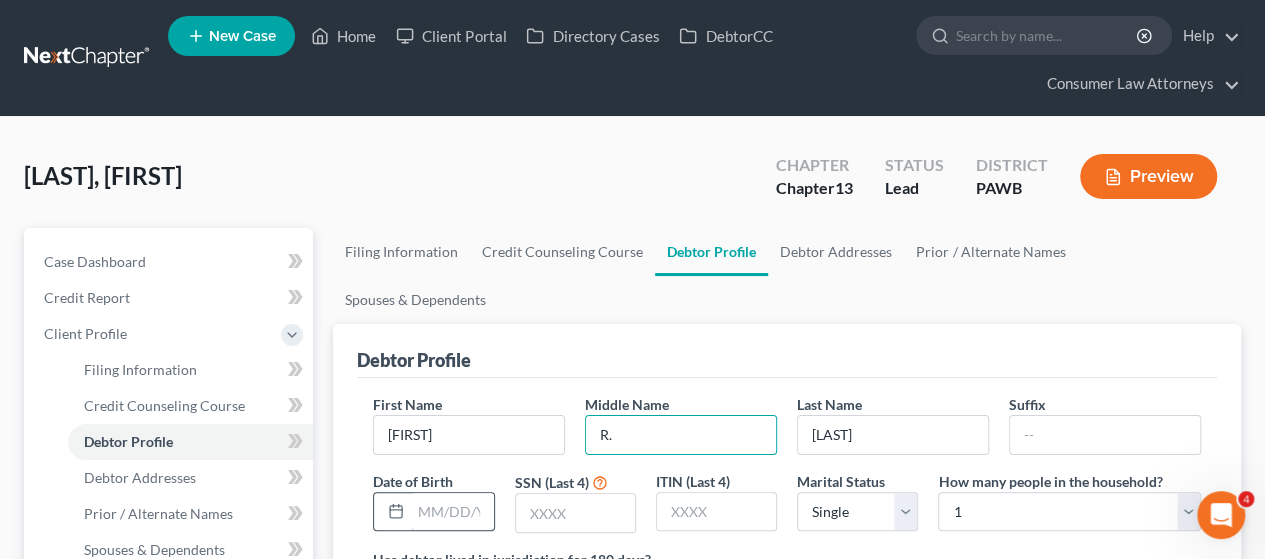 type on "R." 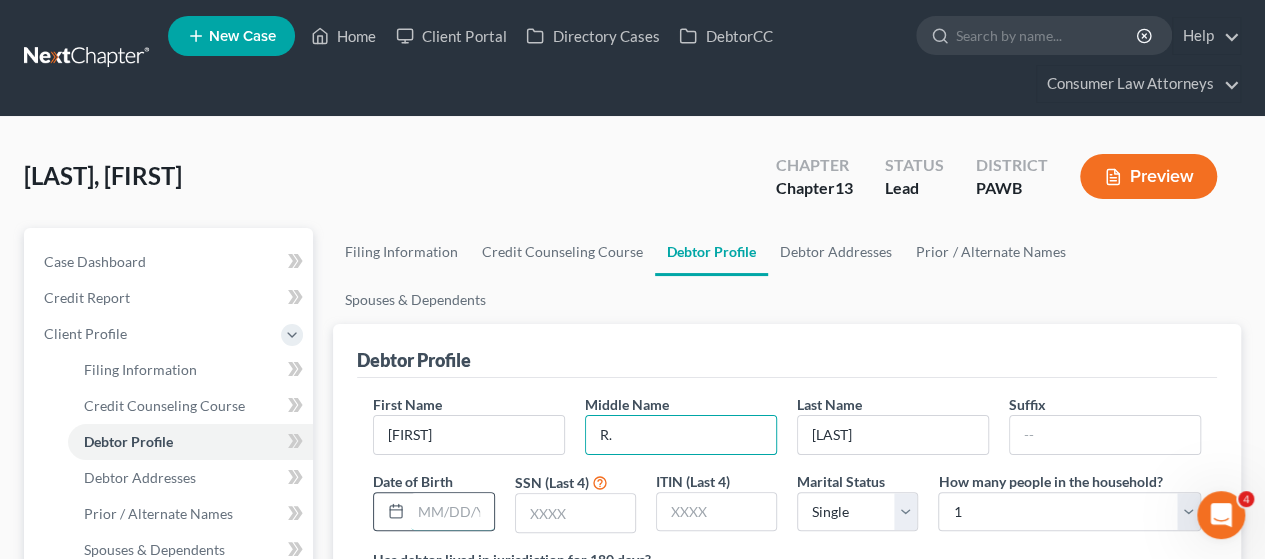 drag, startPoint x: 452, startPoint y: 462, endPoint x: 486, endPoint y: 457, distance: 34.36568 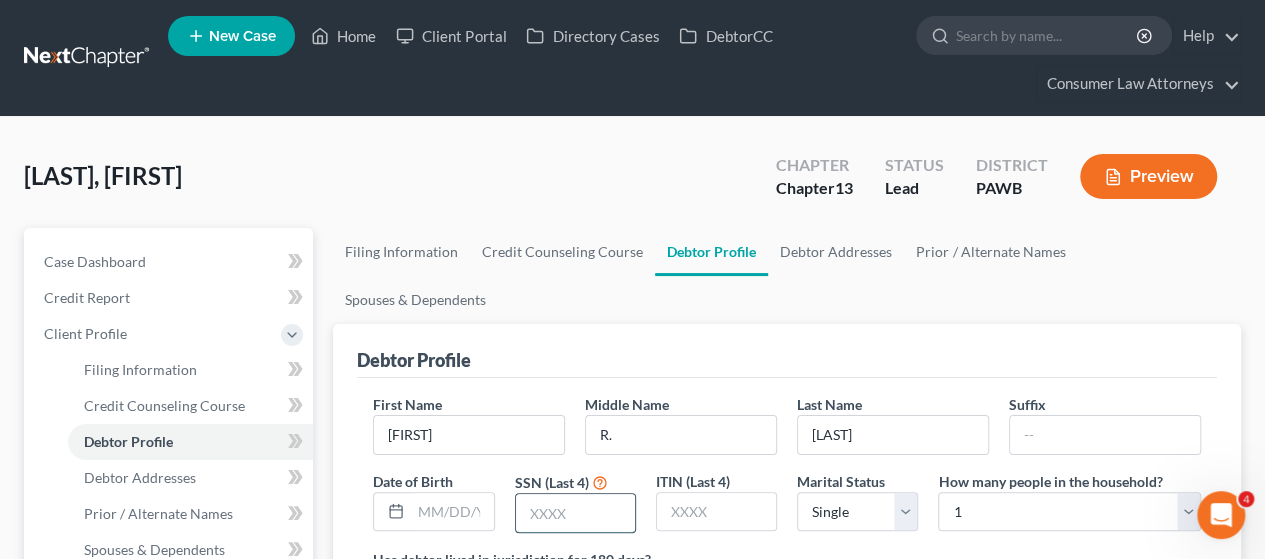 click at bounding box center (575, 513) 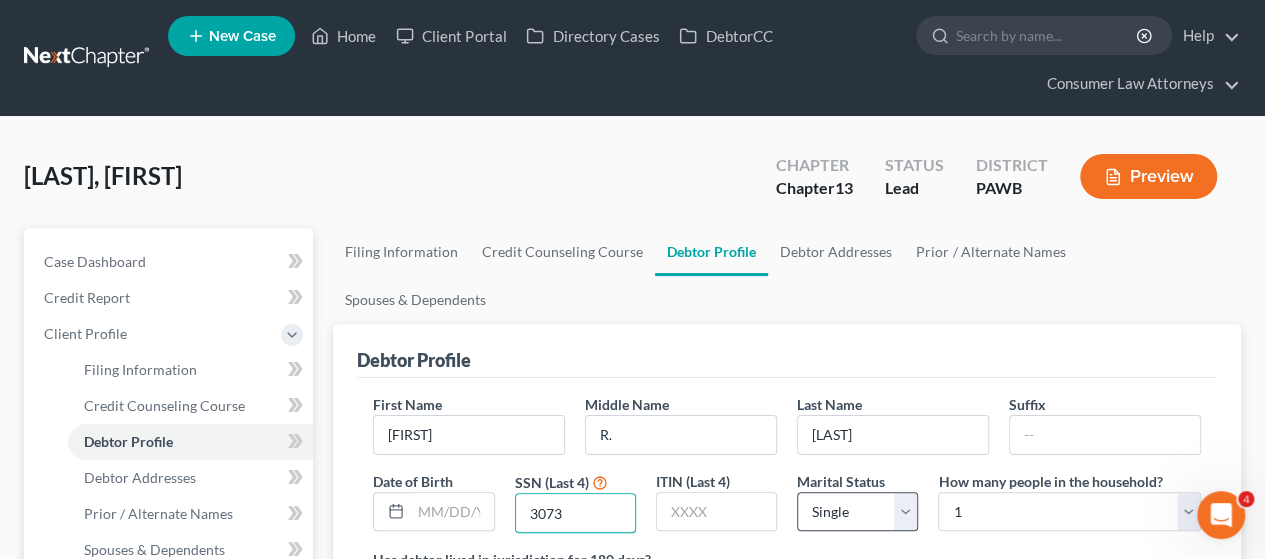 type on "3073" 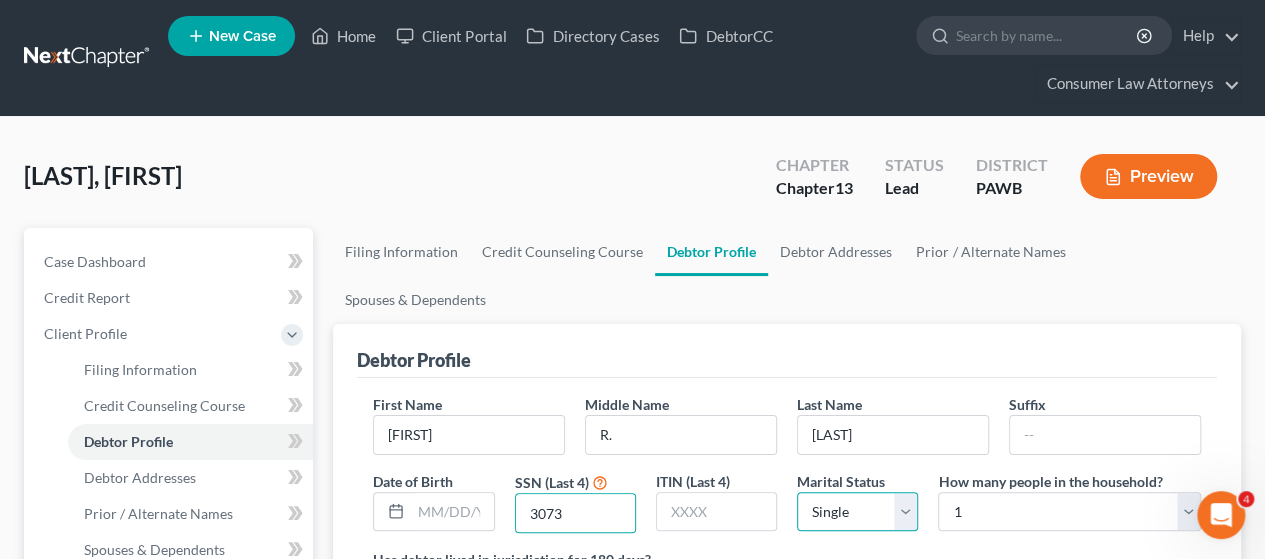click on "Select Single Married Separated Divorced Widowed" at bounding box center (857, 512) 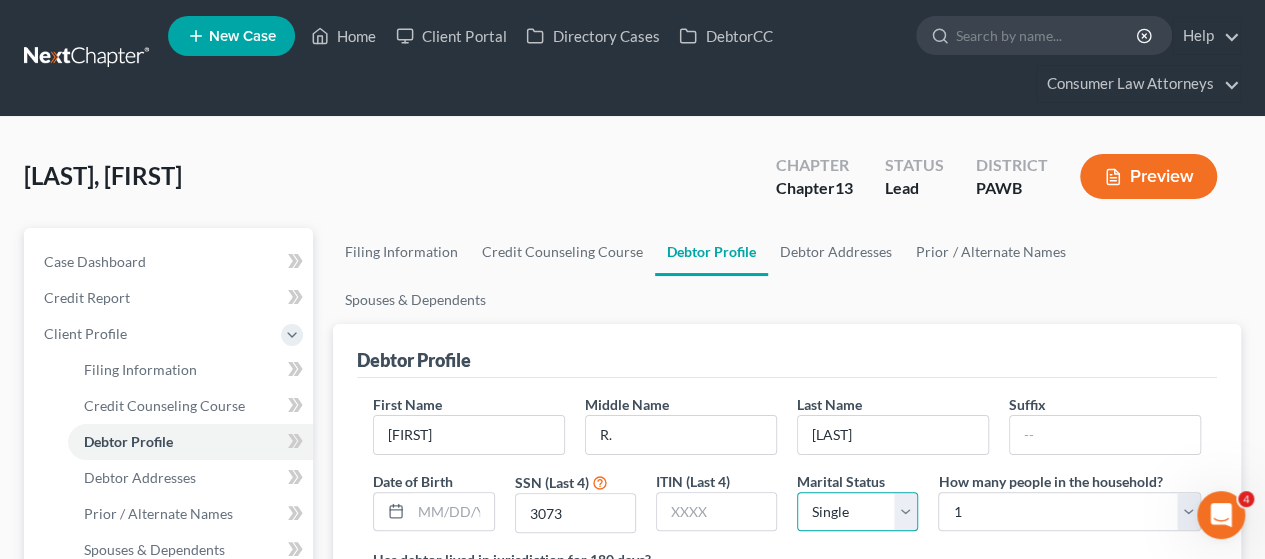 select on "1" 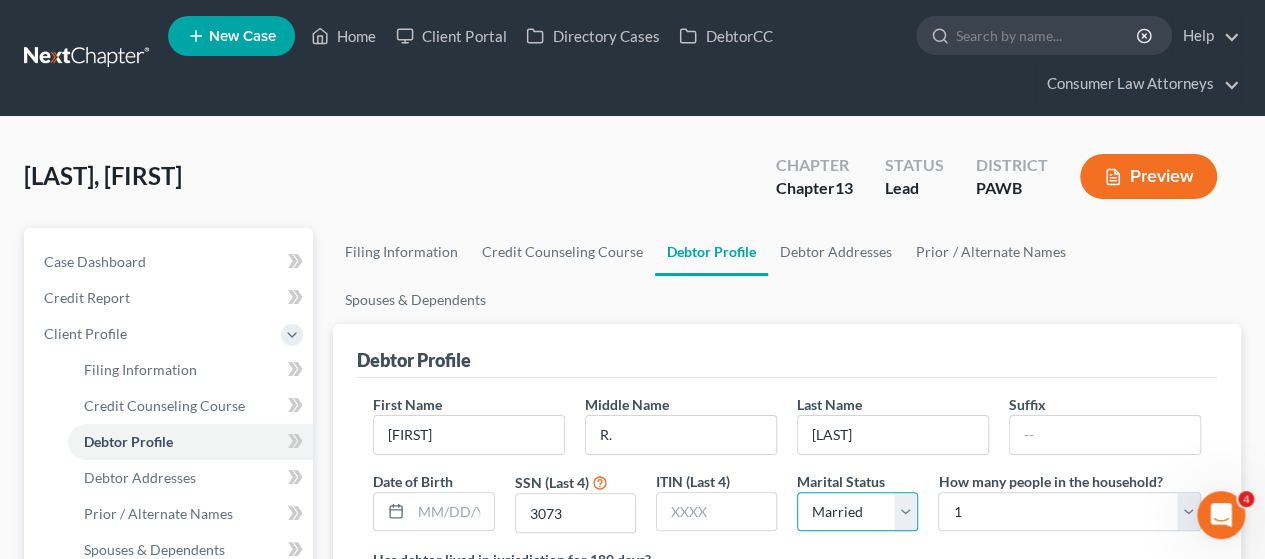 click on "Select Single Married Separated Divorced Widowed" at bounding box center (857, 512) 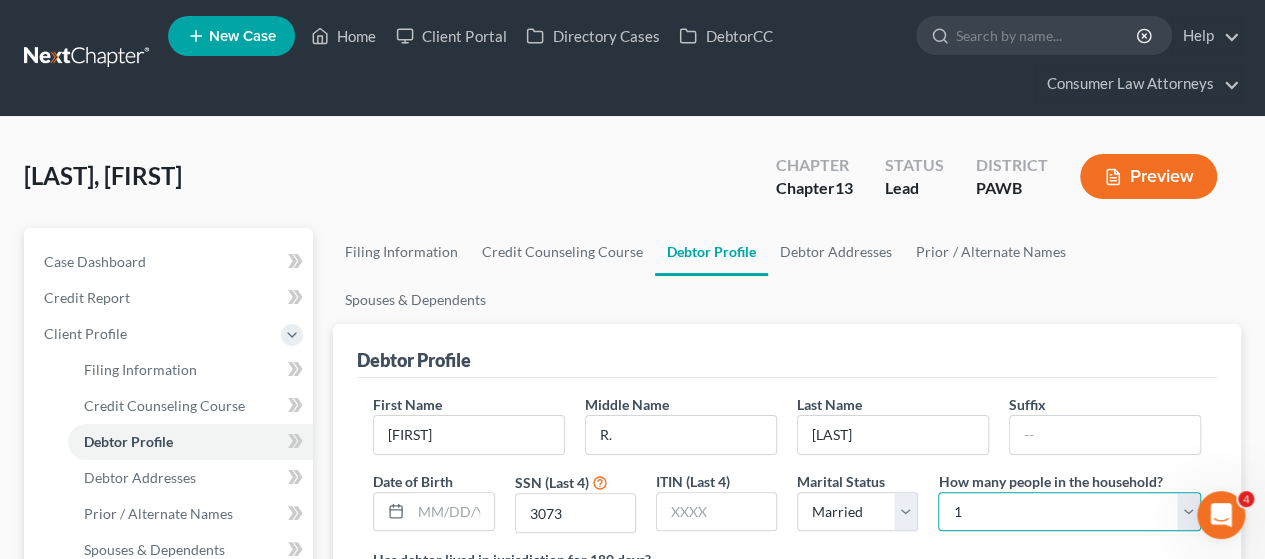 drag, startPoint x: 1191, startPoint y: 455, endPoint x: 1178, endPoint y: 455, distance: 13 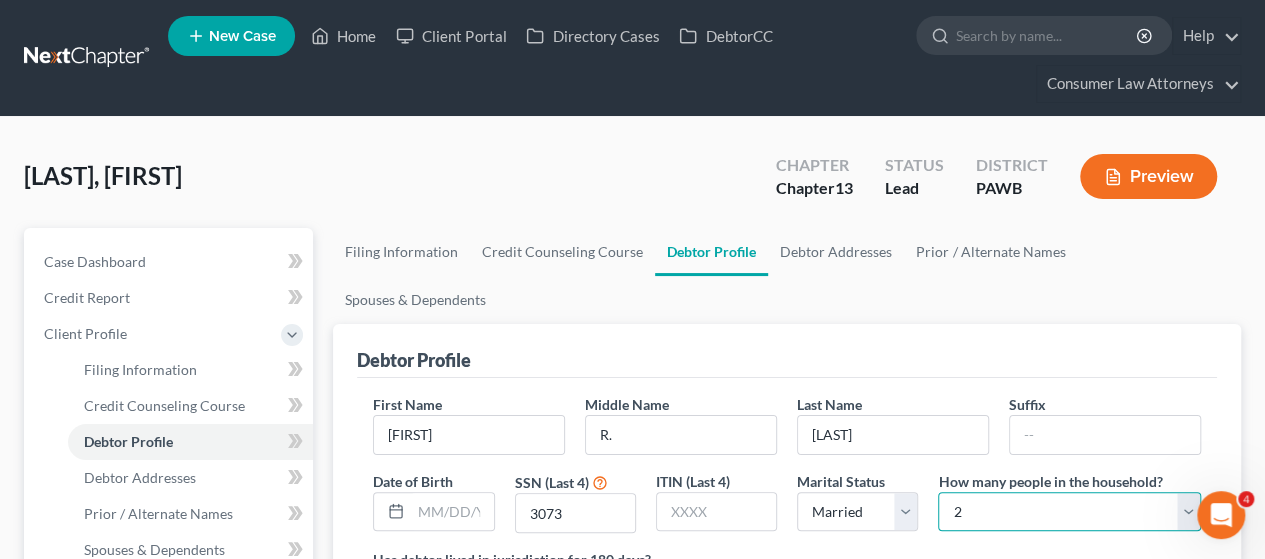 click on "Select 1 2 3 4 5 6 7 8 9 10 11 12 13 14 15 16 17 18 19 20" at bounding box center (1069, 512) 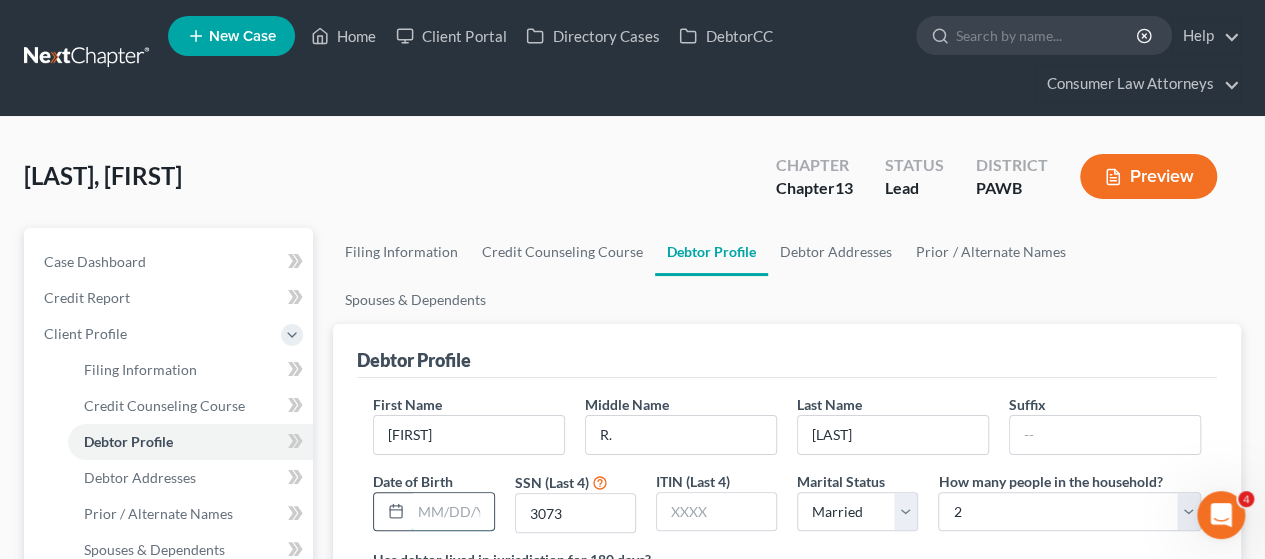 click at bounding box center [452, 512] 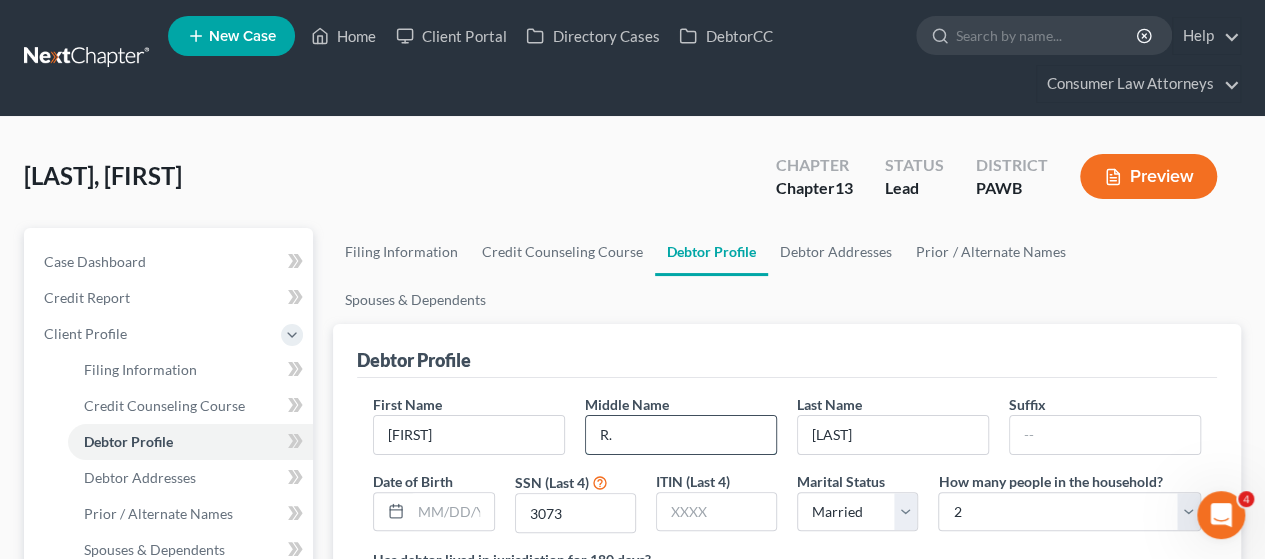 click on "R." at bounding box center (681, 435) 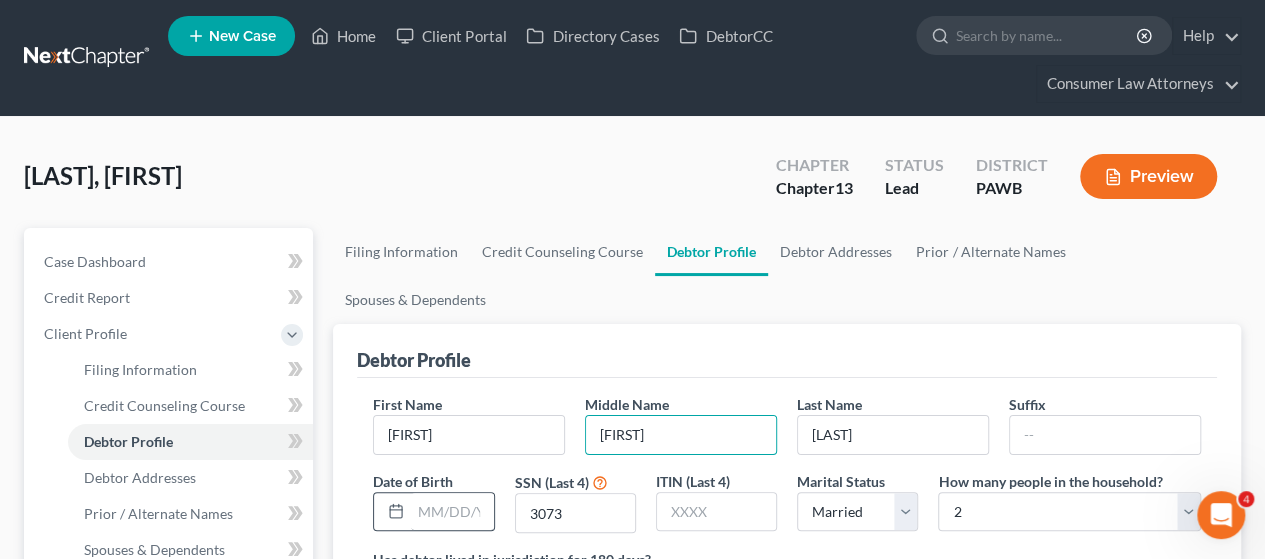 type on "[FIRST]" 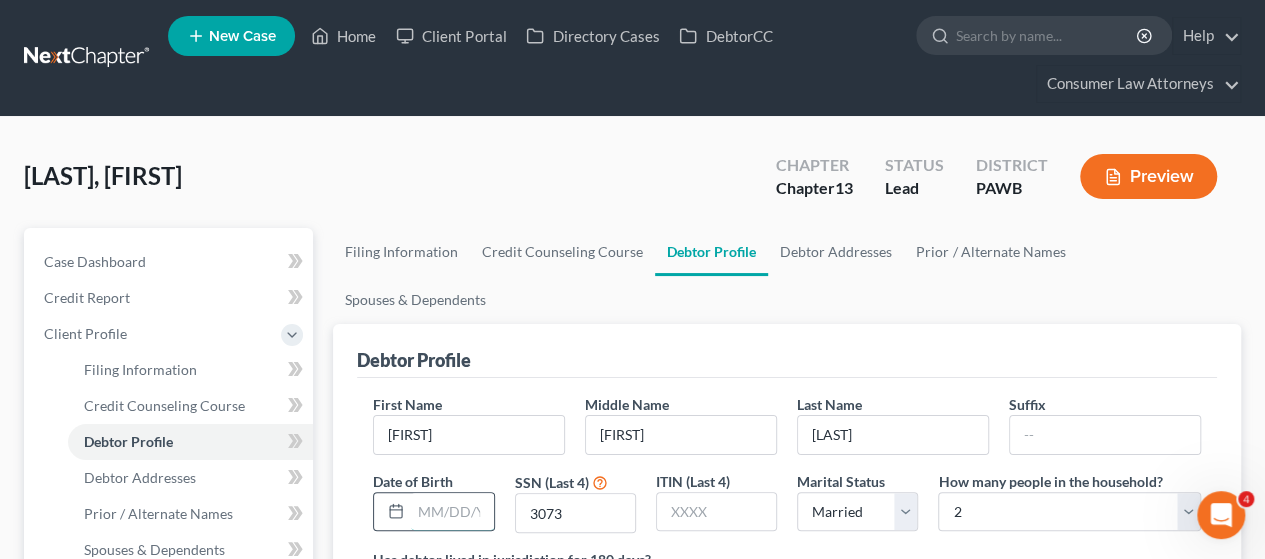 click at bounding box center [452, 512] 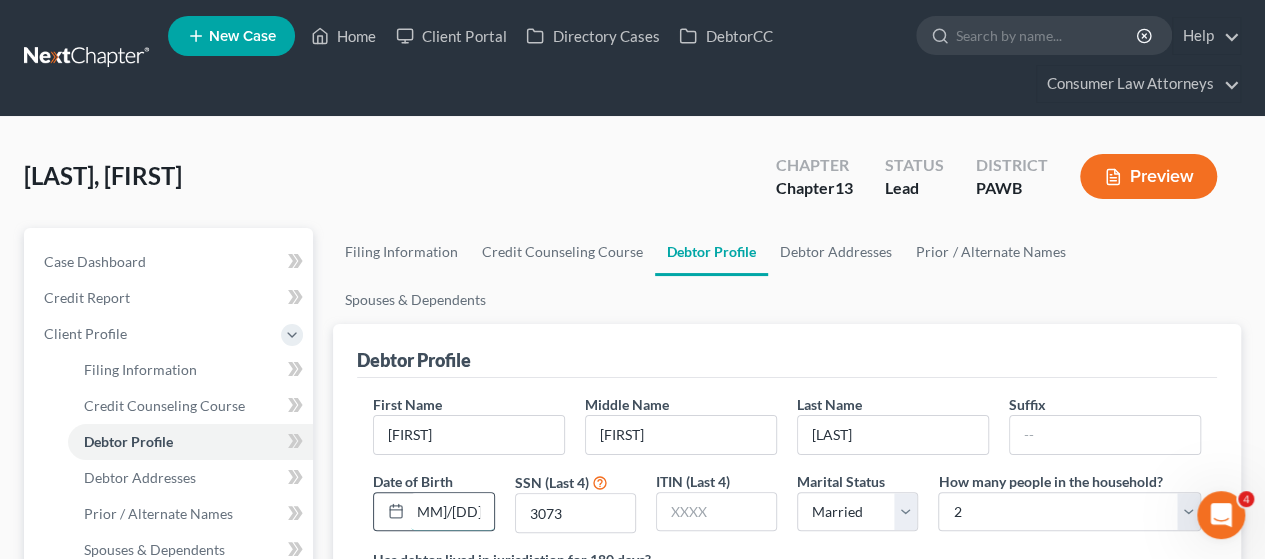 scroll, scrollTop: 0, scrollLeft: 13, axis: horizontal 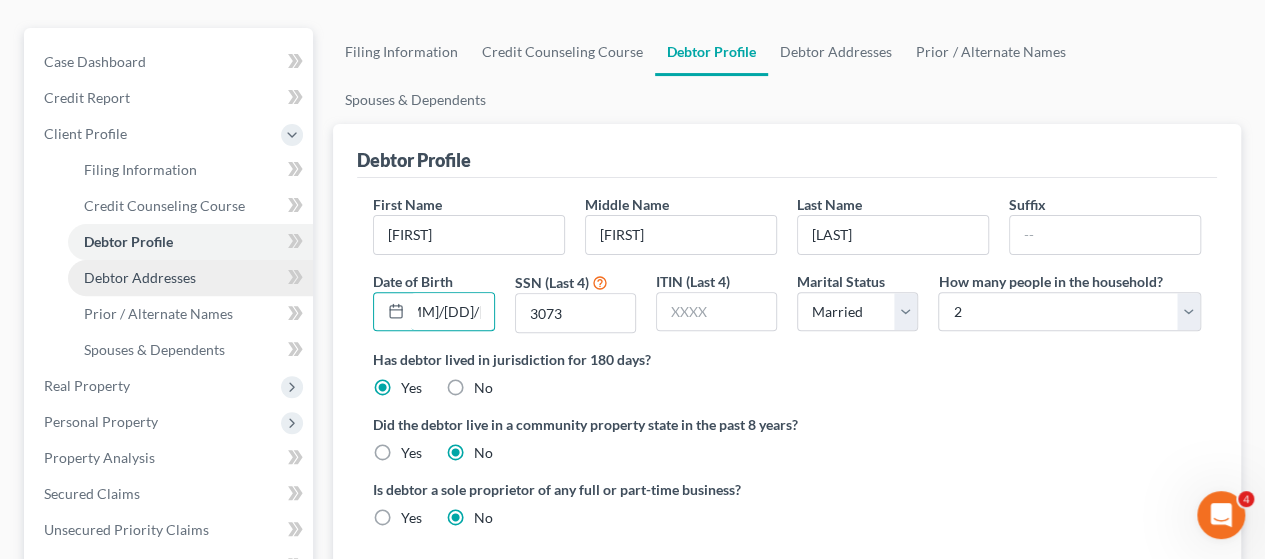 type on "[MM]/[DD]/[YYYY]" 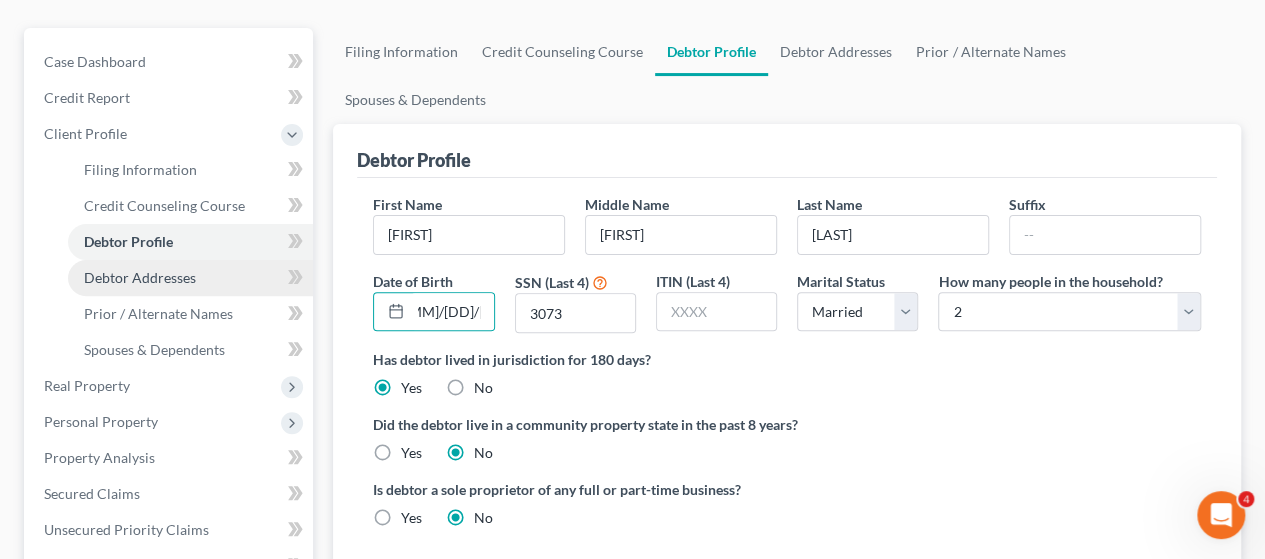click on "Debtor Addresses" at bounding box center [140, 277] 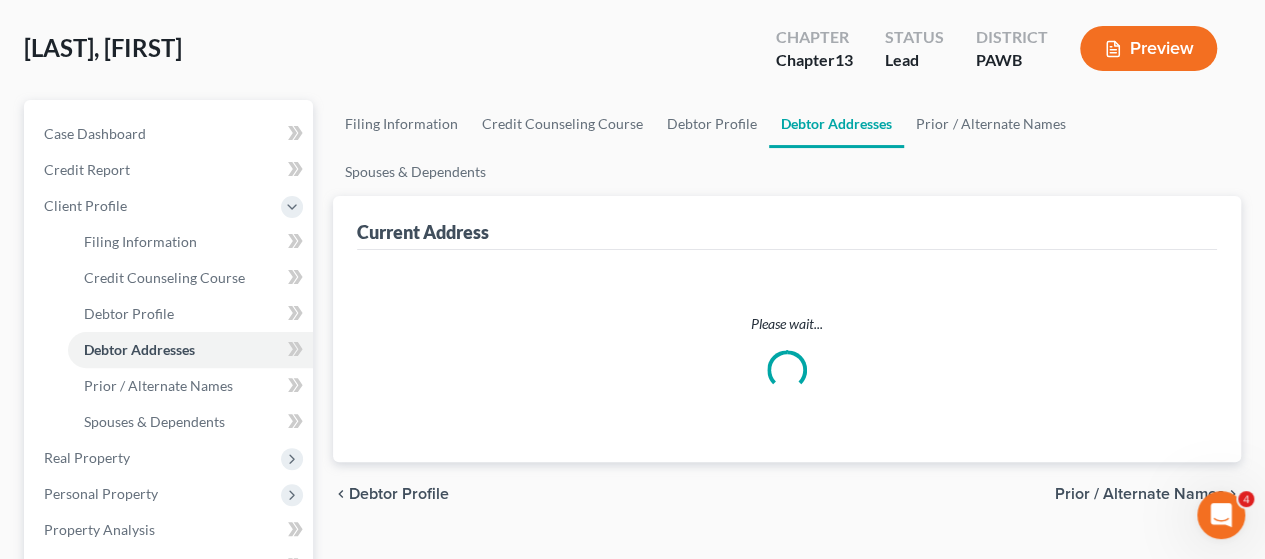 select on "0" 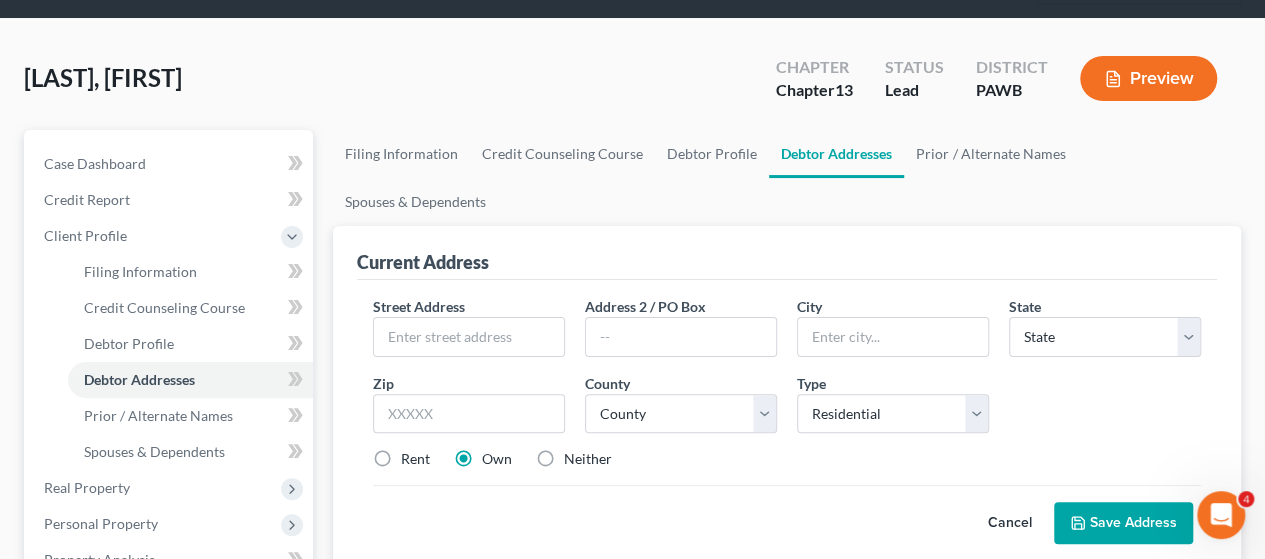 scroll, scrollTop: 100, scrollLeft: 0, axis: vertical 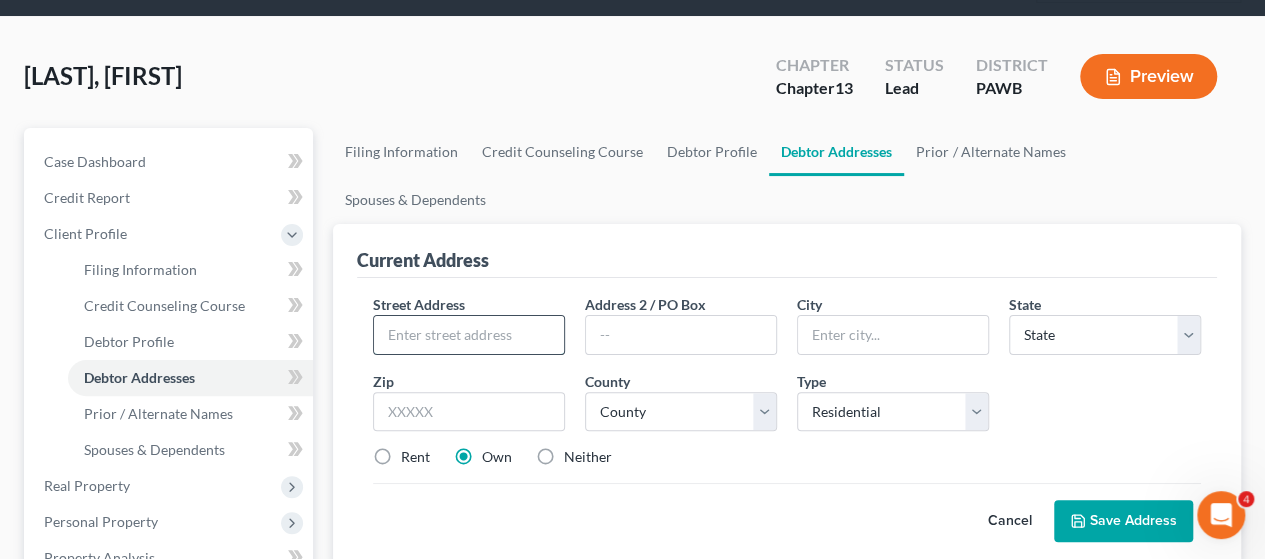 click at bounding box center [469, 335] 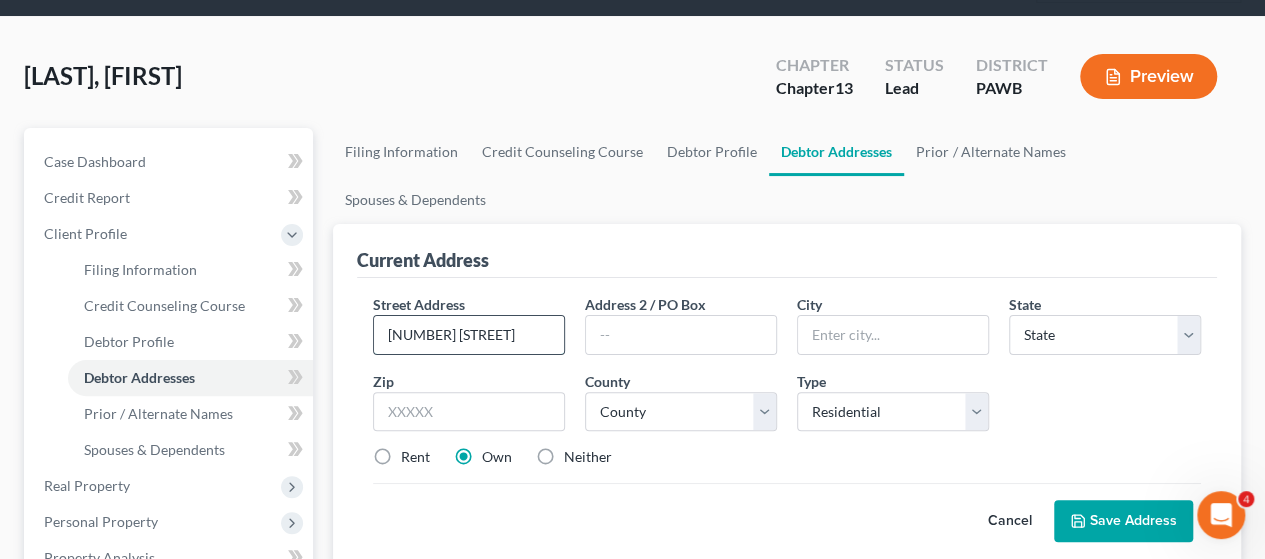 type on "[NUMBER] [STREET]" 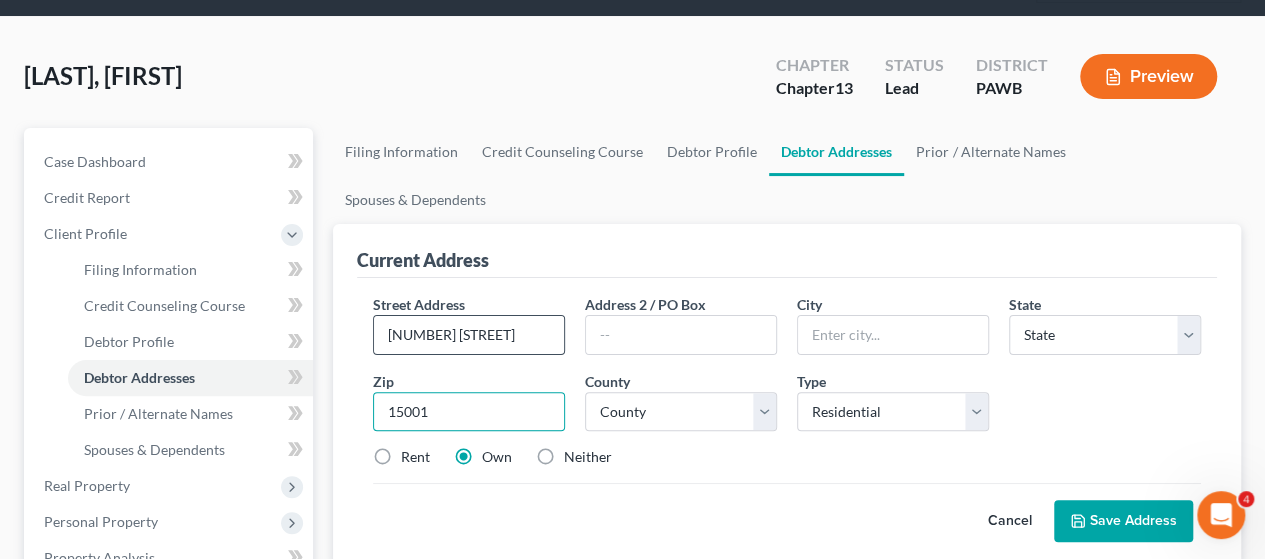 type on "15001" 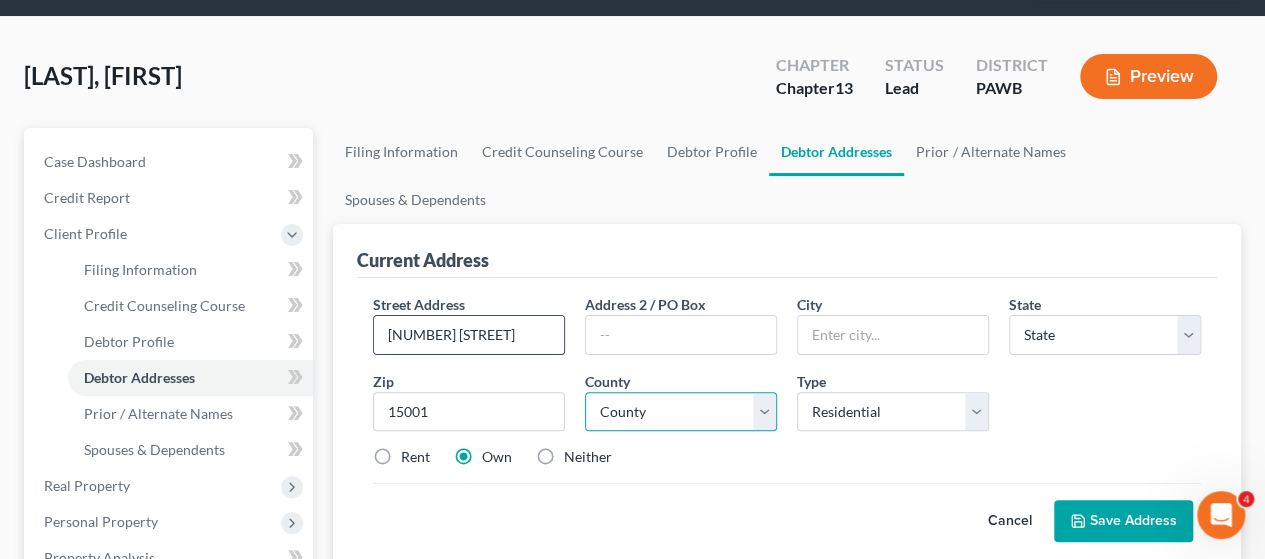 type on "Aliquippa" 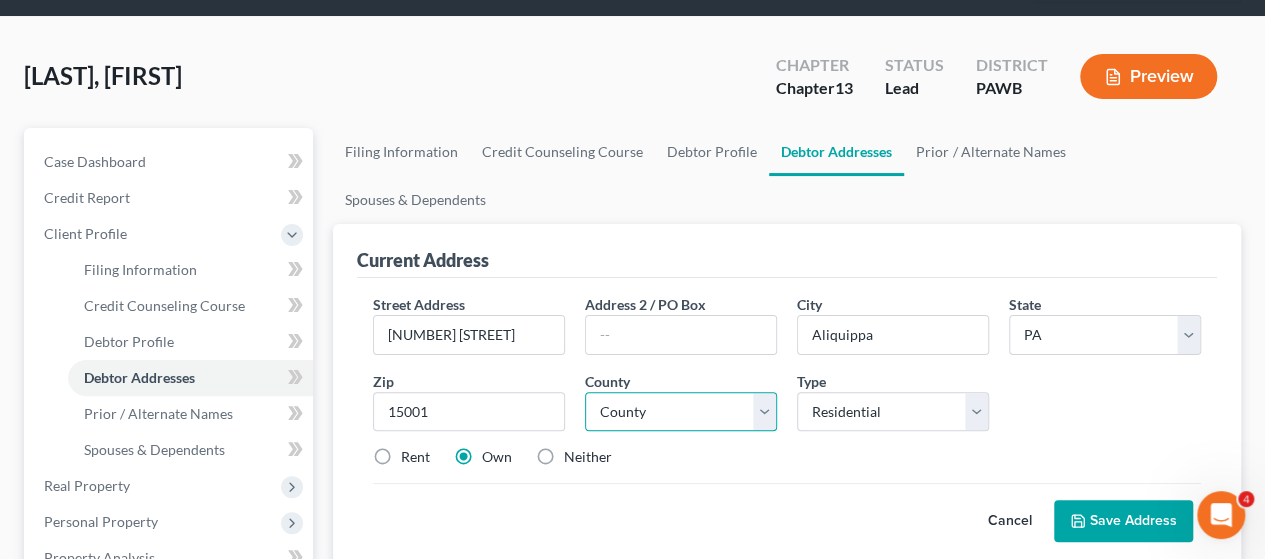 click on "County Adams County Allegheny County Armstrong County Beaver County Bedford County Berks County Blair County Bradford County Bucks County Butler County Cambria County Cameron County Carbon County Centre County Chester County Clarion County Clearfield County Clinton County Columbia County Crawford County Cumberland County Dauphin County Delaware County Elk County Erie County Fayette County Forest County Franklin County Fulton County Greene County Huntingdon County Indiana County Jefferson County Juniata County Lackawanna County Lancaster County Lawrence County Lebanon County Lehigh County Luzerne County Lycoming County McKean County Mercer County Mifflin County Monroe County Montgomery County Montour County Northampton County Northumberland County Perry County Philadelphia County Pike County Potter County Schuylkill County Snyder County Somerset County Sullivan County Susquehanna County Tioga County Union County Venango County Warren County Washington County Wayne County Westmoreland County Wyoming County" at bounding box center (681, 412) 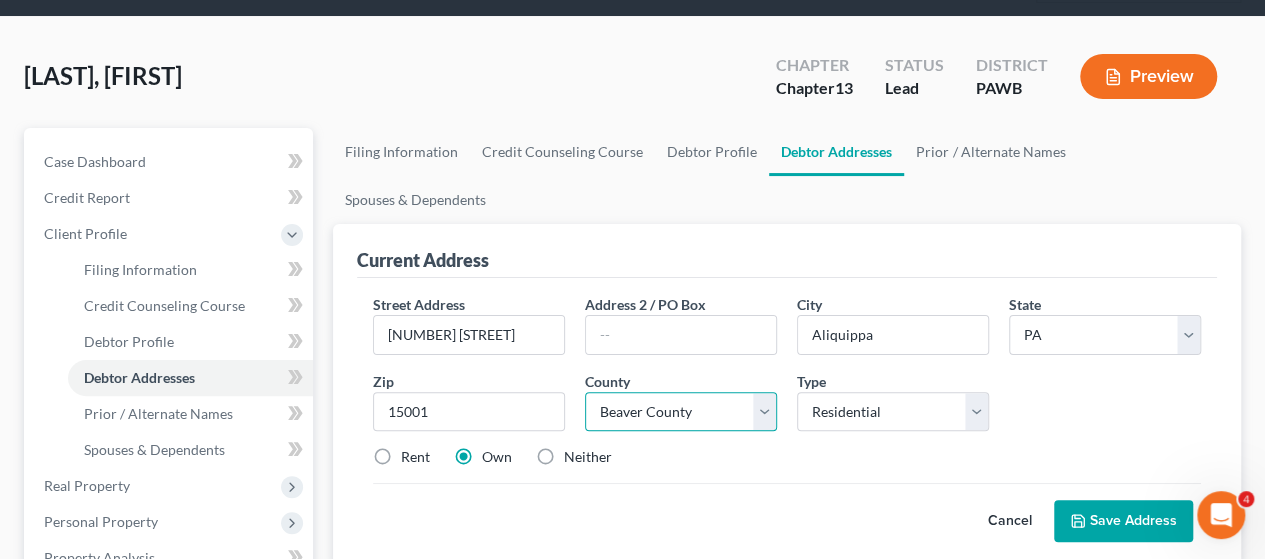 click on "County Adams County Allegheny County Armstrong County Beaver County Bedford County Berks County Blair County Bradford County Bucks County Butler County Cambria County Cameron County Carbon County Centre County Chester County Clarion County Clearfield County Clinton County Columbia County Crawford County Cumberland County Dauphin County Delaware County Elk County Erie County Fayette County Forest County Franklin County Fulton County Greene County Huntingdon County Indiana County Jefferson County Juniata County Lackawanna County Lancaster County Lawrence County Lebanon County Lehigh County Luzerne County Lycoming County McKean County Mercer County Mifflin County Monroe County Montgomery County Montour County Northampton County Northumberland County Perry County Philadelphia County Pike County Potter County Schuylkill County Snyder County Somerset County Sullivan County Susquehanna County Tioga County Union County Venango County Warren County Washington County Wayne County Westmoreland County Wyoming County" at bounding box center [681, 412] 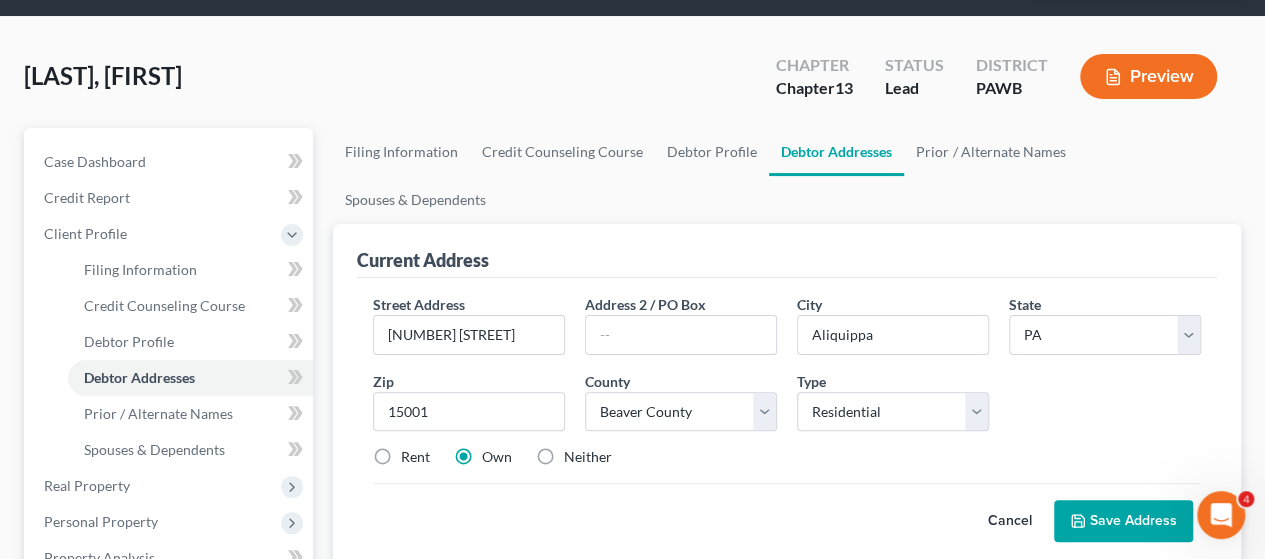 click on "Save Address" at bounding box center (1123, 521) 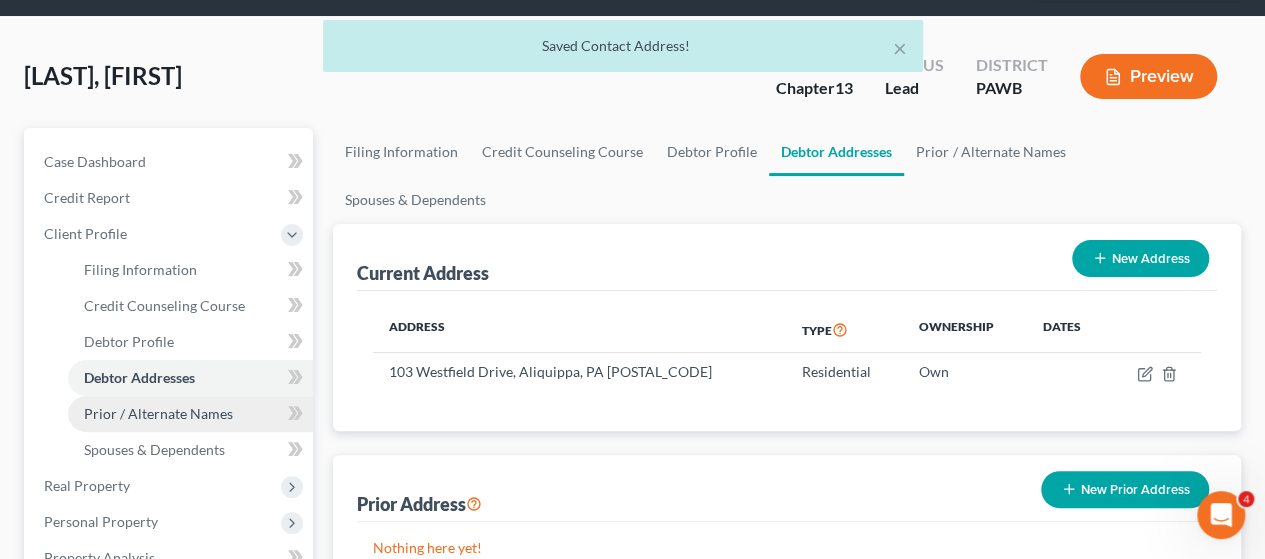 click on "Prior / Alternate Names" at bounding box center [158, 413] 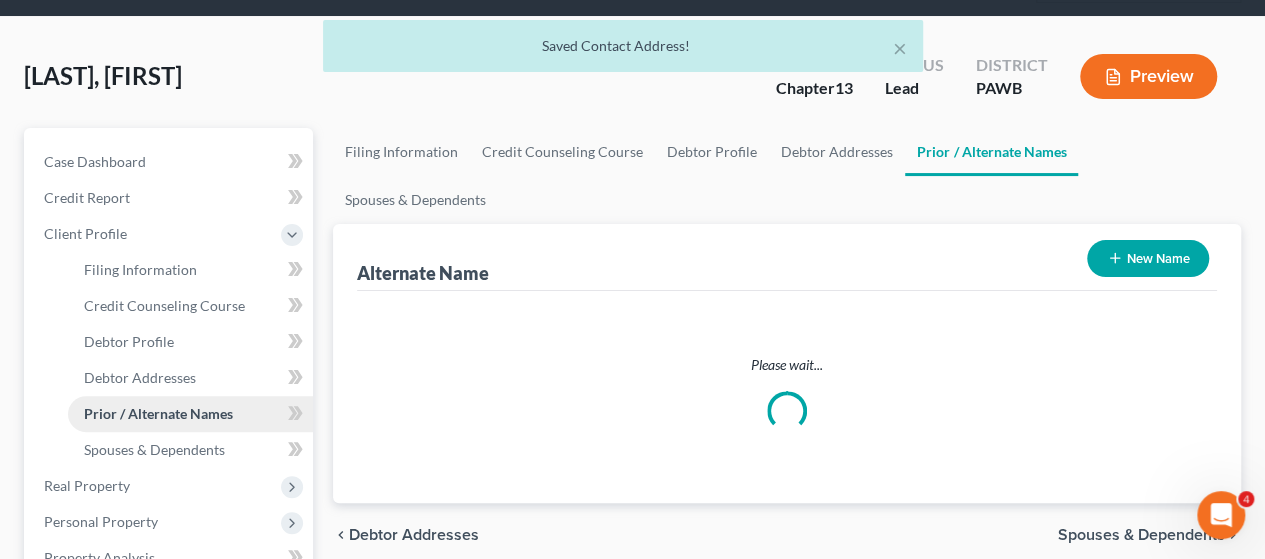 scroll, scrollTop: 0, scrollLeft: 0, axis: both 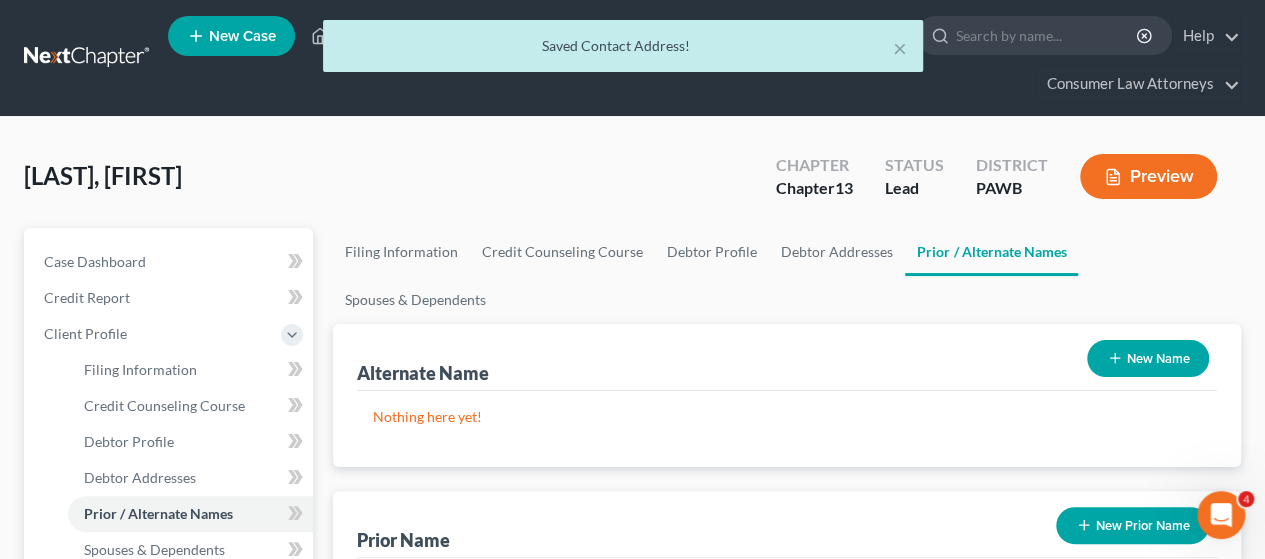 click on "New Name" at bounding box center (1148, 358) 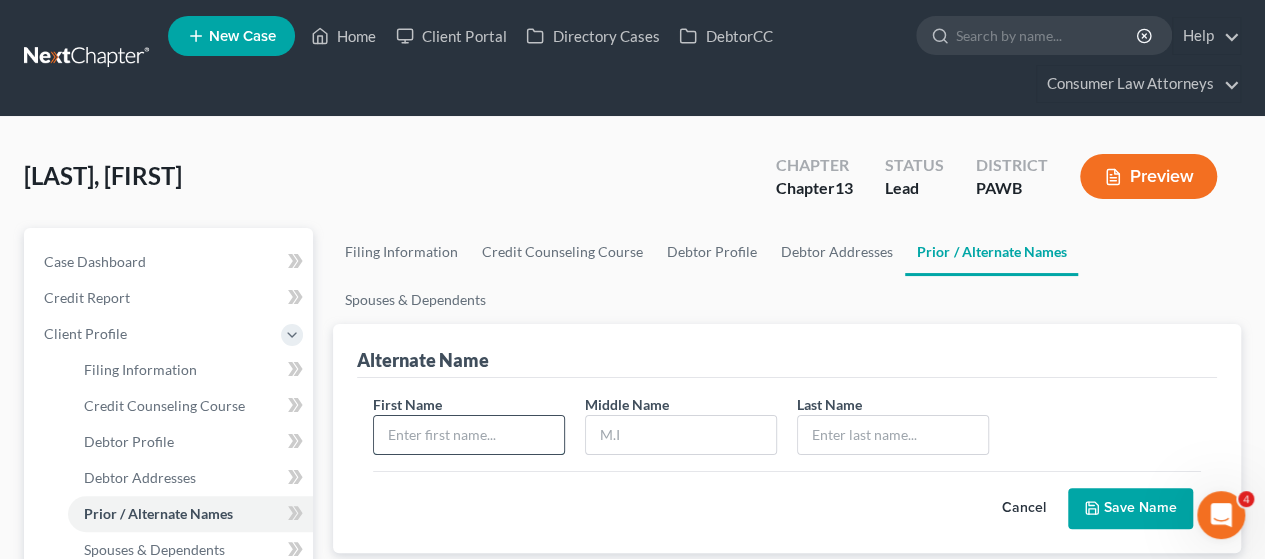 click at bounding box center (469, 435) 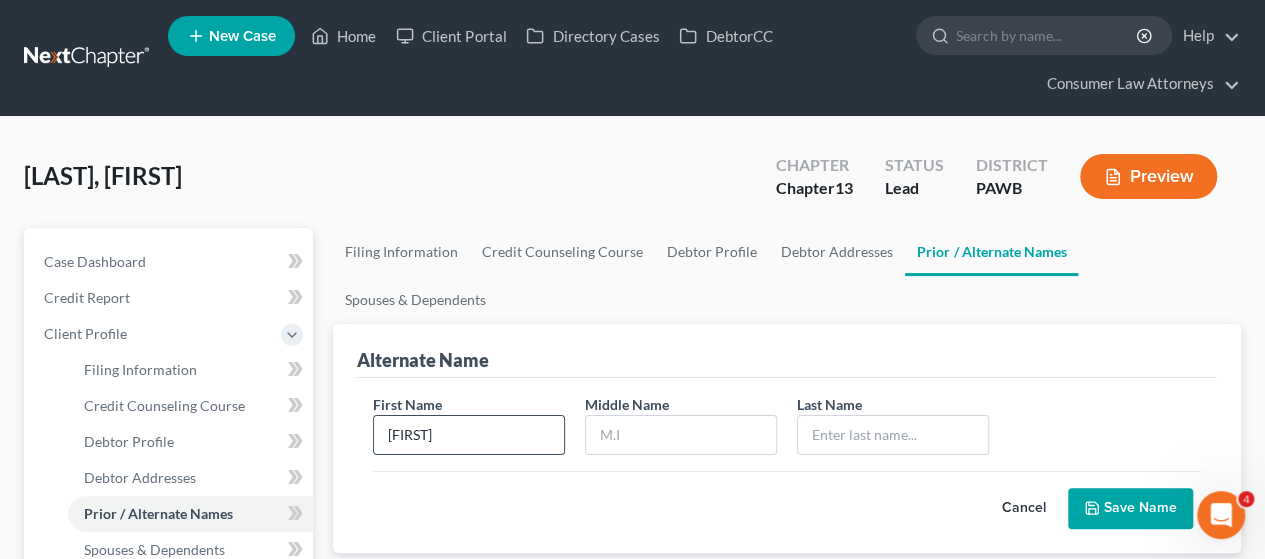 type on "[FIRST]" 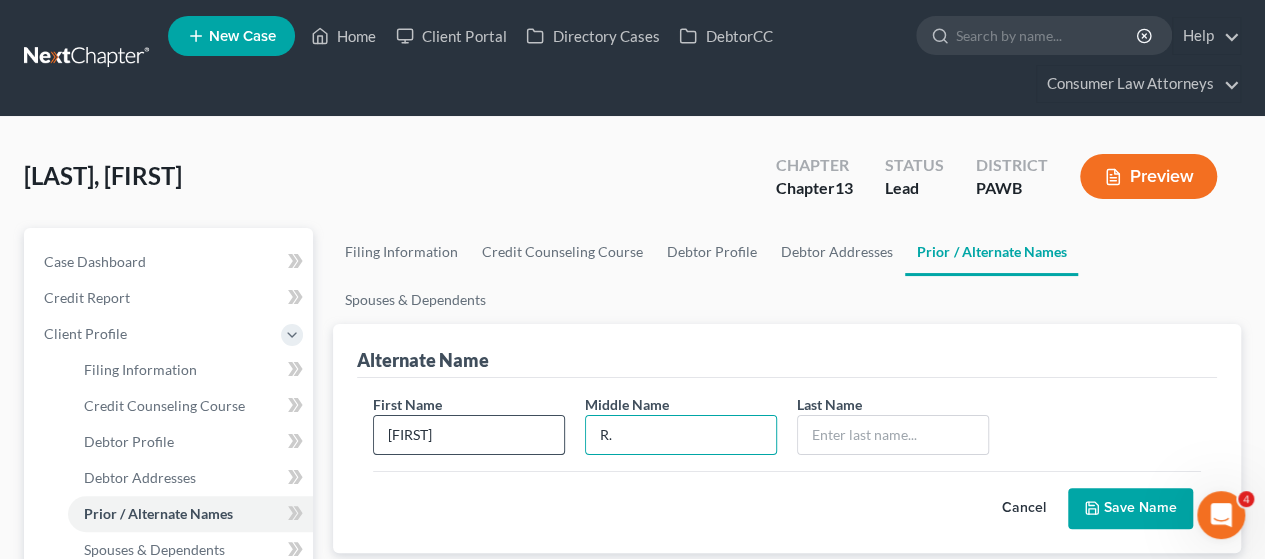 type on "R." 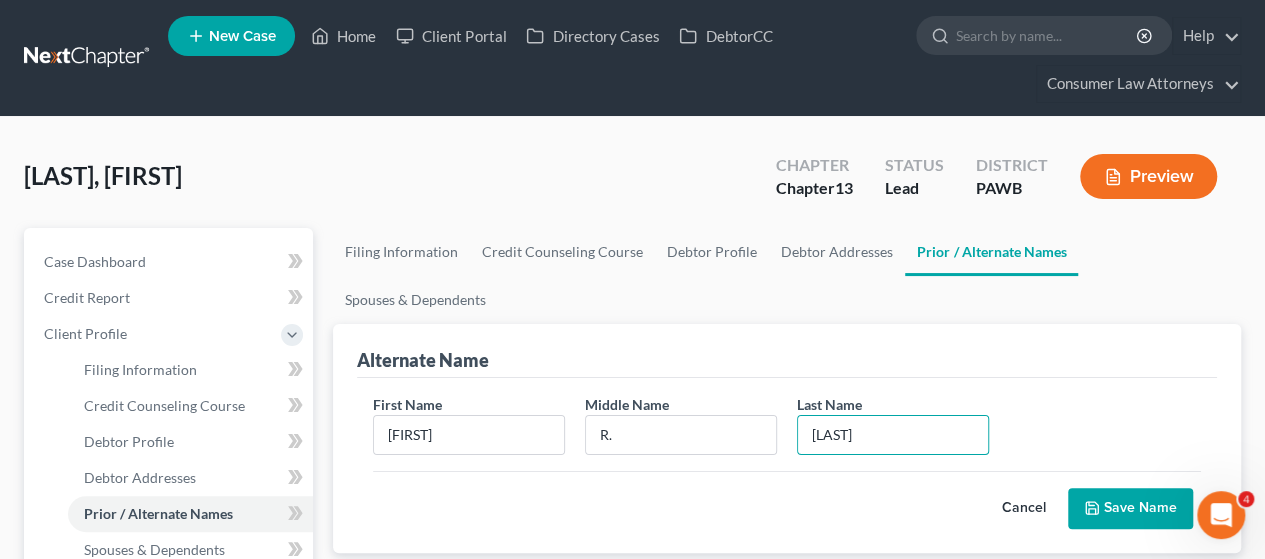 type on "[LAST]" 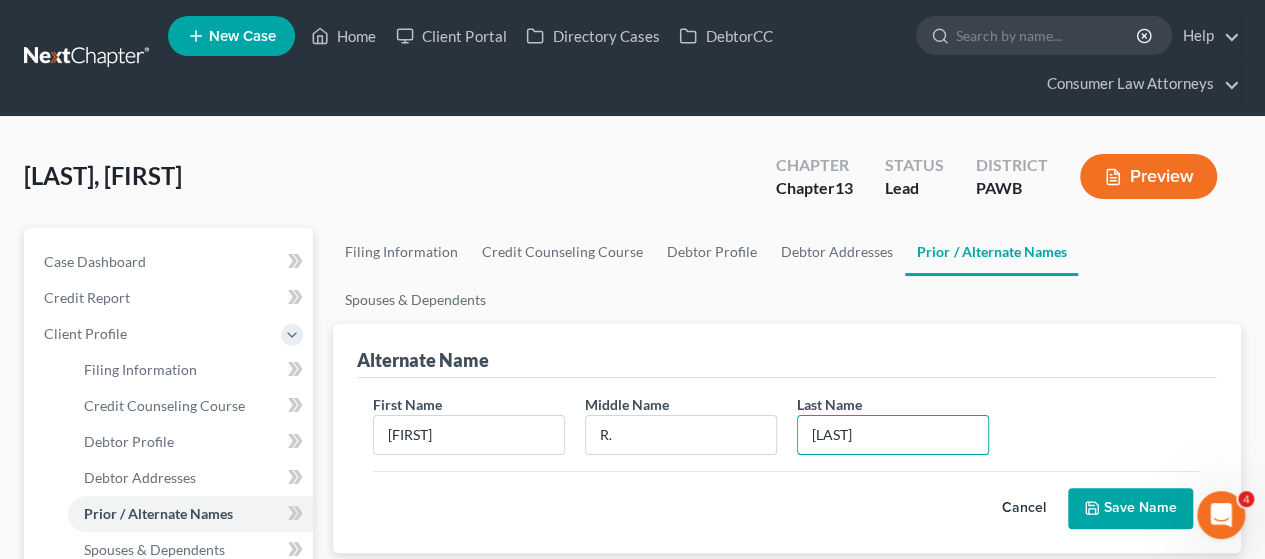 click on "Save Name" at bounding box center [1130, 509] 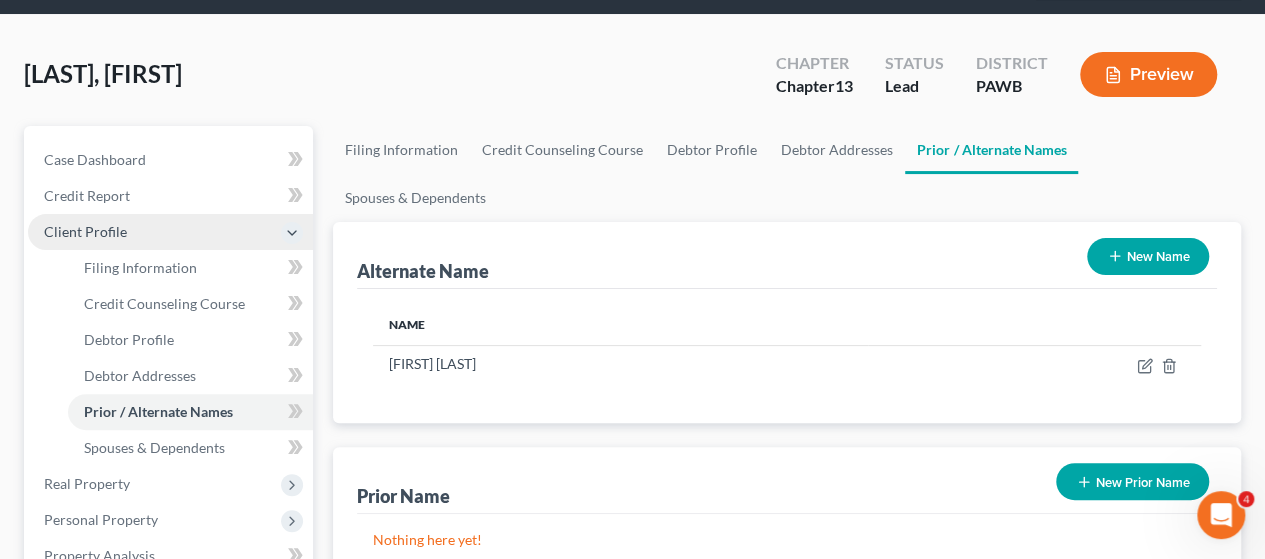 scroll, scrollTop: 0, scrollLeft: 0, axis: both 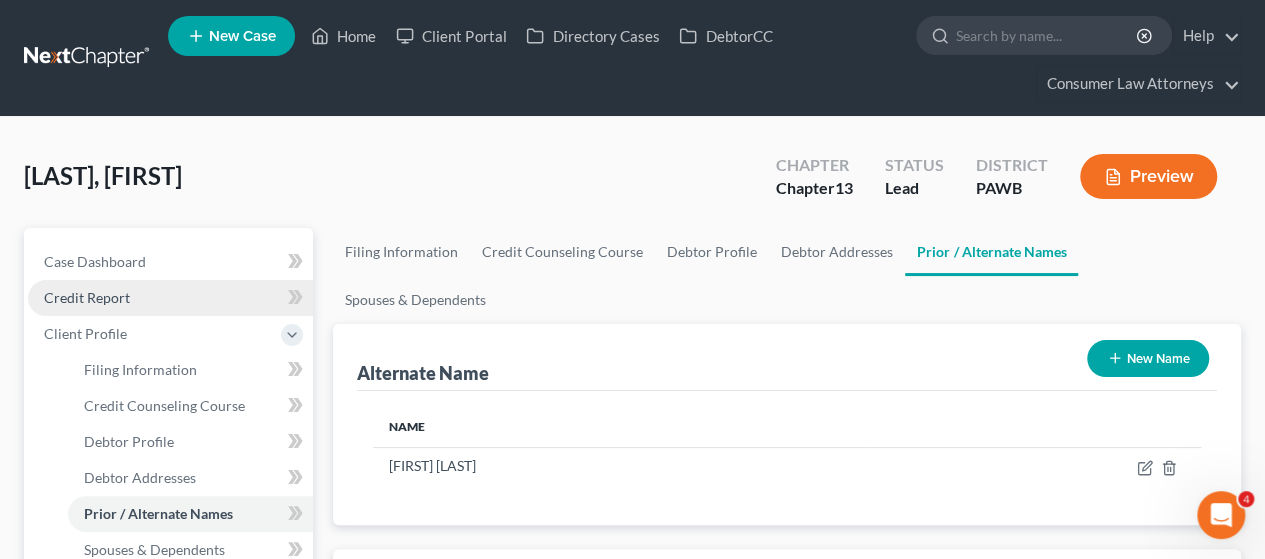 click on "Credit Report" at bounding box center [87, 297] 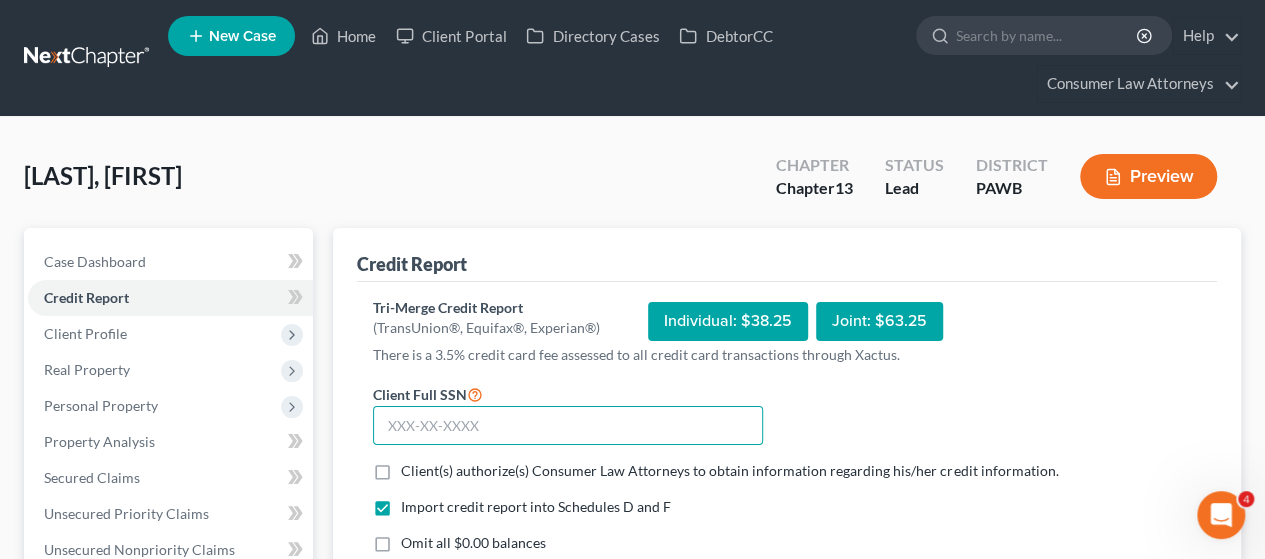 click at bounding box center (568, 426) 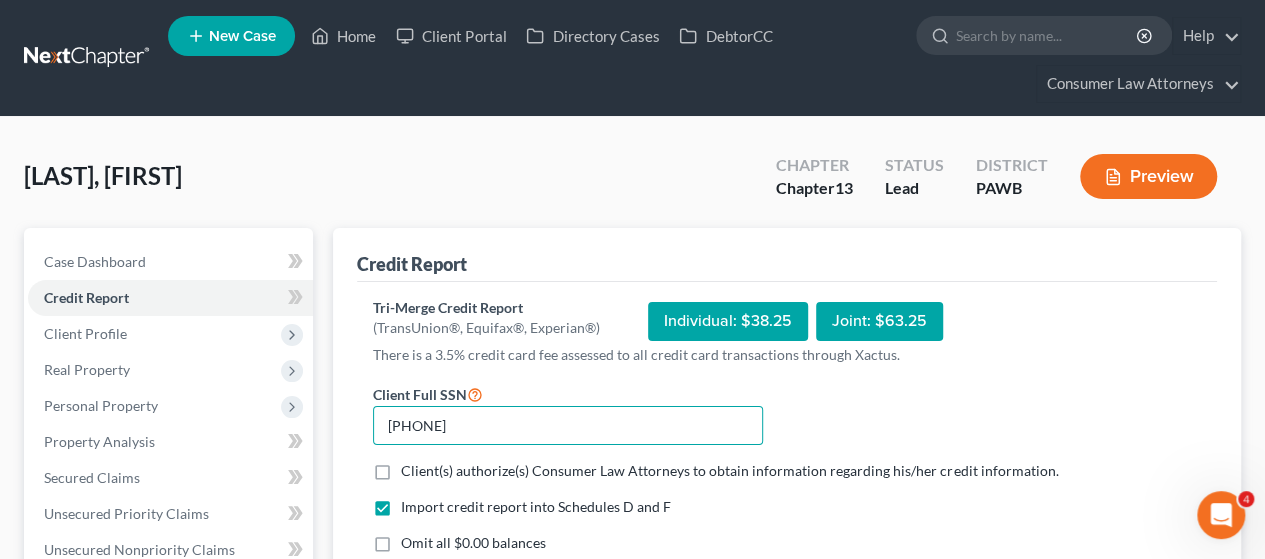 type on "[PHONE]" 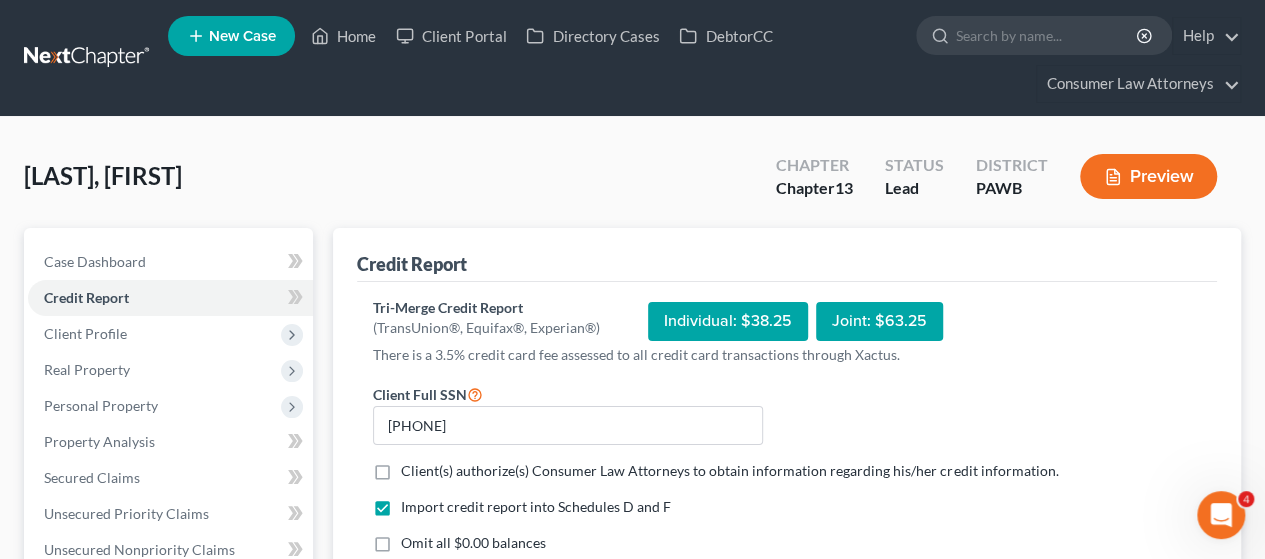 click on "Client(s) authorize(s) Consumer Law Attorneys to obtain information regarding his/her credit information.
*" at bounding box center [729, 471] 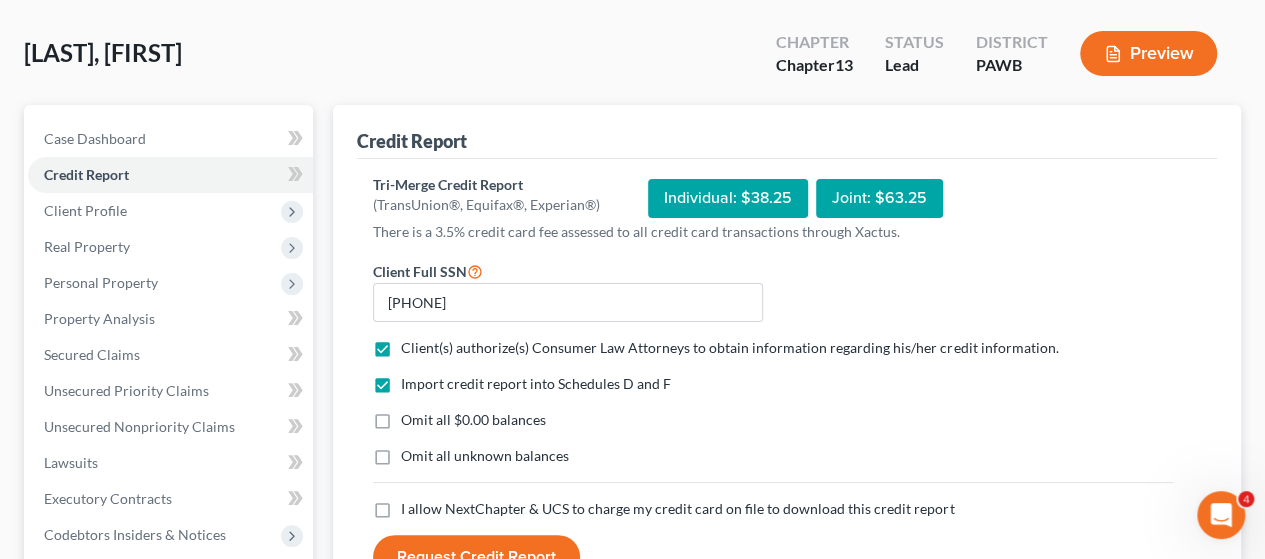 scroll, scrollTop: 400, scrollLeft: 0, axis: vertical 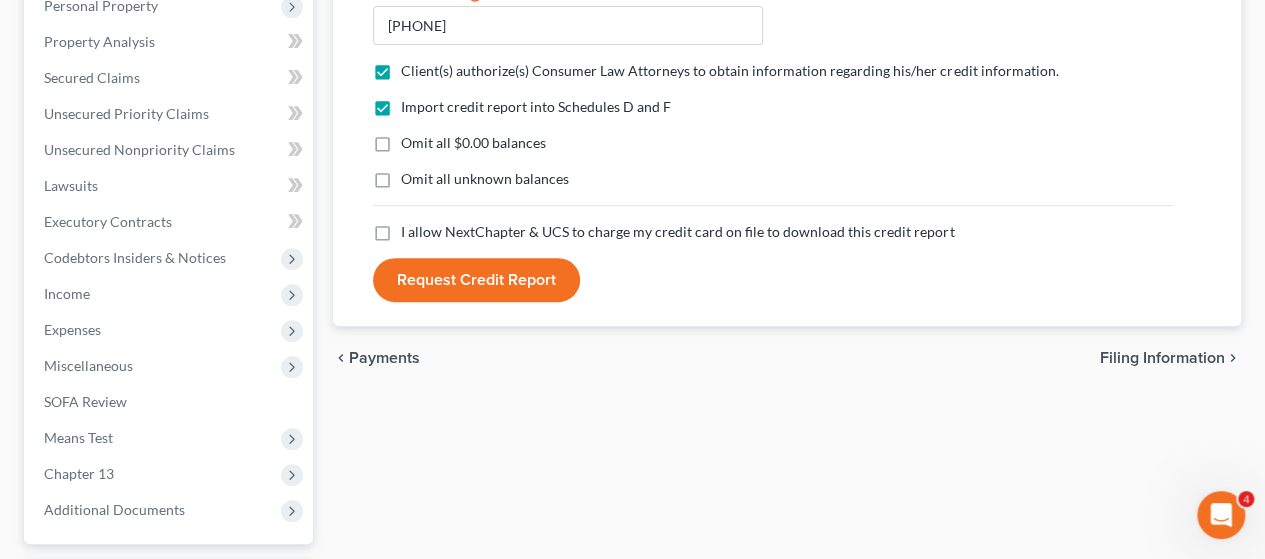 click on "I allow NextChapter & UCS to charge my credit card on file to download this credit report
*" at bounding box center (677, 232) 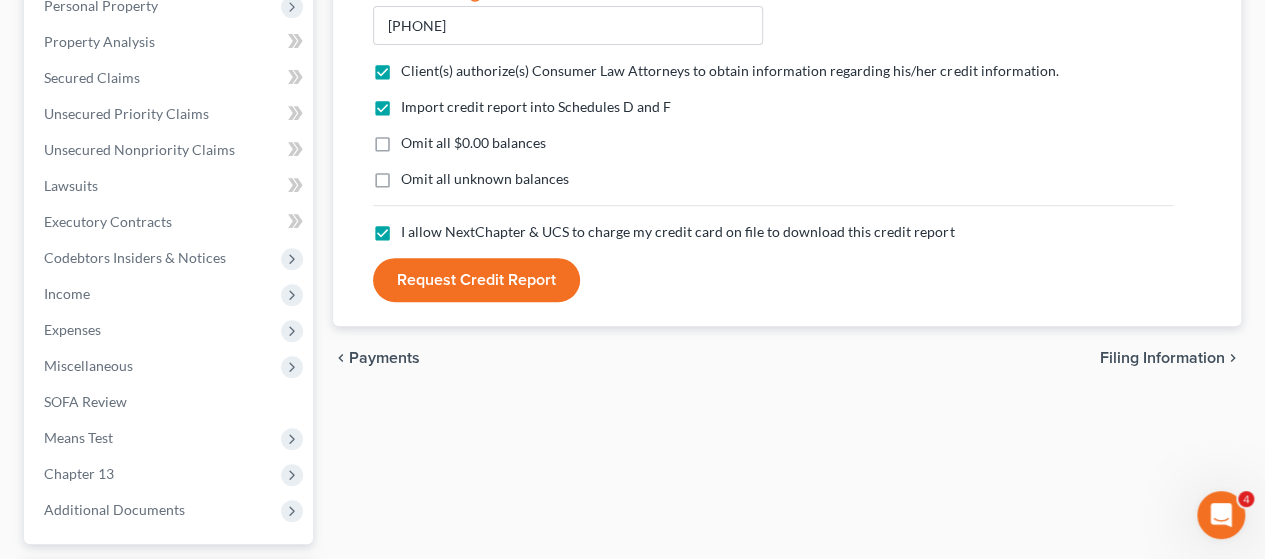 click on "Request Credit Report" at bounding box center [476, 280] 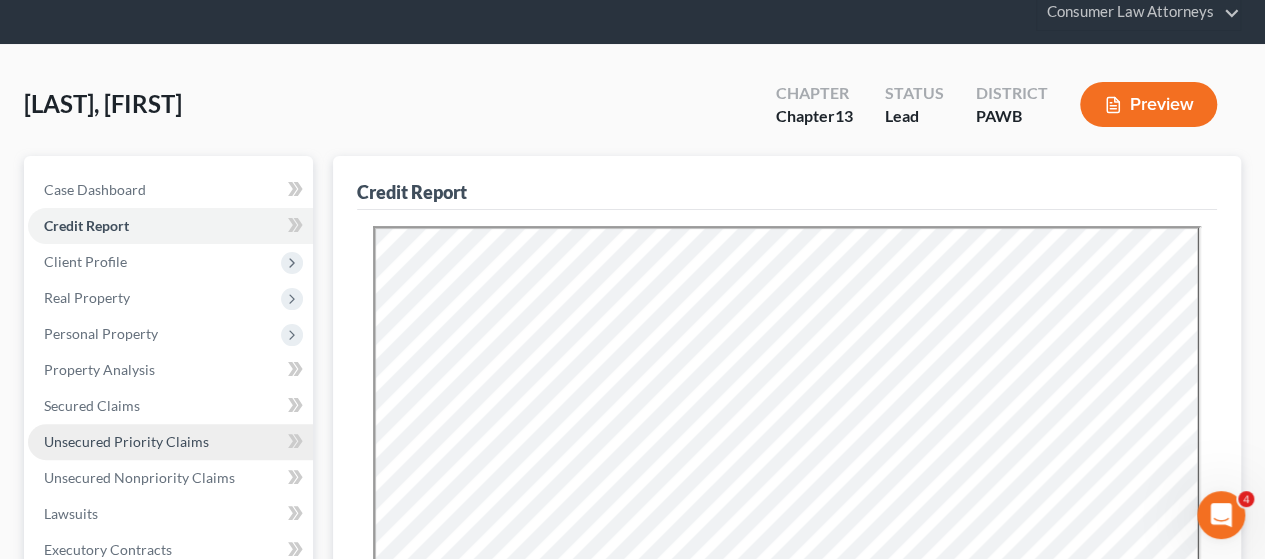 scroll, scrollTop: 200, scrollLeft: 0, axis: vertical 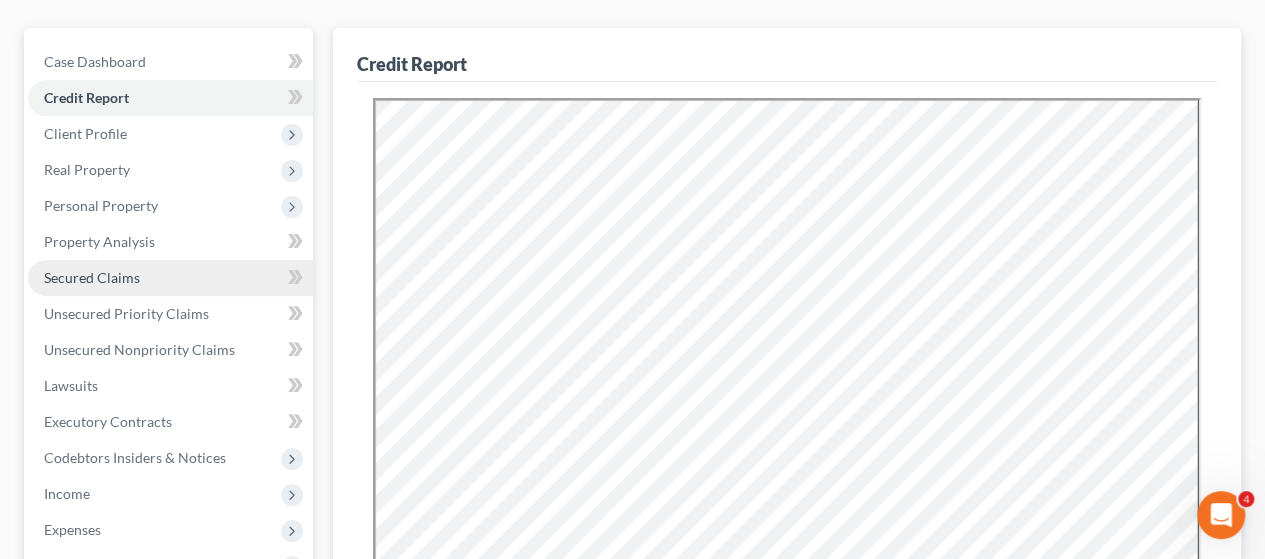 click on "Secured Claims" at bounding box center [170, 278] 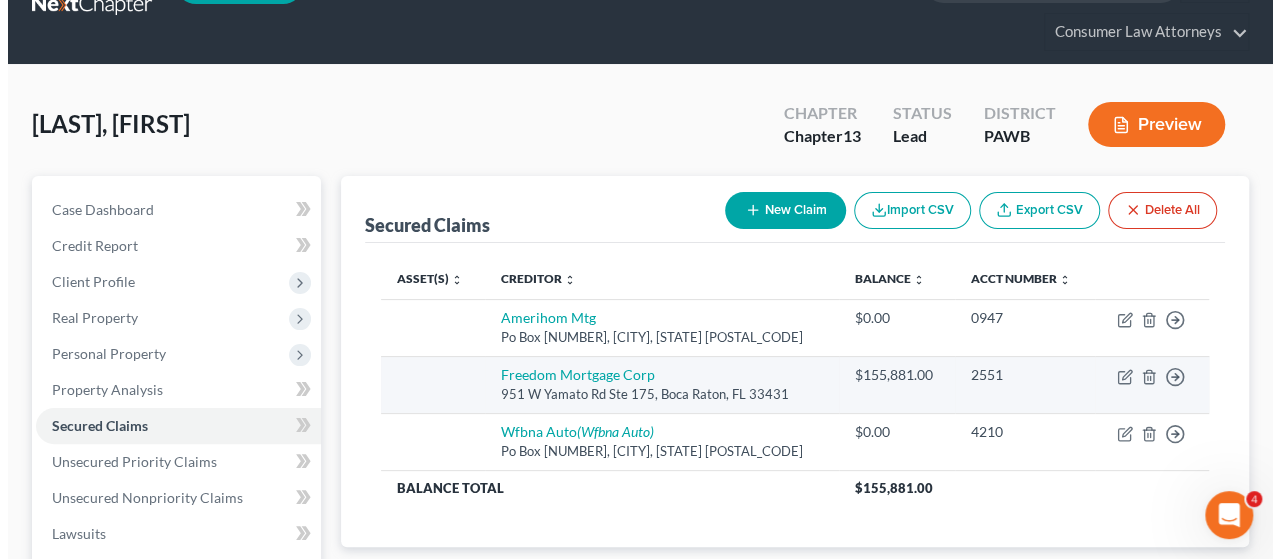 scroll, scrollTop: 100, scrollLeft: 0, axis: vertical 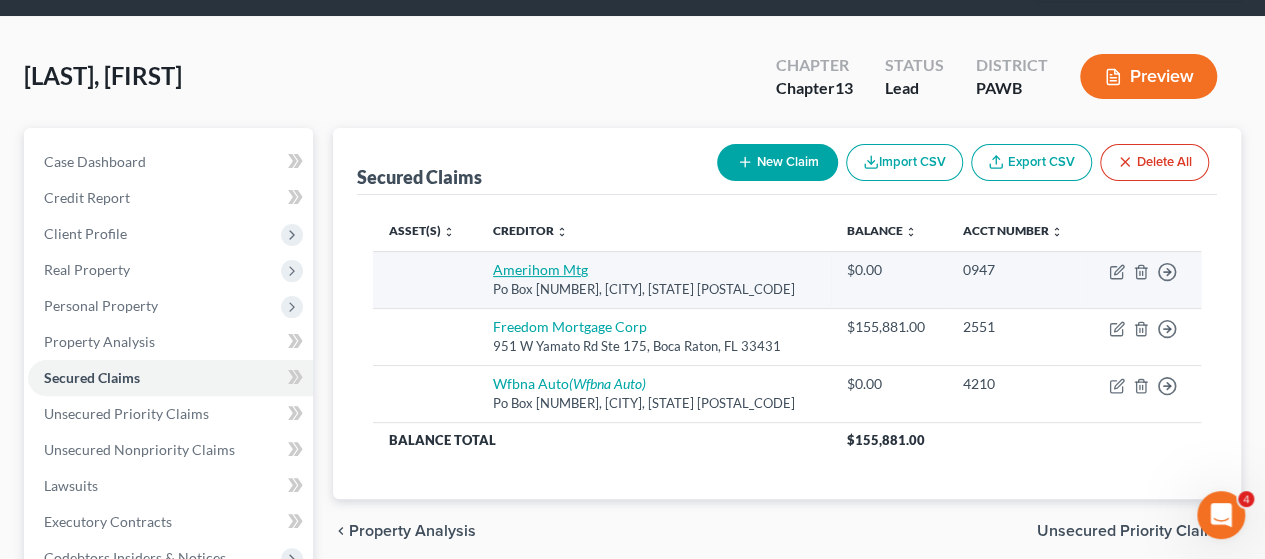 click on "Amerihom Mtg" at bounding box center (540, 269) 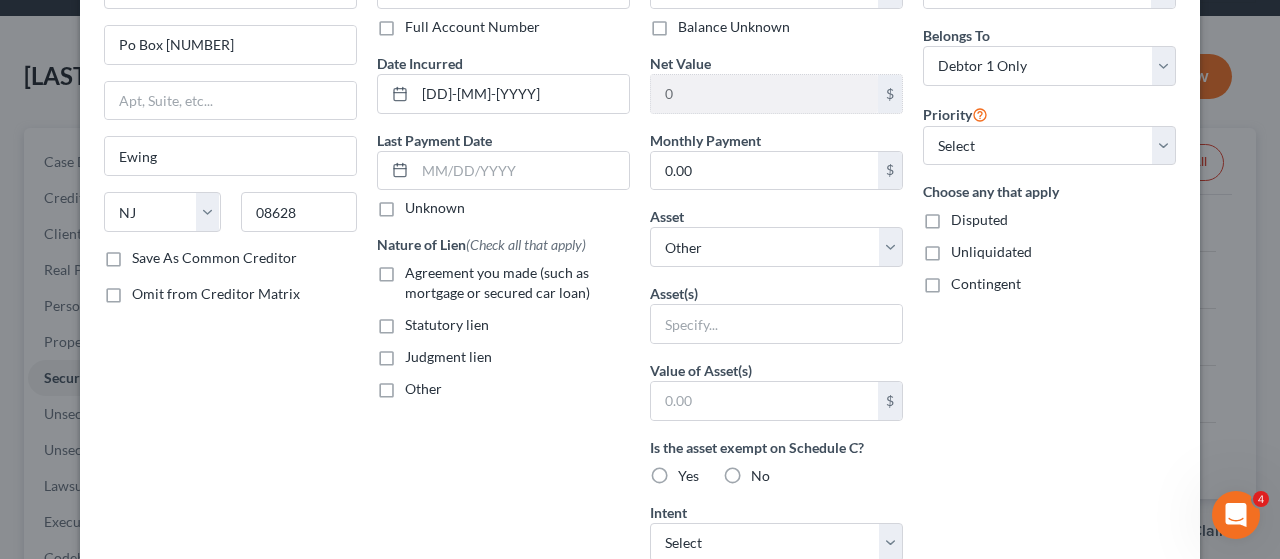 scroll, scrollTop: 500, scrollLeft: 0, axis: vertical 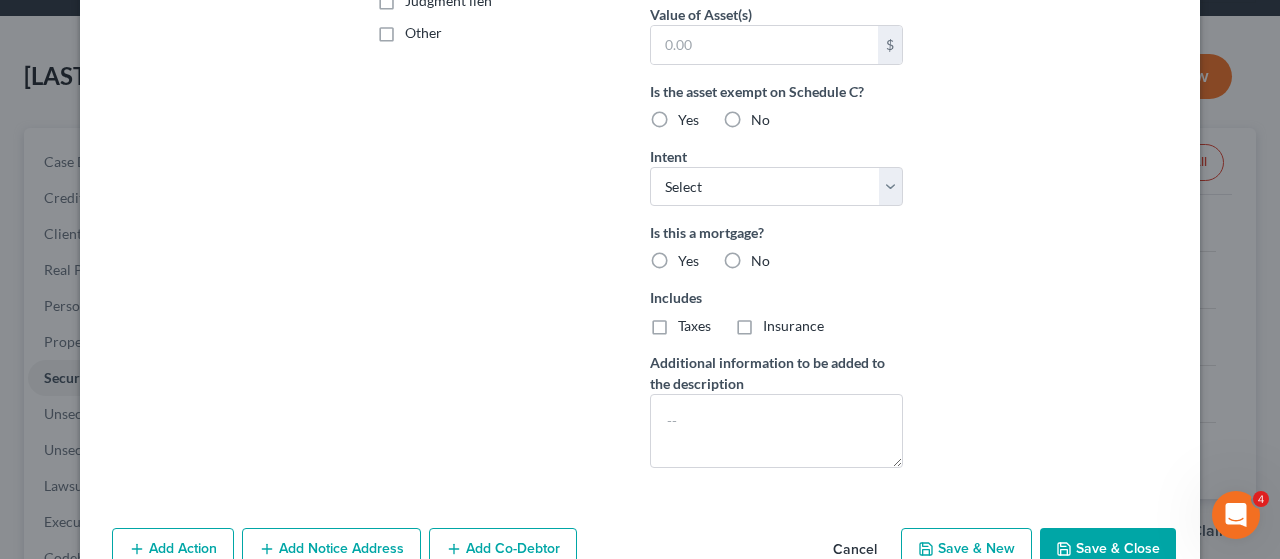 click on "Save & Close" at bounding box center (1108, 549) 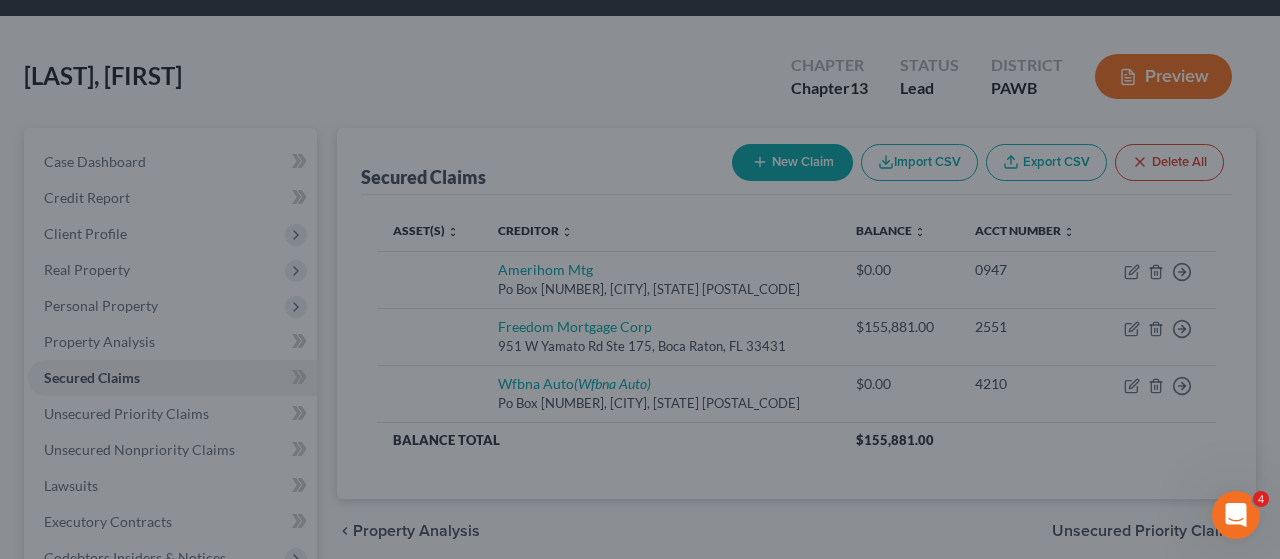 type on "0" 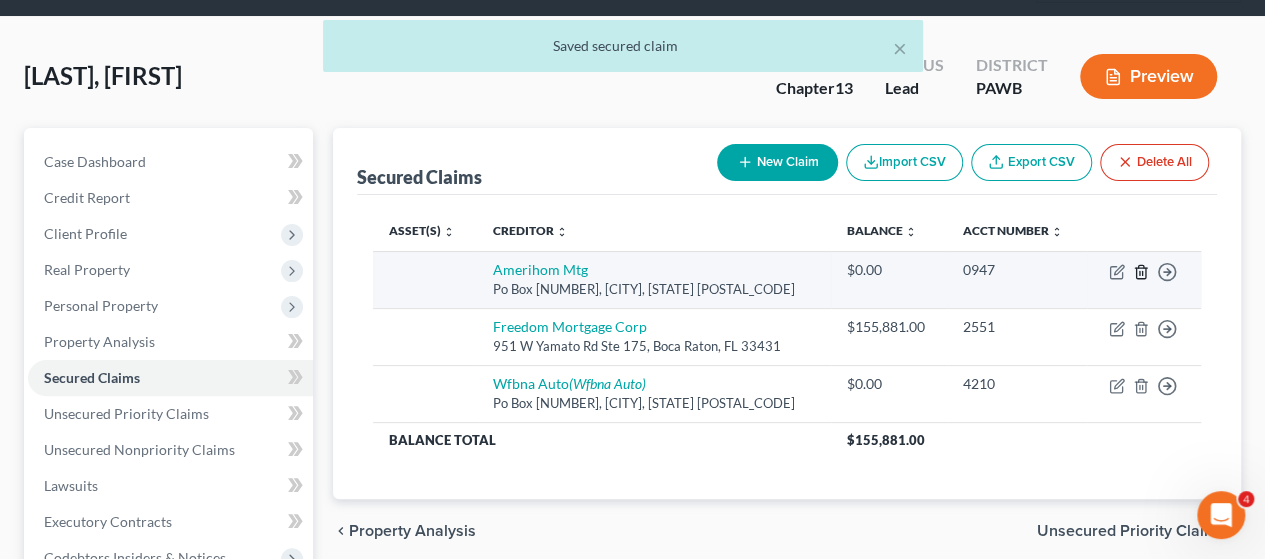 click 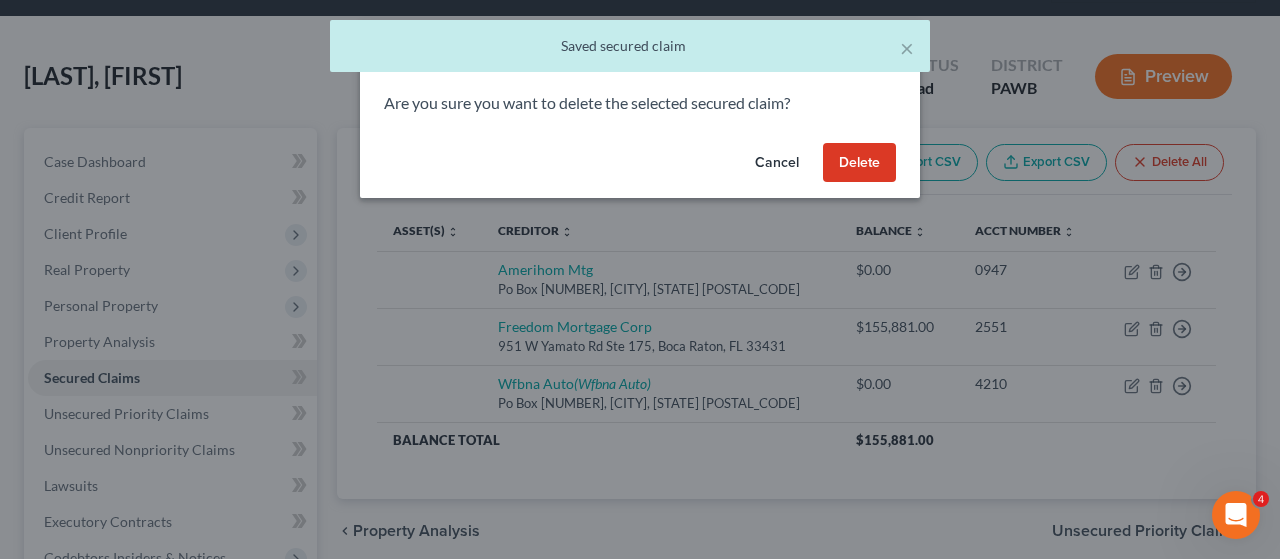 click on "Delete" at bounding box center (859, 163) 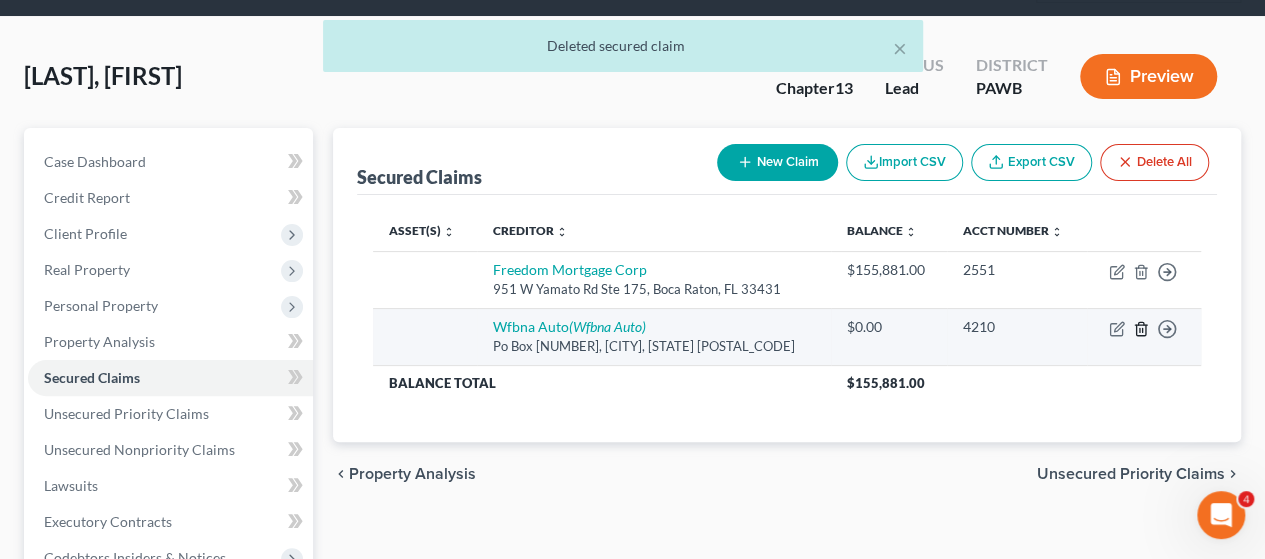 click 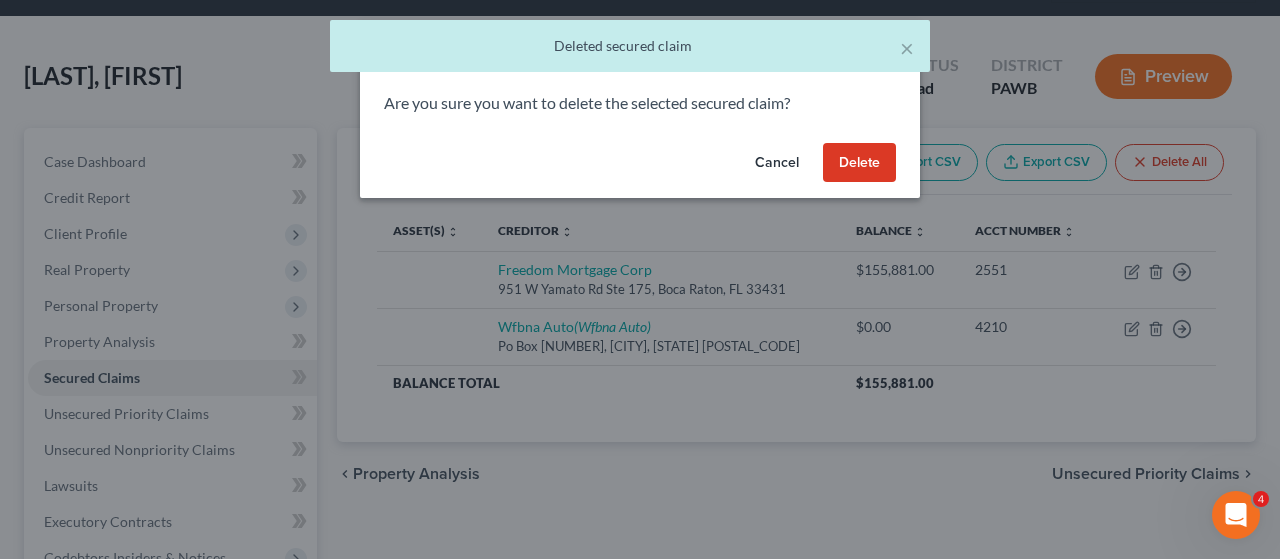 click on "Delete" at bounding box center (859, 163) 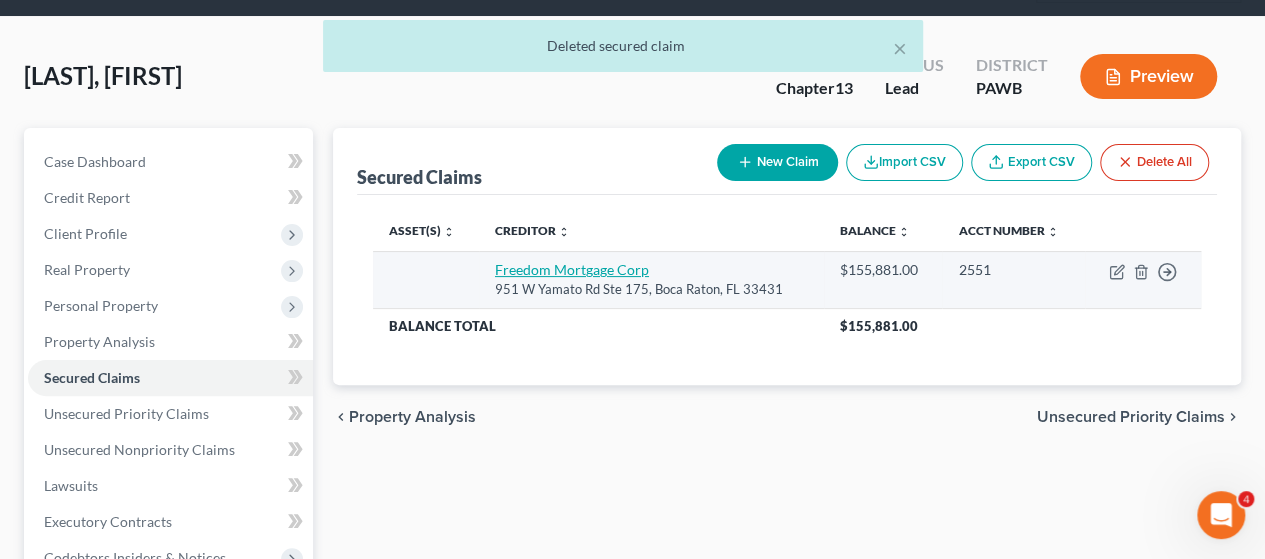 click on "Freedom Mortgage Corp" at bounding box center [572, 269] 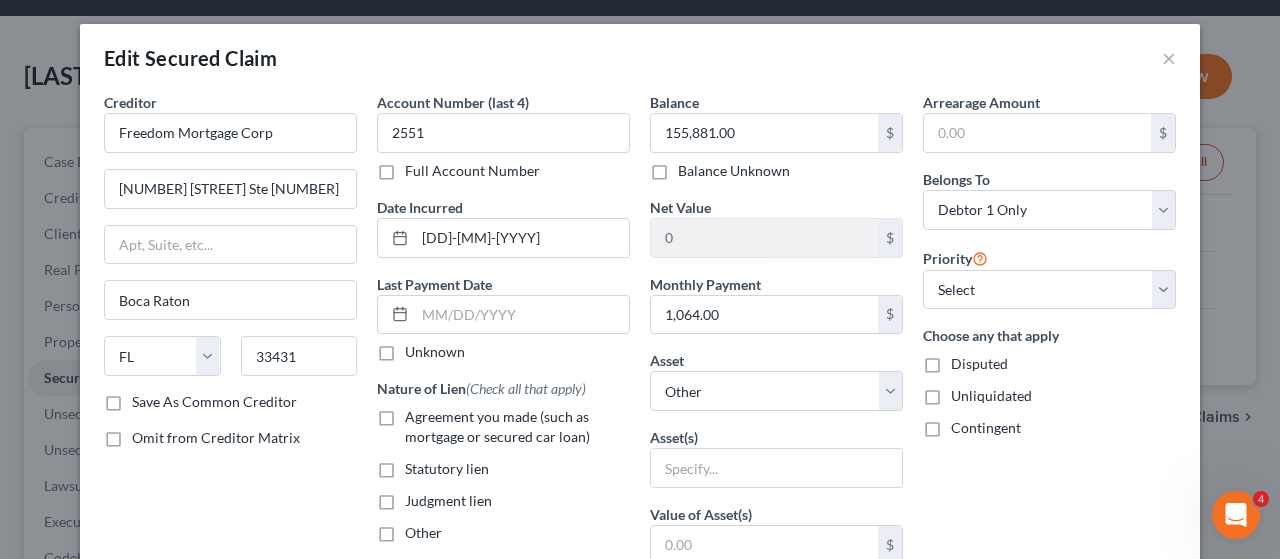 scroll, scrollTop: 100, scrollLeft: 0, axis: vertical 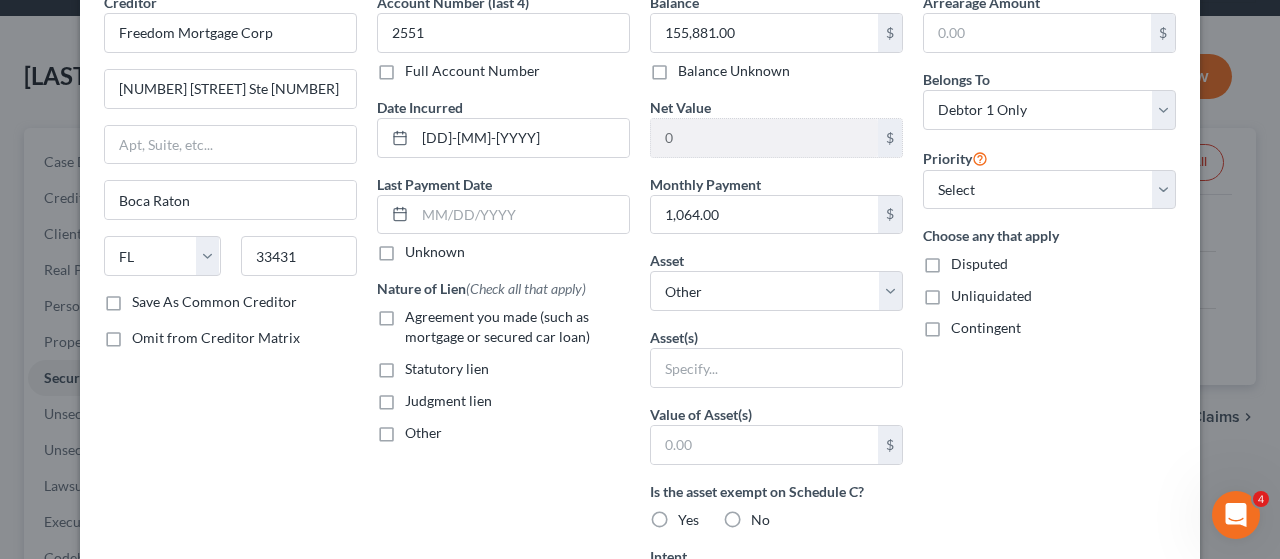click on "Agreement you made (such as mortgage or secured car loan)" at bounding box center (517, 327) 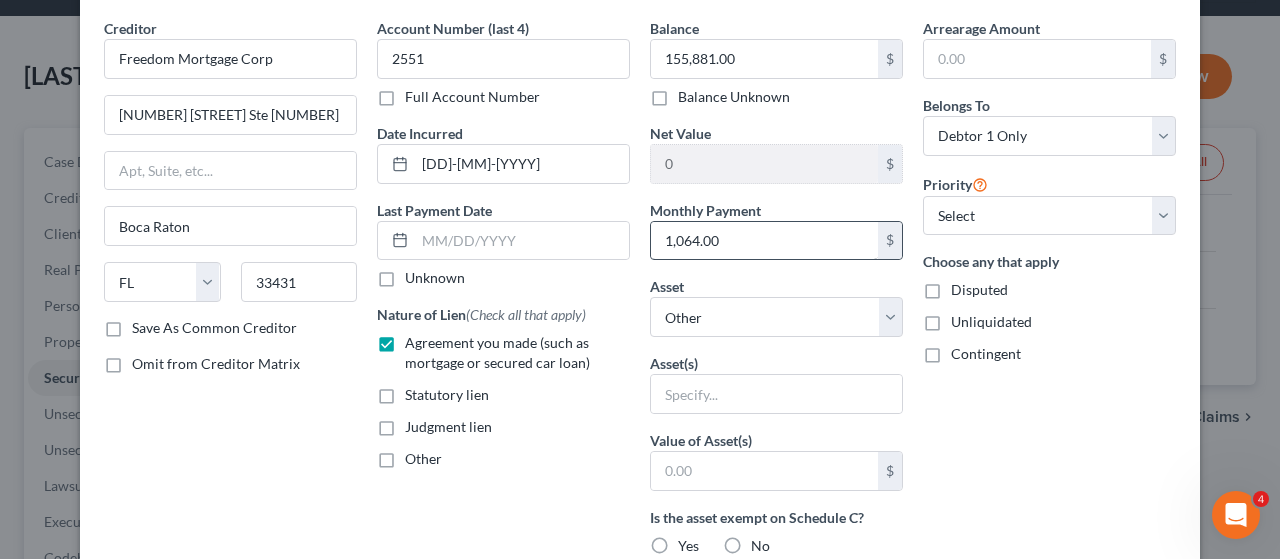 scroll, scrollTop: 200, scrollLeft: 0, axis: vertical 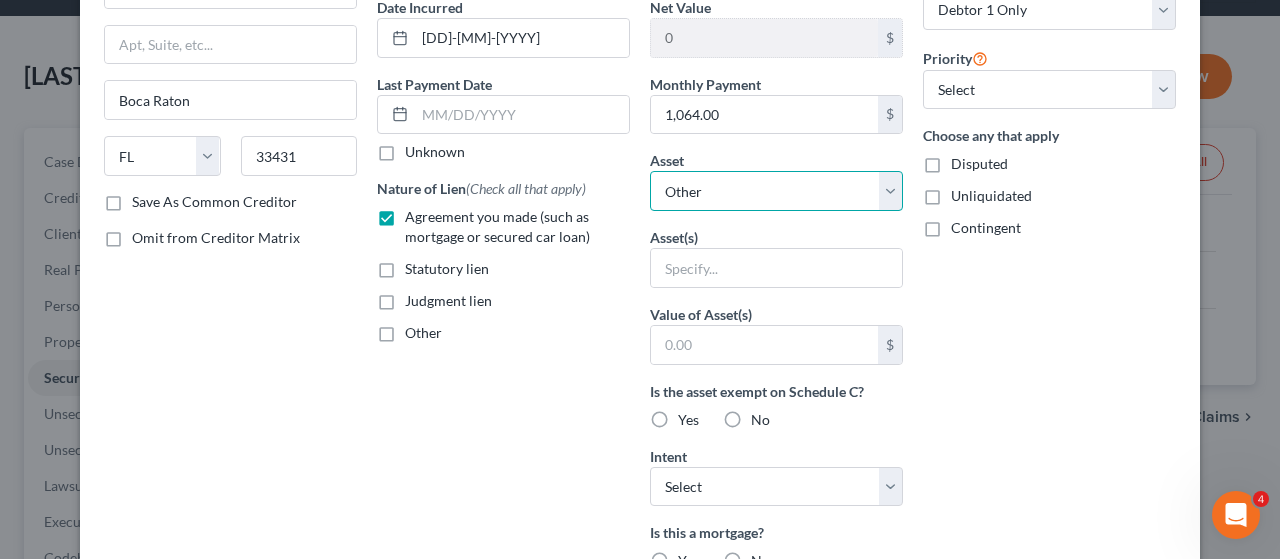 click on "Select Other Multiple Assets 103 Westfield Drive - $0.0" at bounding box center [776, 191] 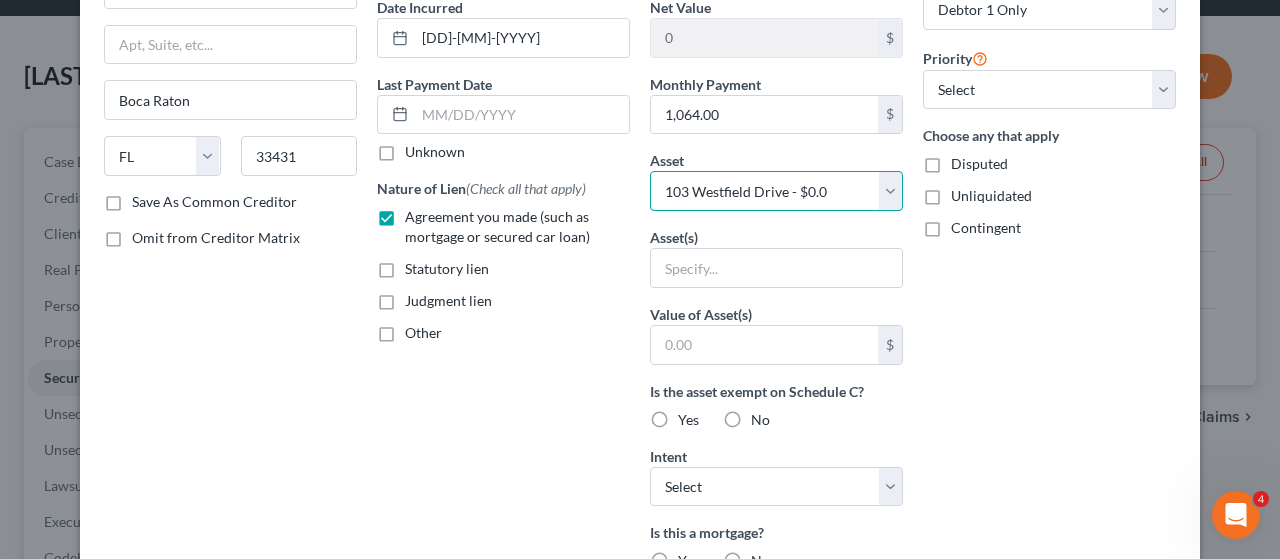 click on "Select Other Multiple Assets 103 Westfield Drive - $0.0" at bounding box center (776, 191) 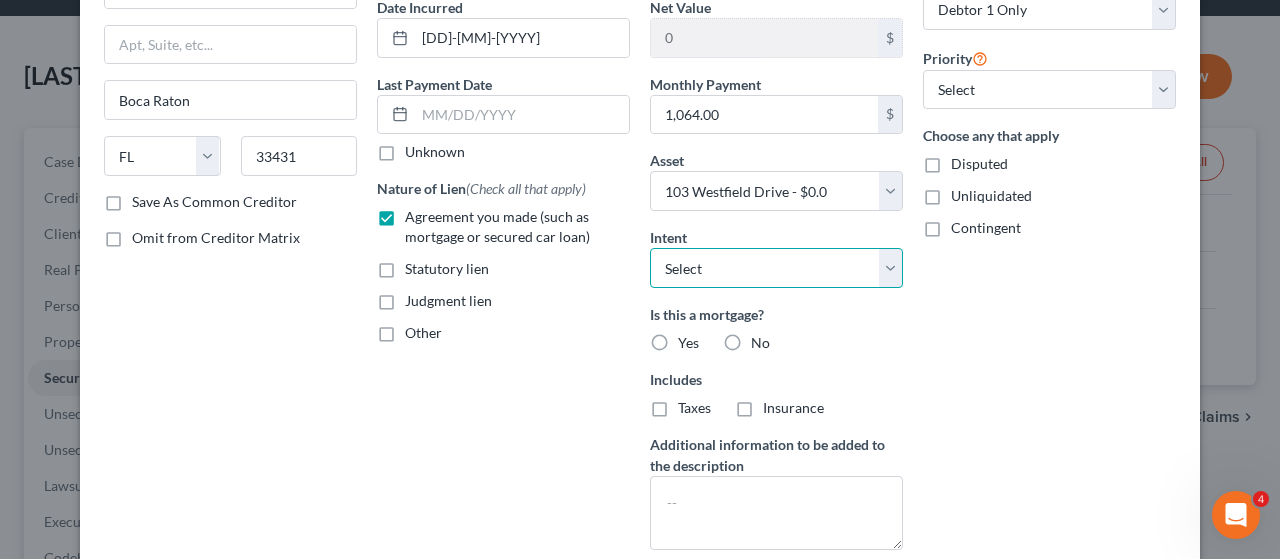 click on "Select Surrender Redeem Reaffirm Avoid Other" at bounding box center (776, 268) 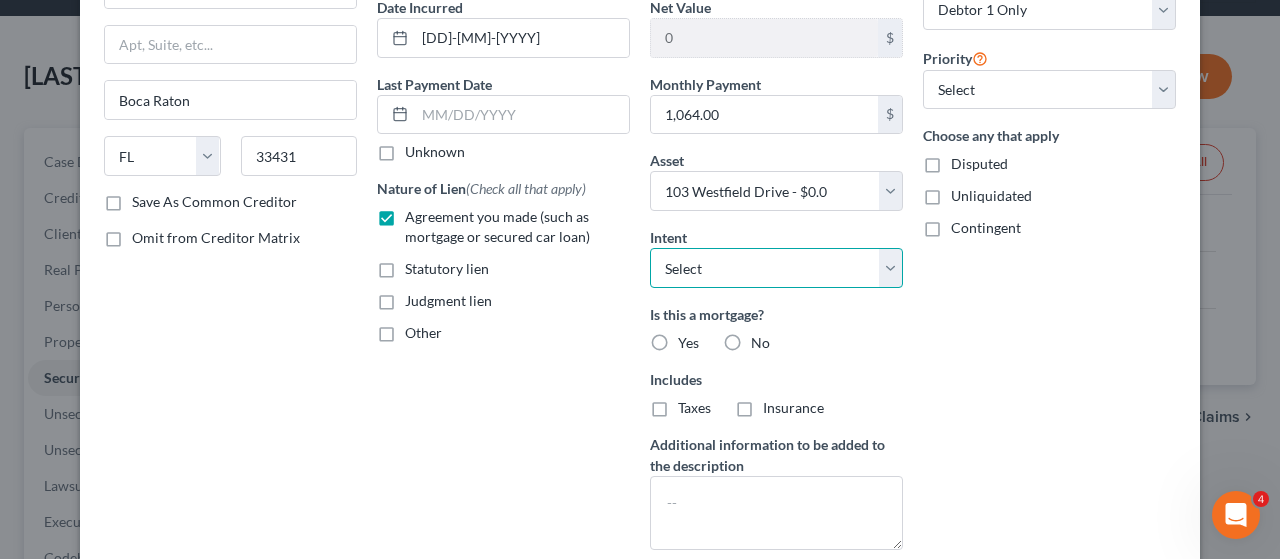 select on "2" 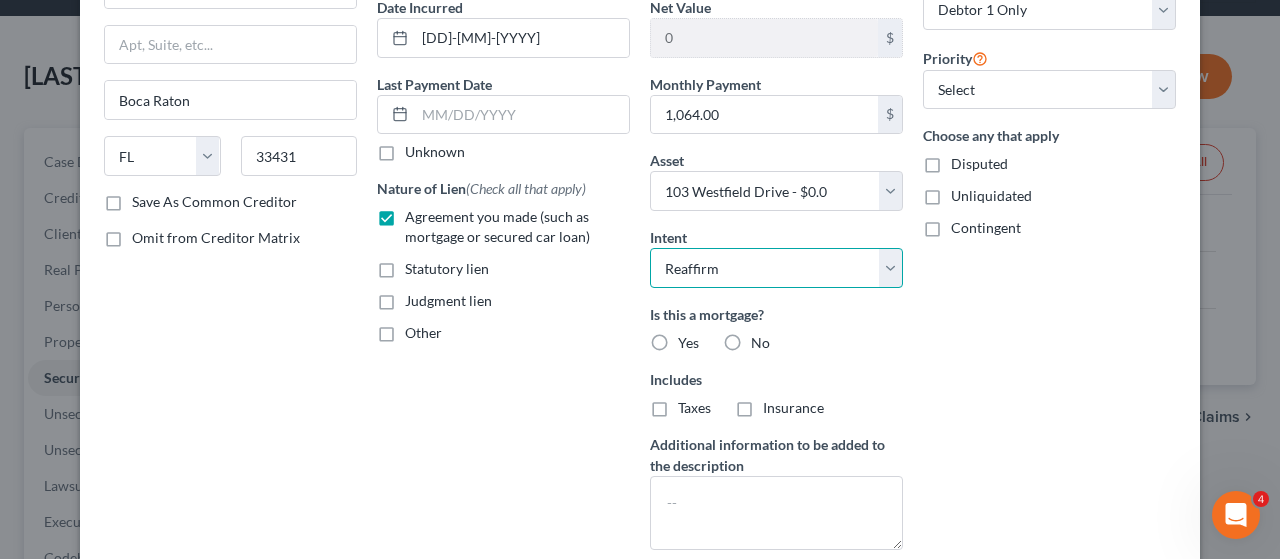click on "Select Surrender Redeem Reaffirm Avoid Other" at bounding box center [776, 268] 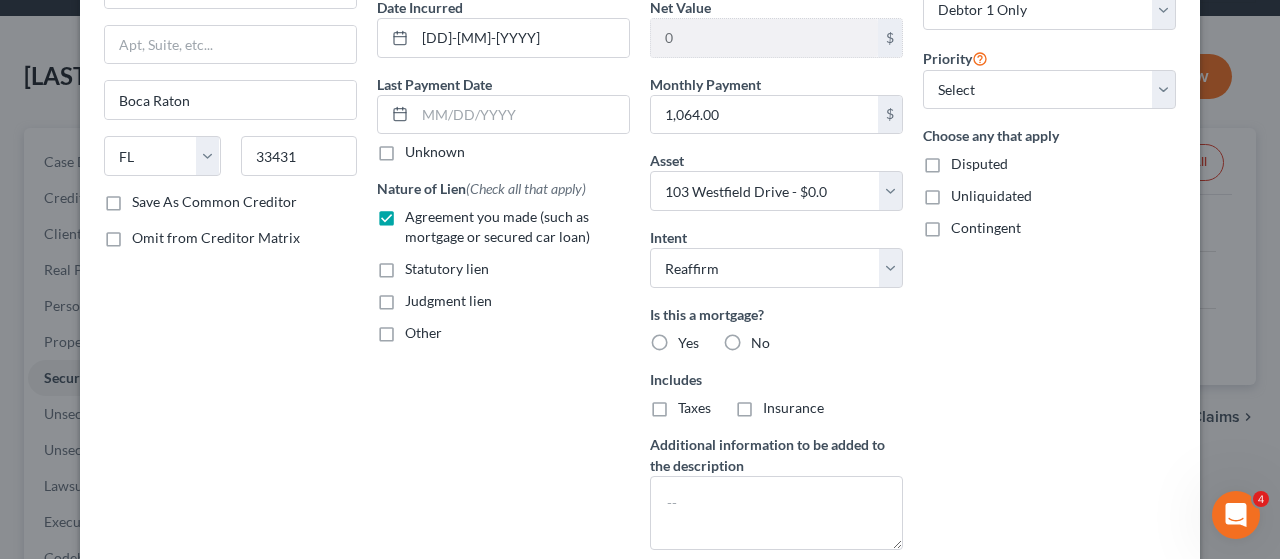 click on "Yes" at bounding box center (688, 343) 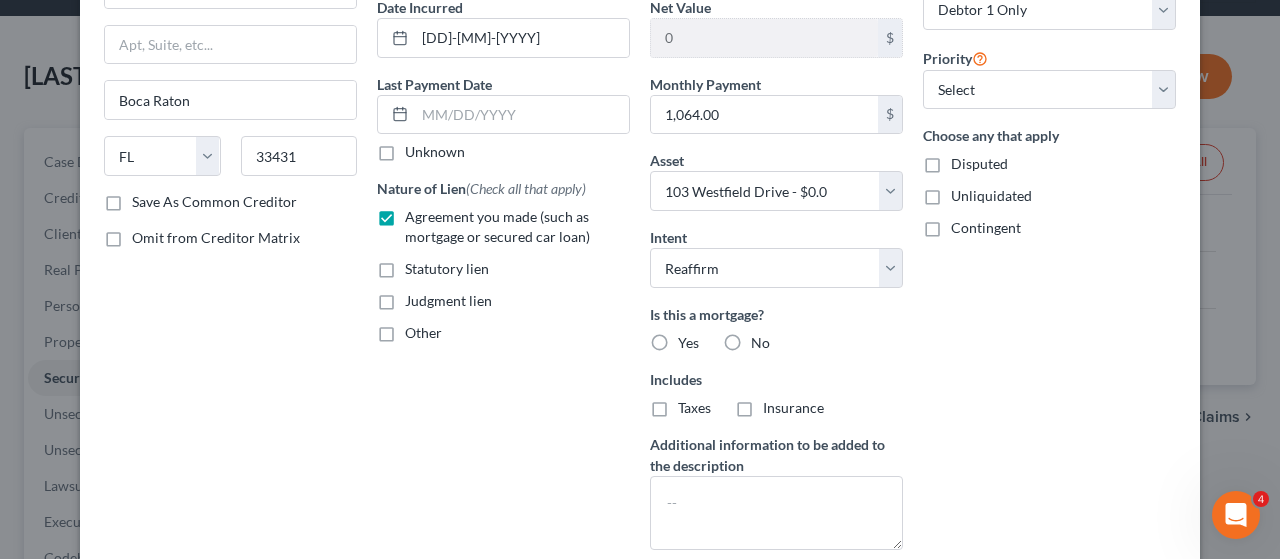 click on "Yes" at bounding box center (692, 339) 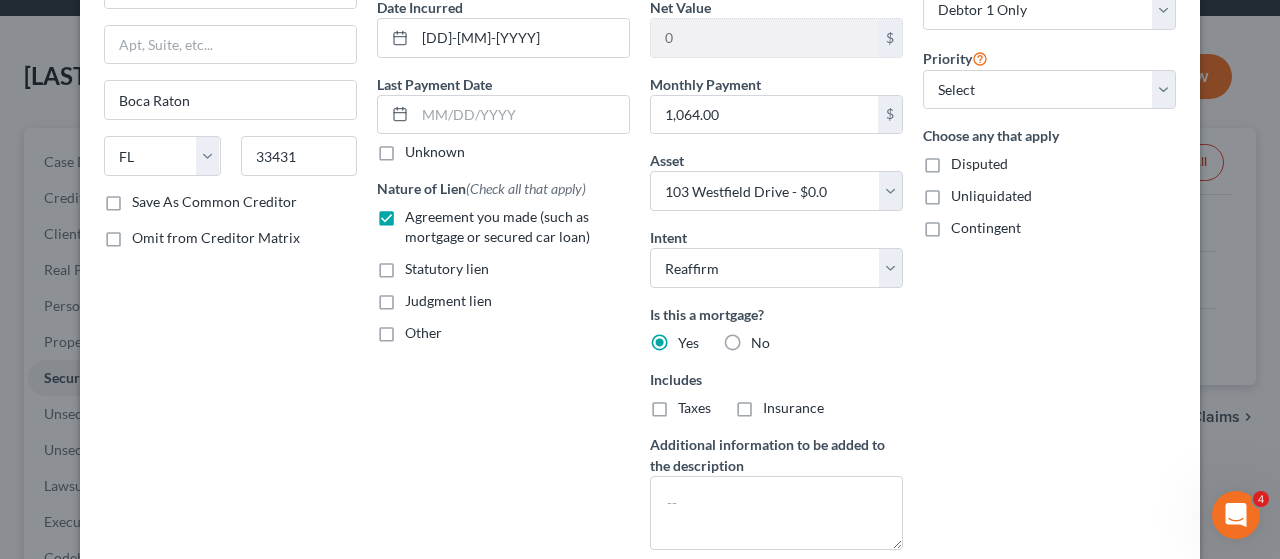 click on "Taxes" at bounding box center [694, 408] 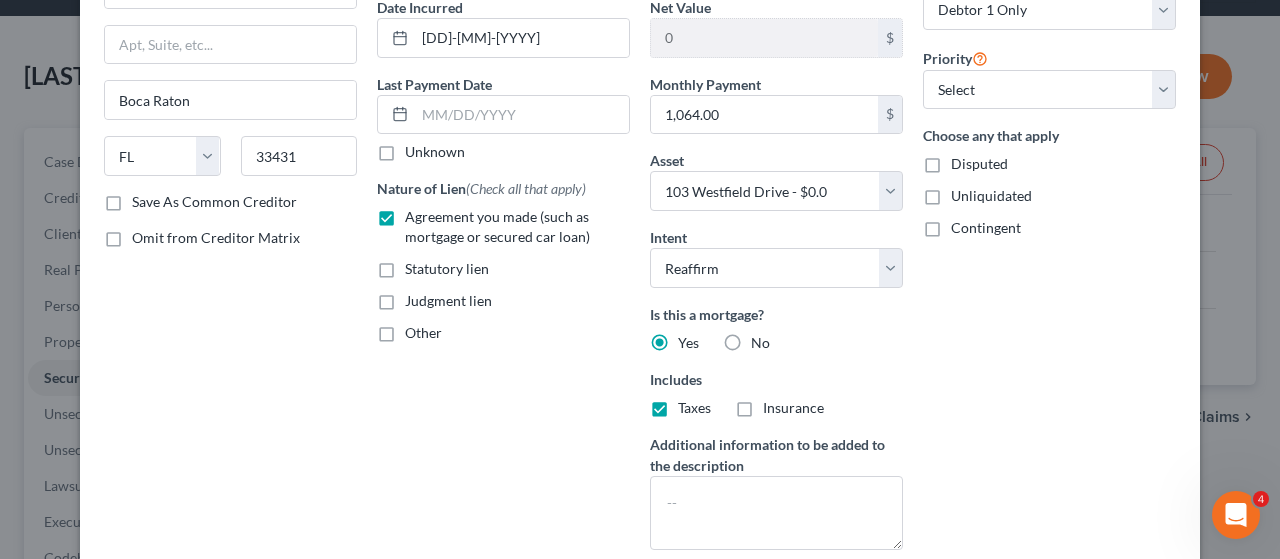 click on "Insurance" at bounding box center (793, 408) 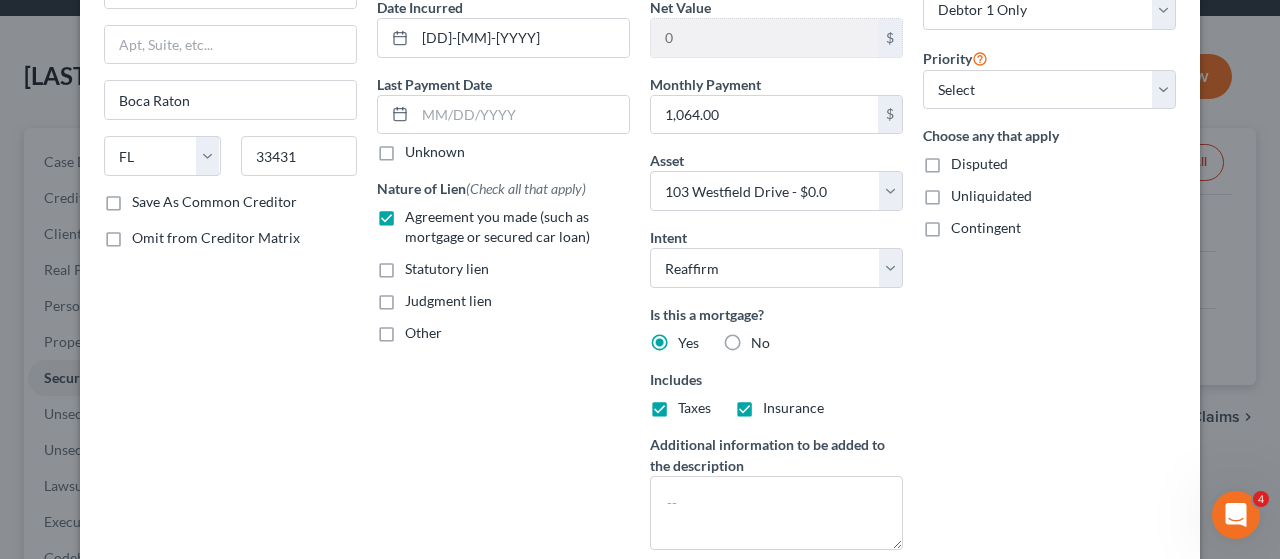 scroll, scrollTop: 0, scrollLeft: 0, axis: both 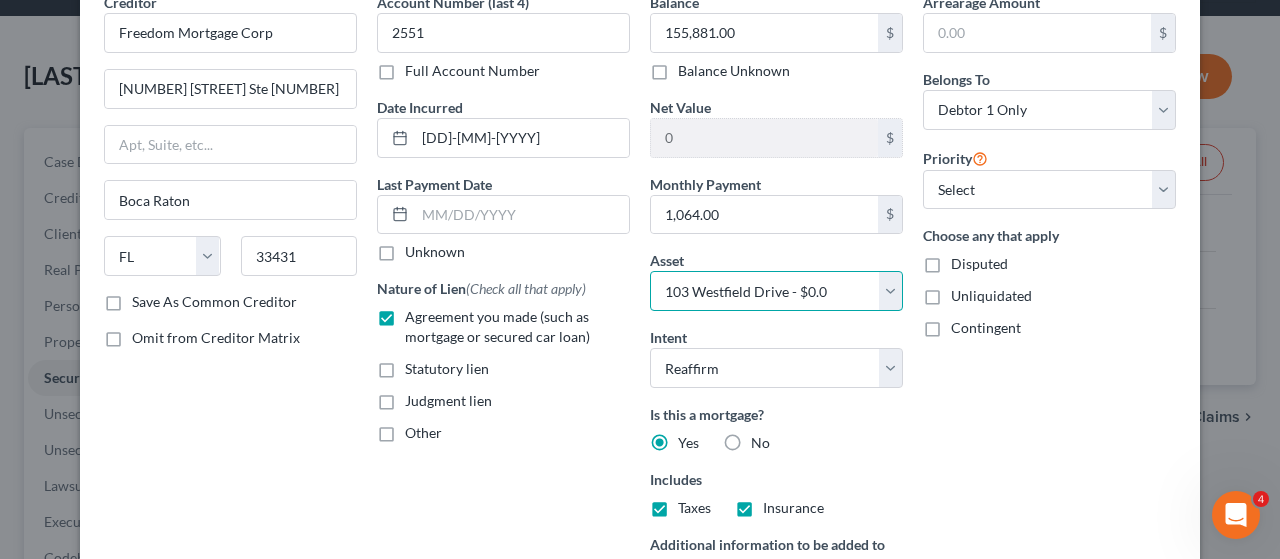 click on "Select Other Multiple Assets 103 Westfield Drive - $0.0" at bounding box center (776, 291) 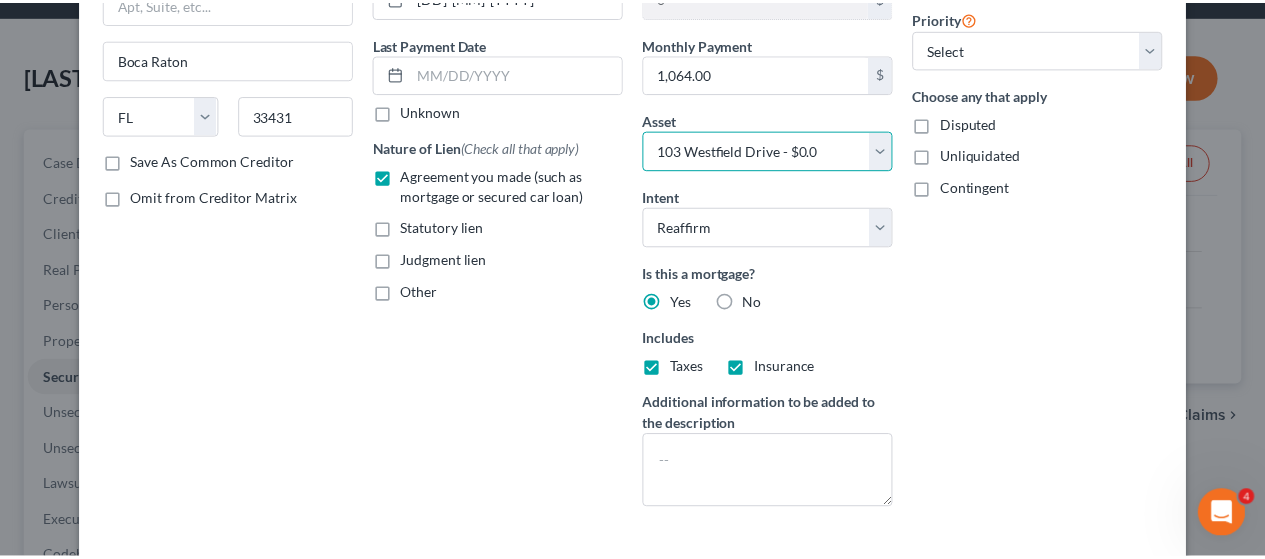 scroll, scrollTop: 344, scrollLeft: 0, axis: vertical 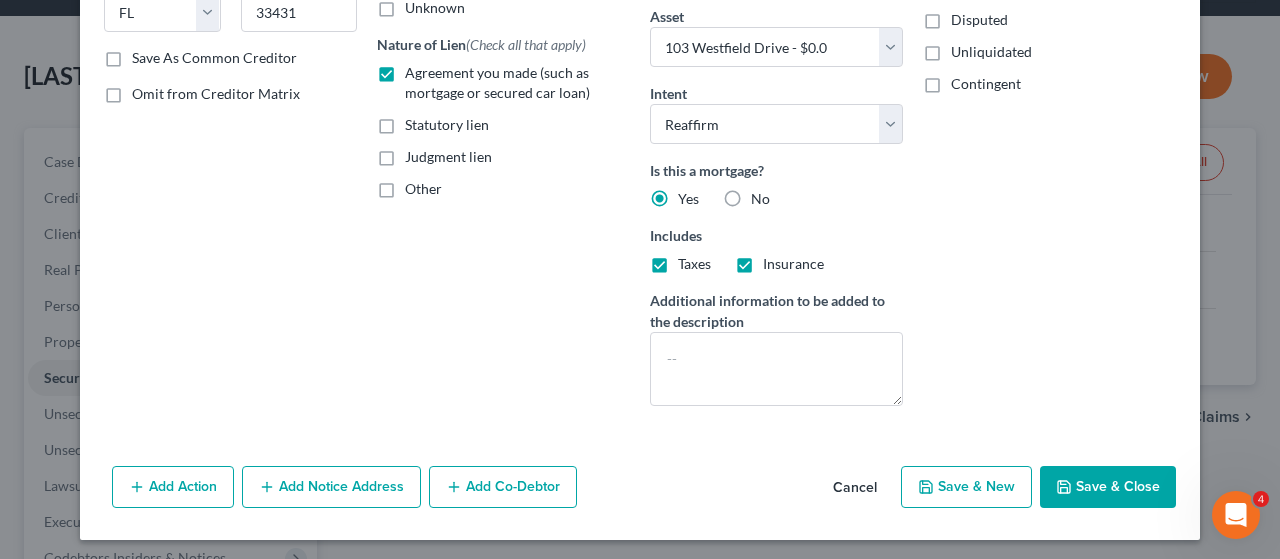 click on "Save & Close" at bounding box center (1108, 487) 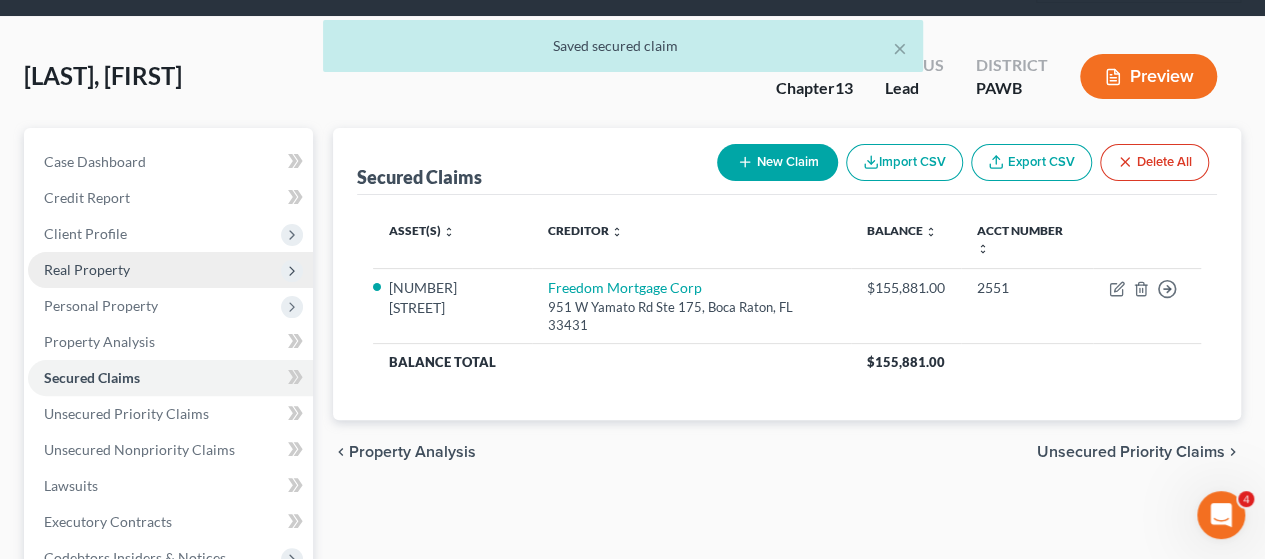 click on "Real Property" at bounding box center [87, 269] 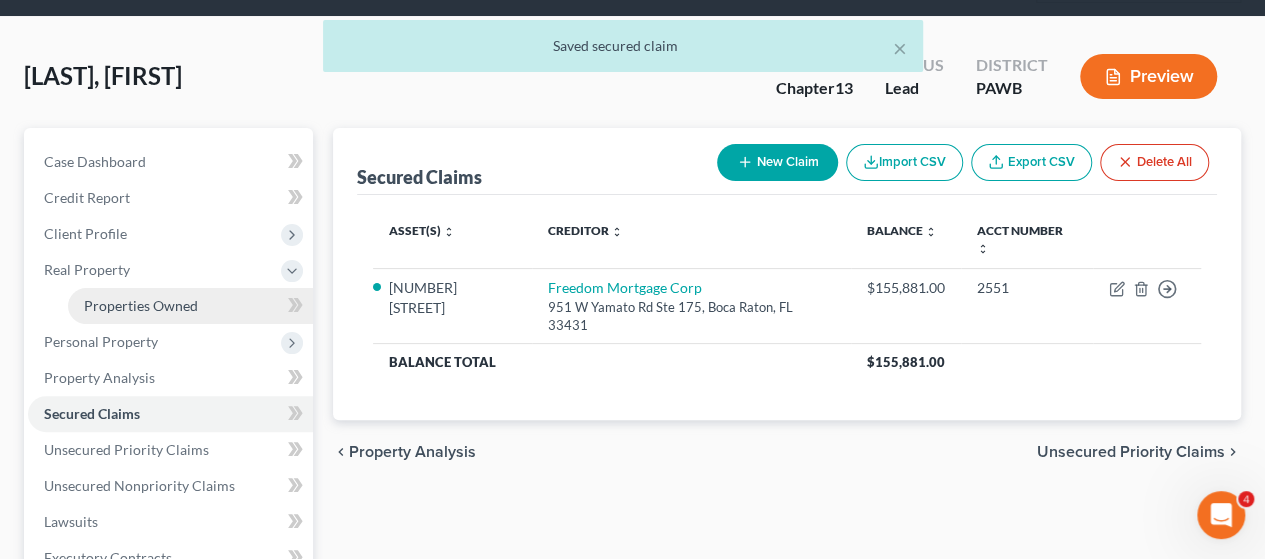 drag, startPoint x: 156, startPoint y: 301, endPoint x: 201, endPoint y: 303, distance: 45.044422 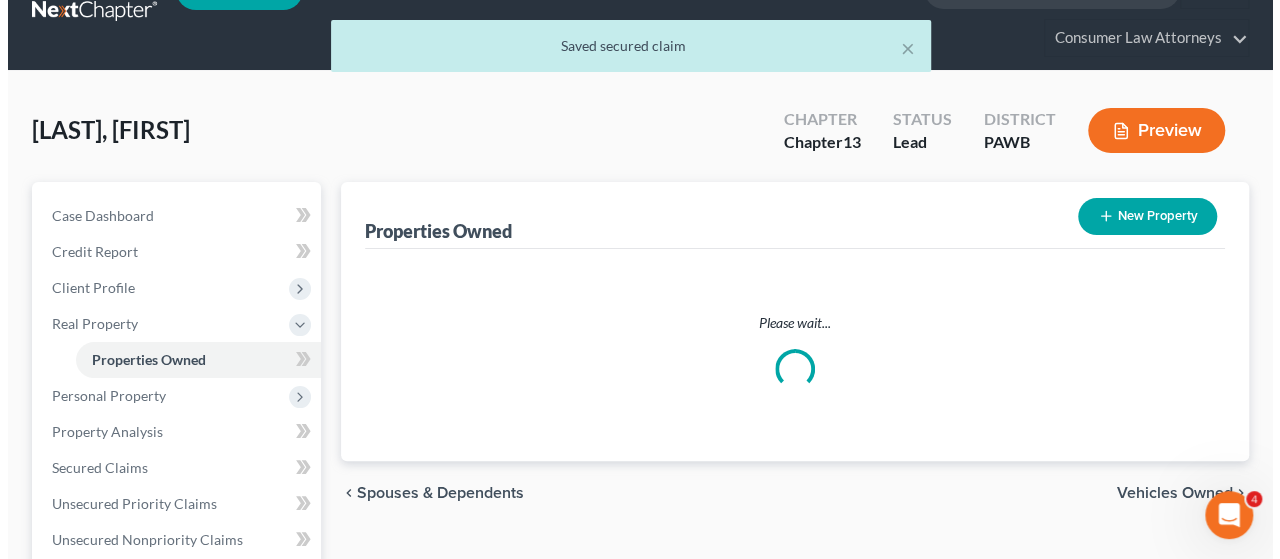 scroll, scrollTop: 0, scrollLeft: 0, axis: both 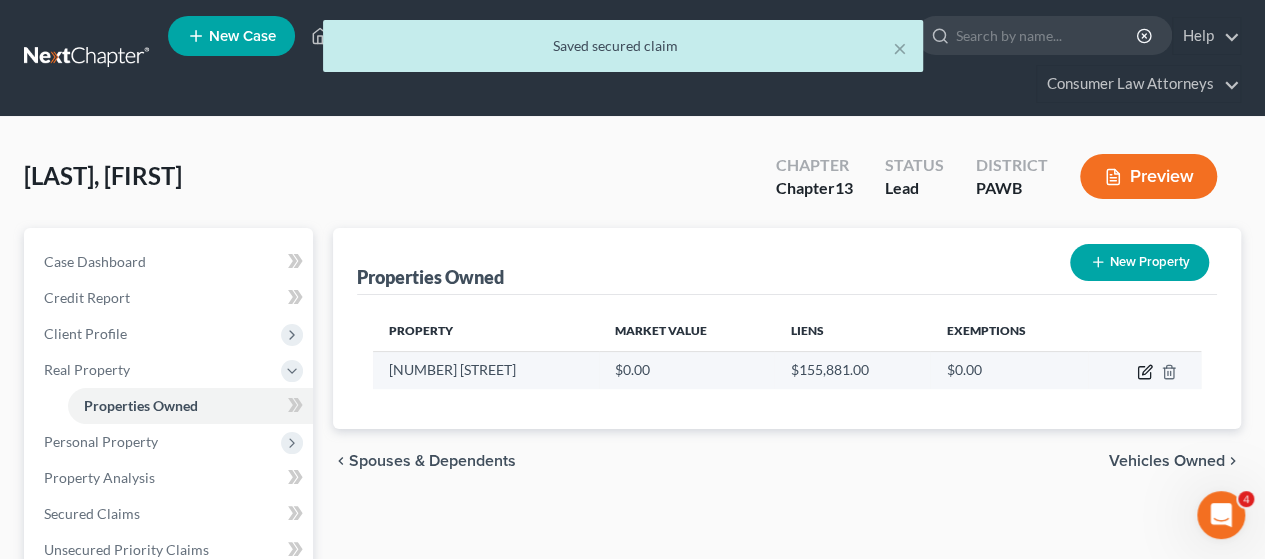 click 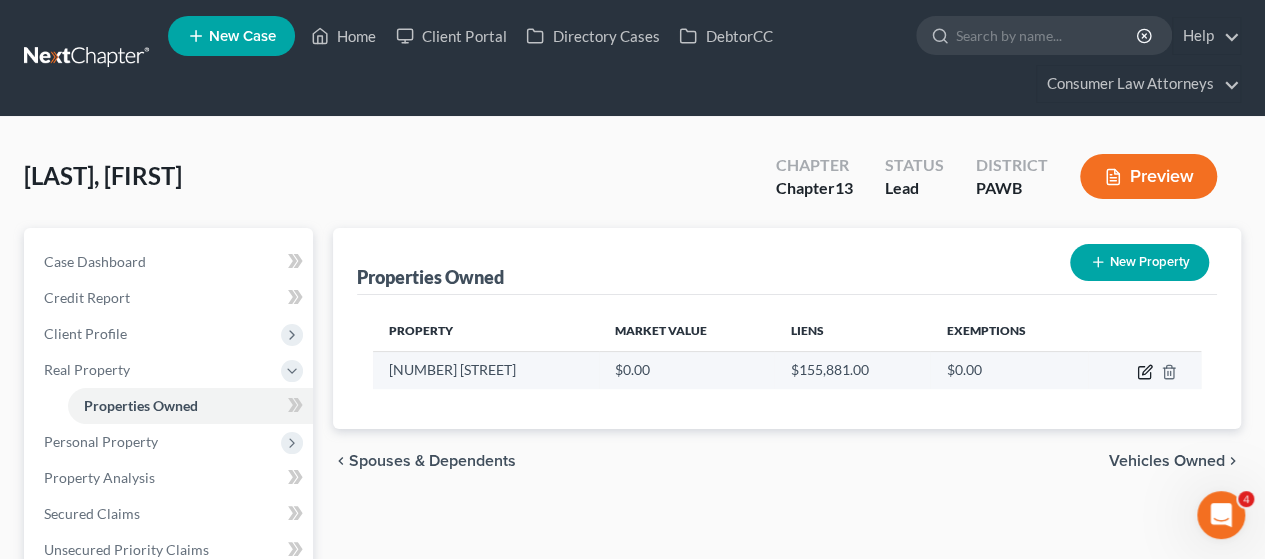 select on "39" 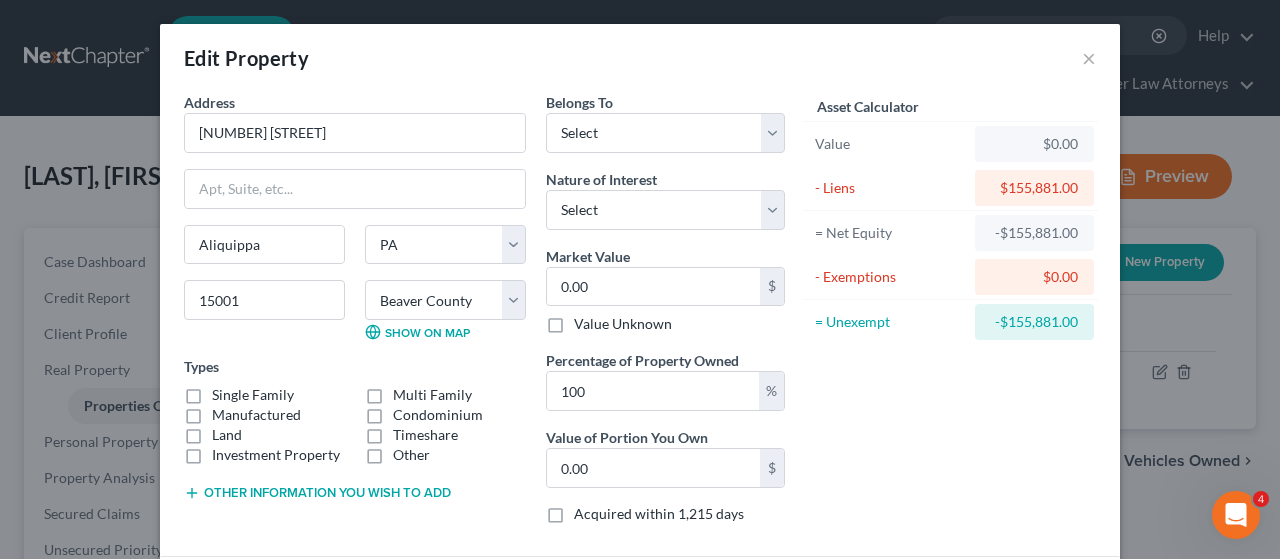 click on "Single Family" at bounding box center [253, 395] 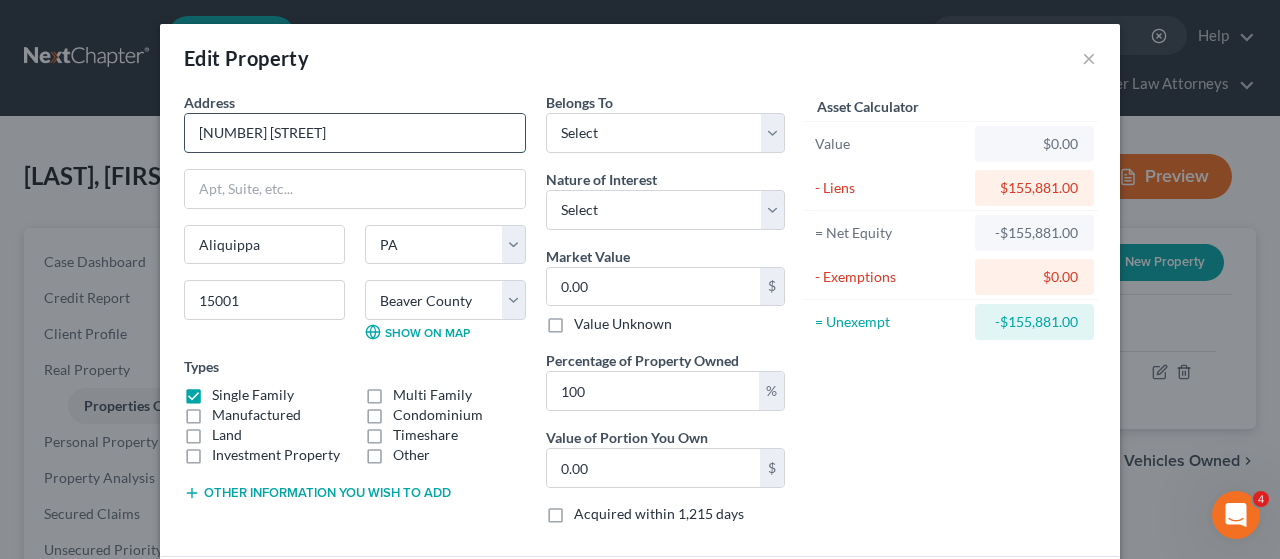 drag, startPoint x: 340, startPoint y: 137, endPoint x: 189, endPoint y: 133, distance: 151.05296 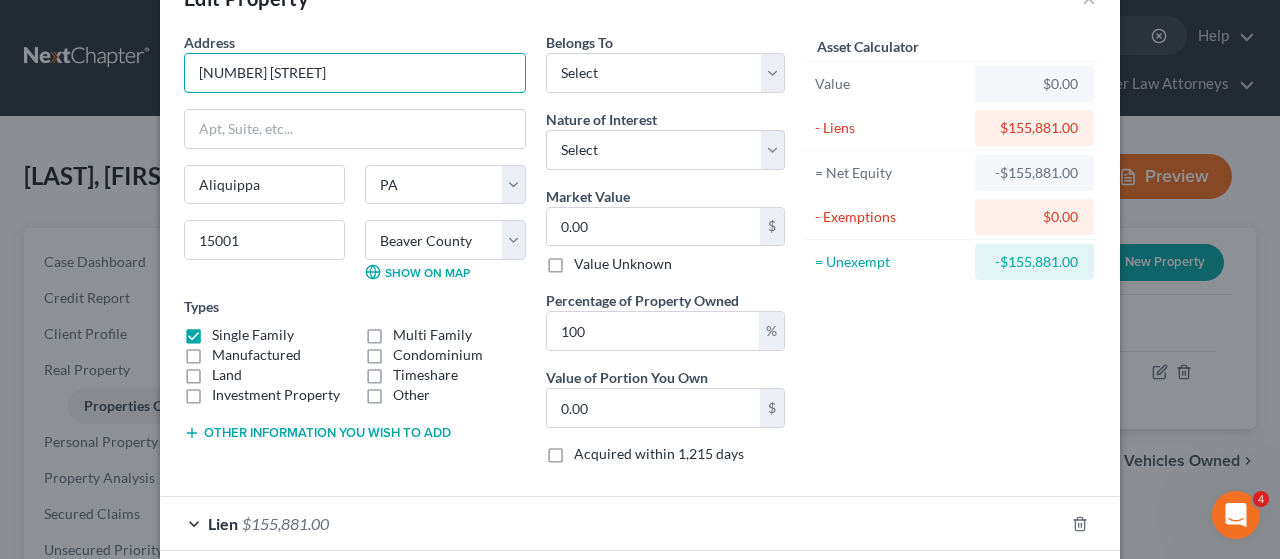 scroll, scrollTop: 100, scrollLeft: 0, axis: vertical 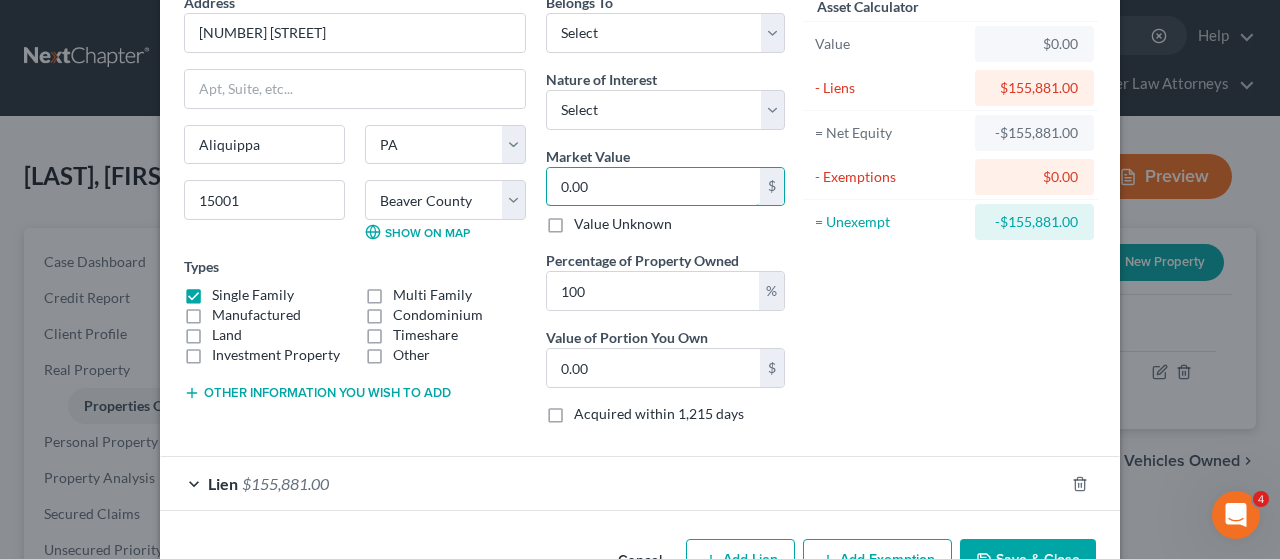 type on "2" 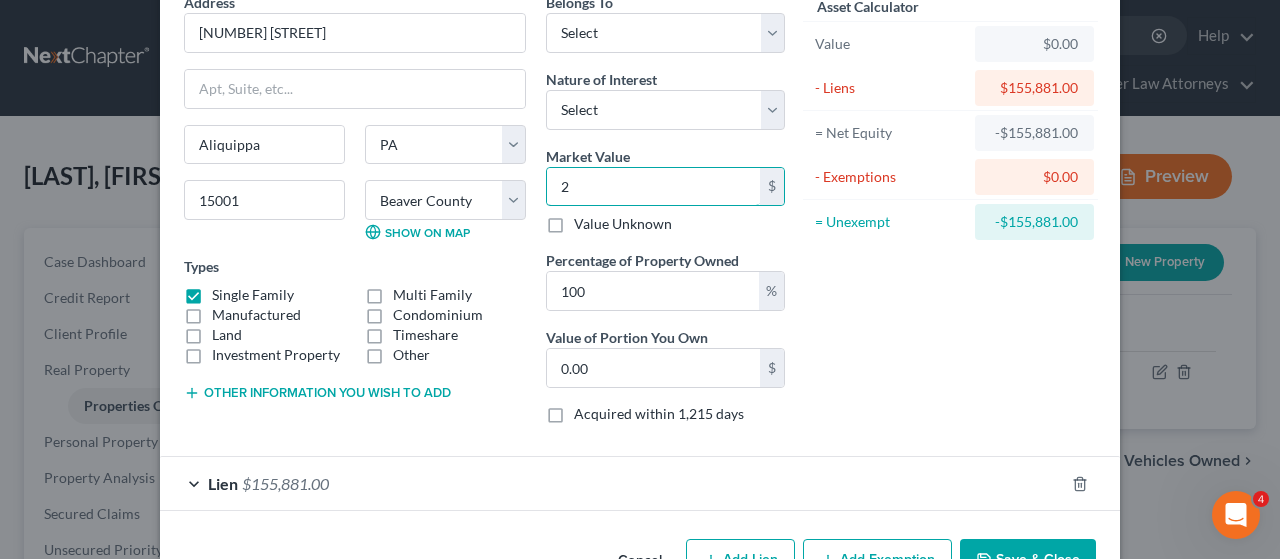 type on "2.00" 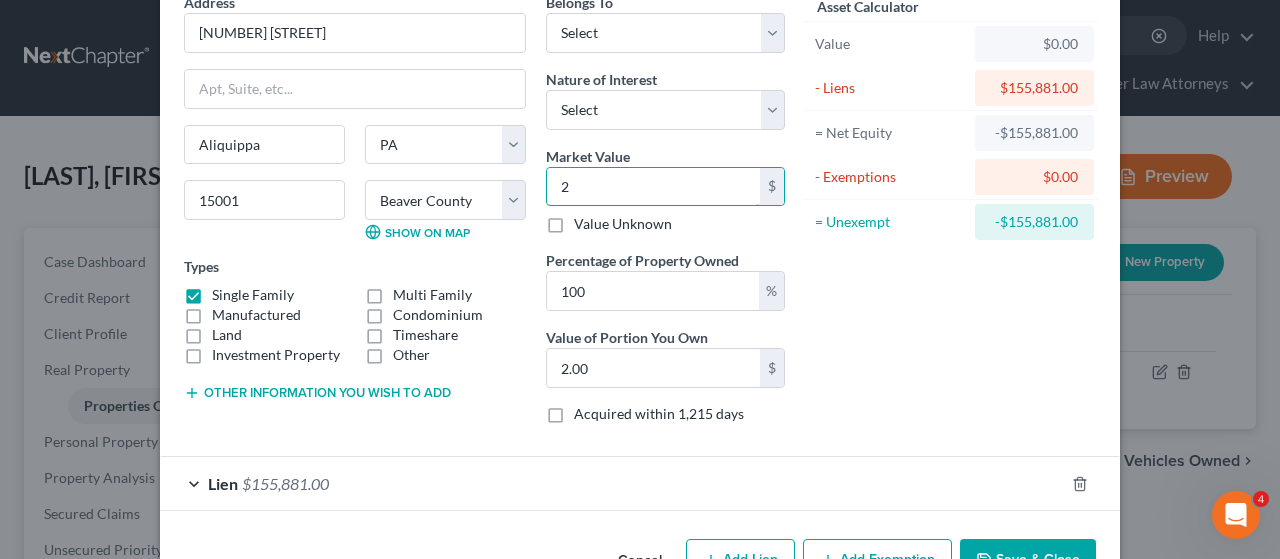 type on "20" 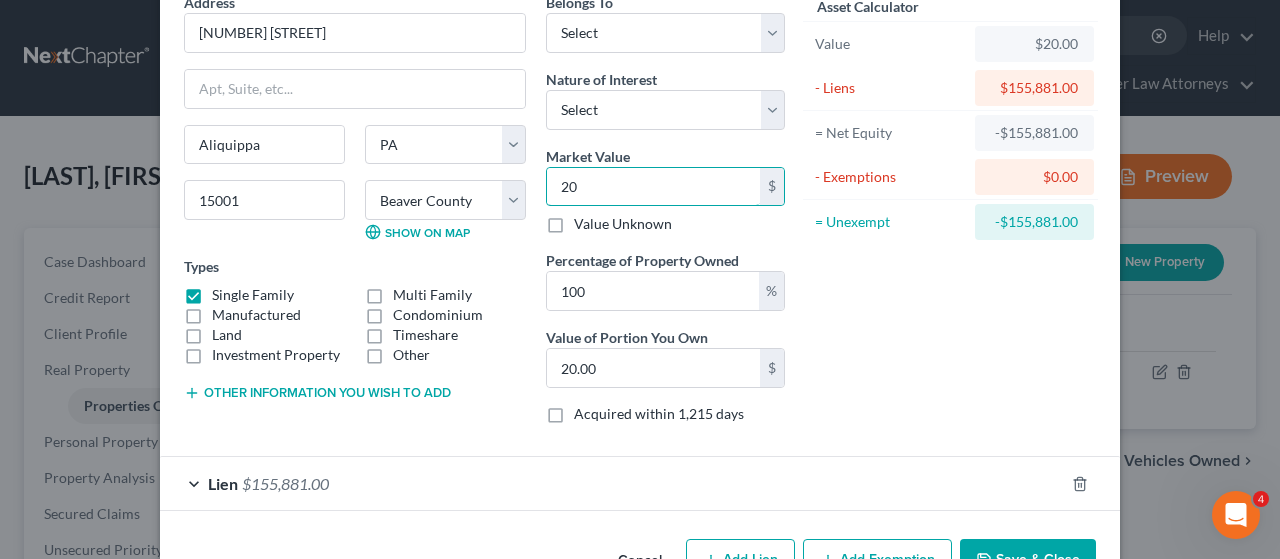 type on "201" 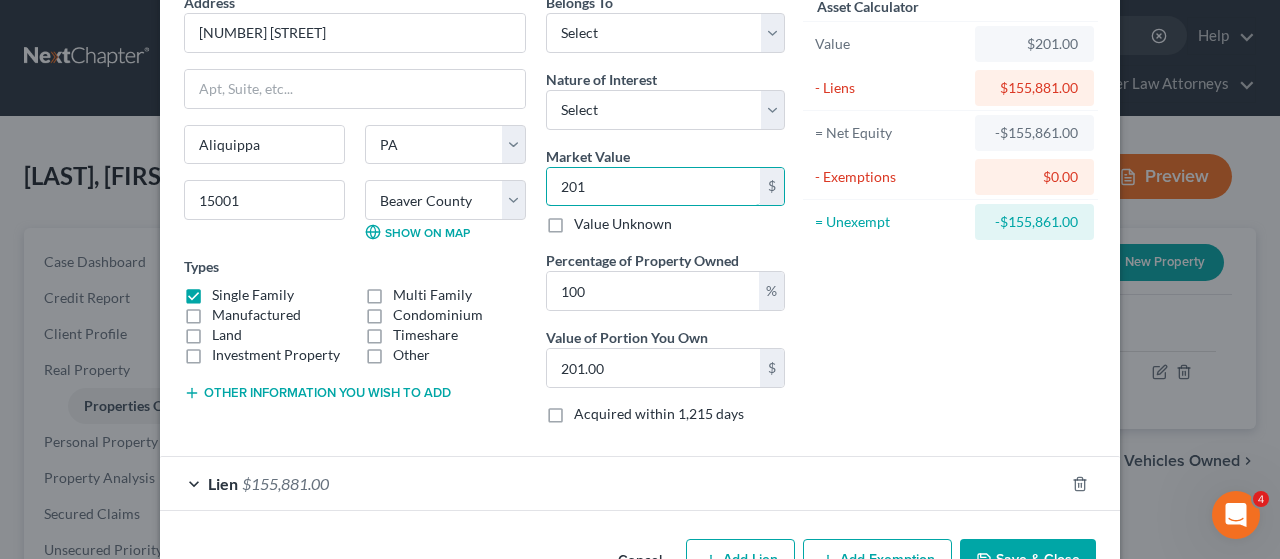 type on "2010" 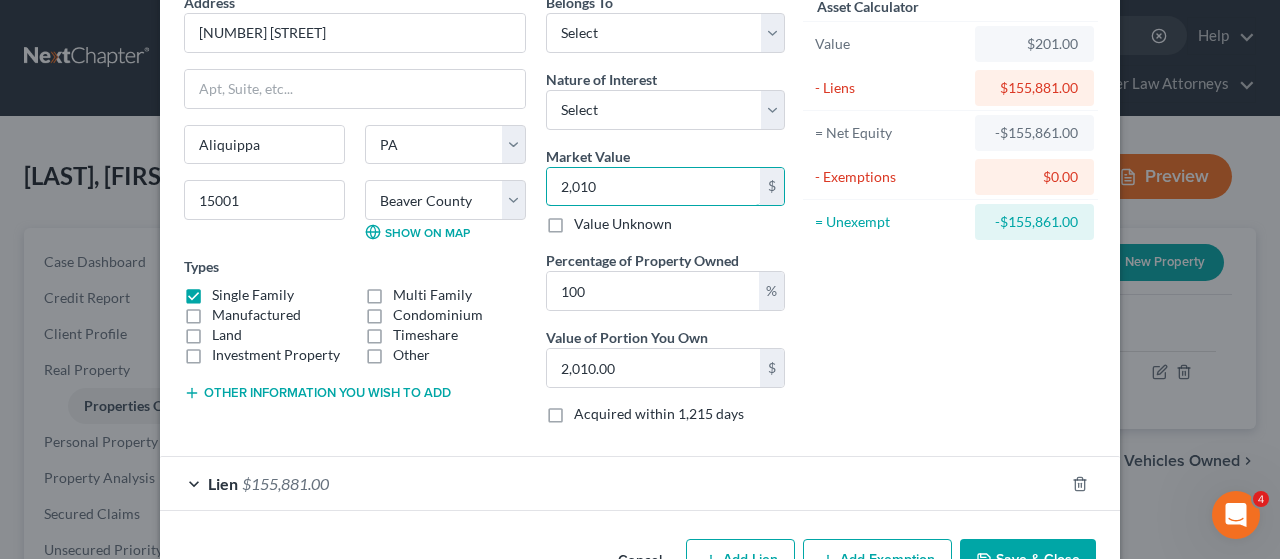 type on "2,0100" 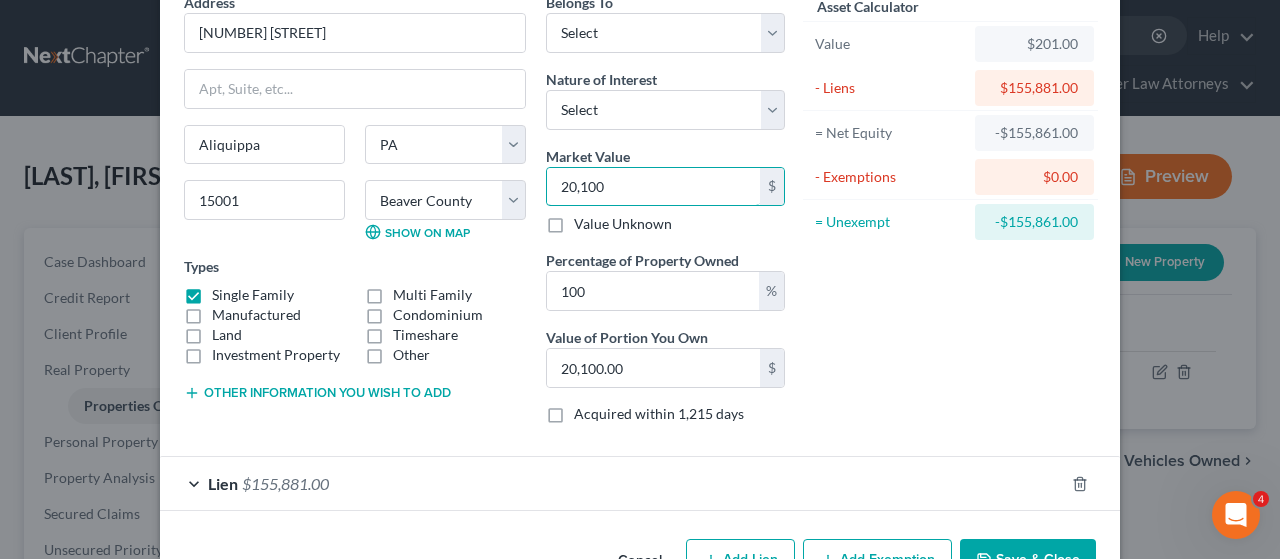 type on "20,1000" 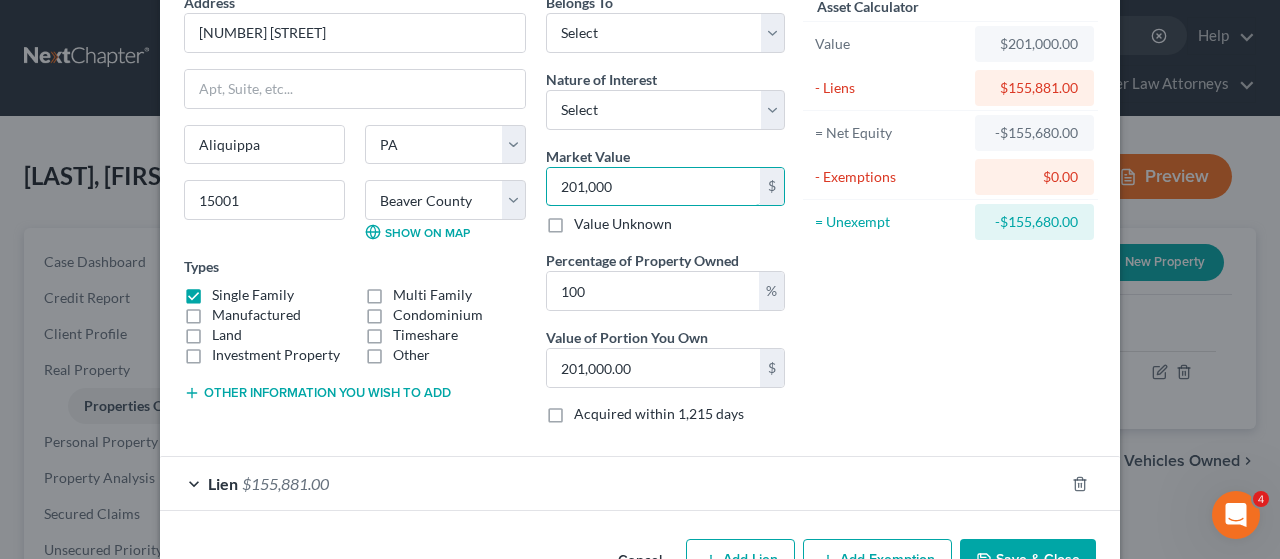 type on "201,00" 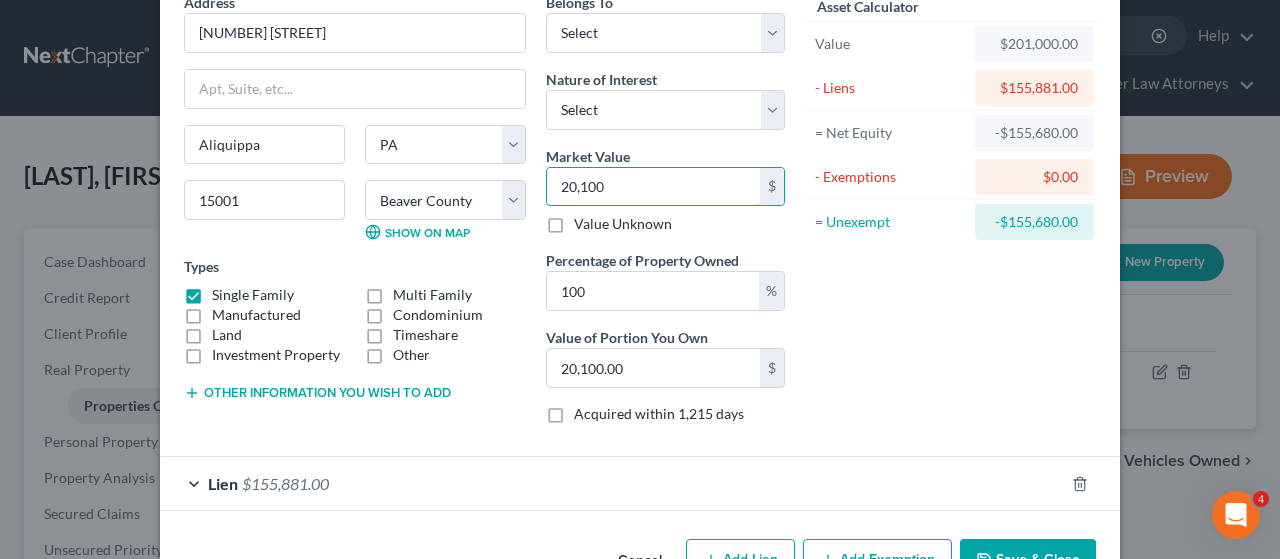 type on "20,10" 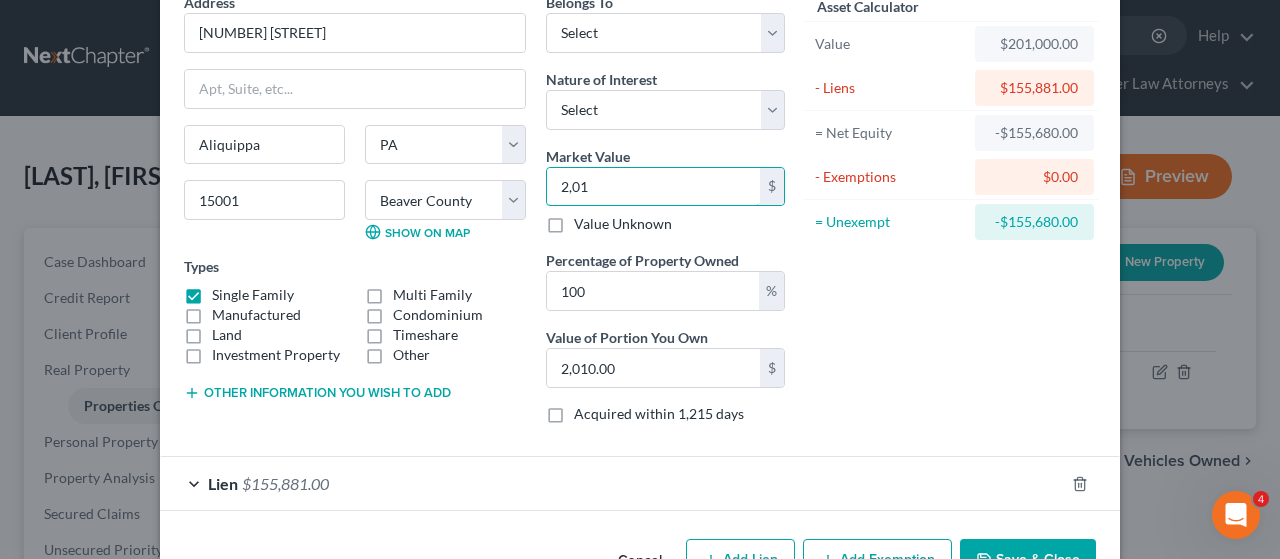type on "201" 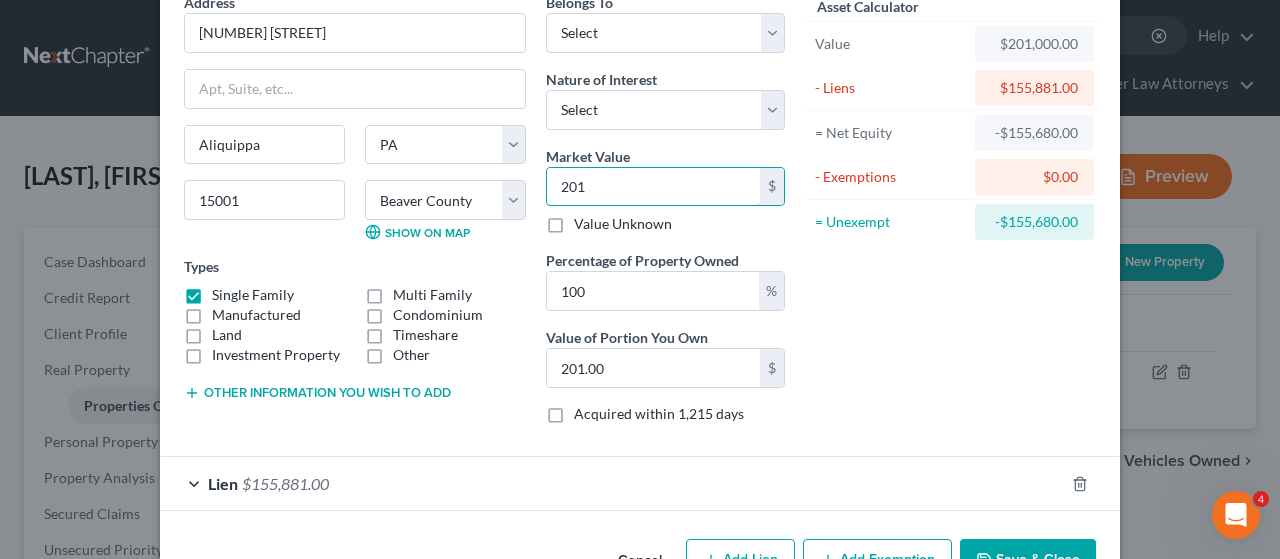 type on "20" 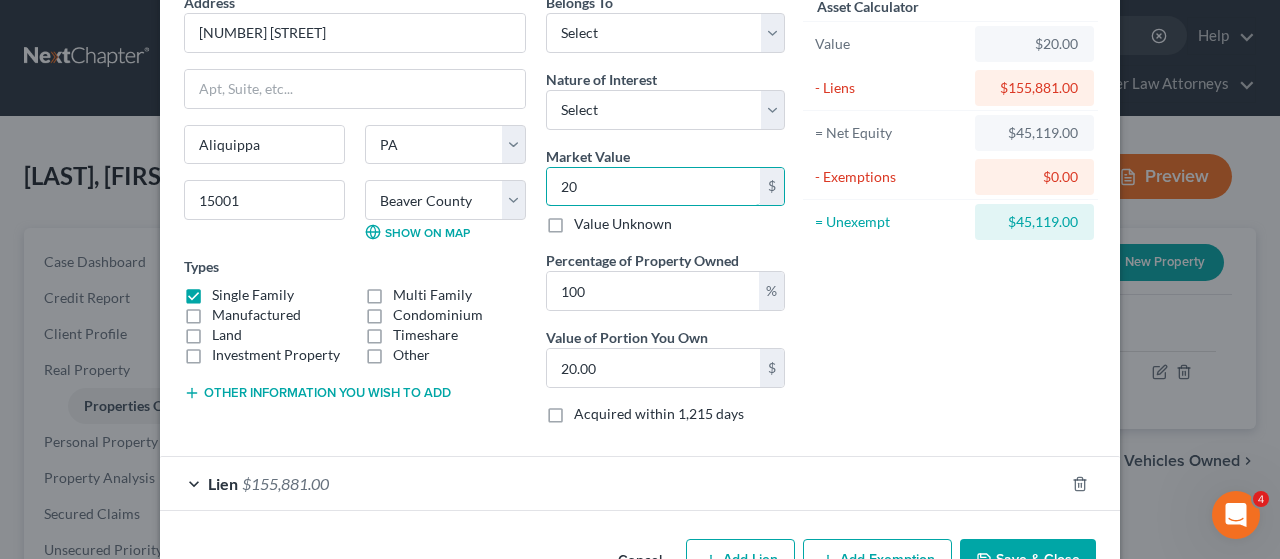 type on "204" 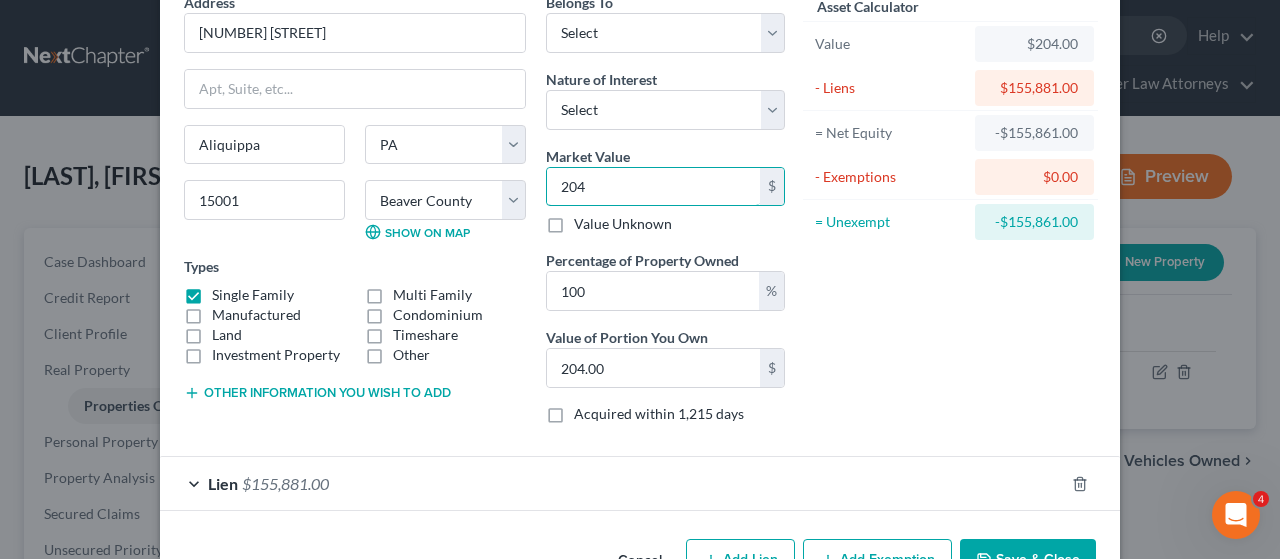 type on "2040" 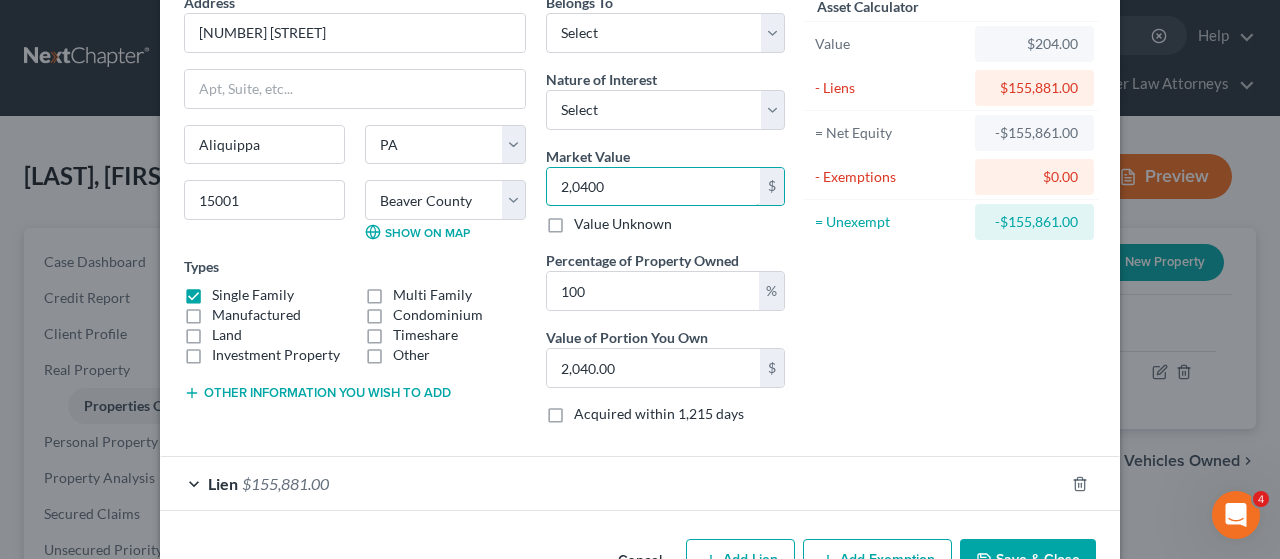 type on "20,400" 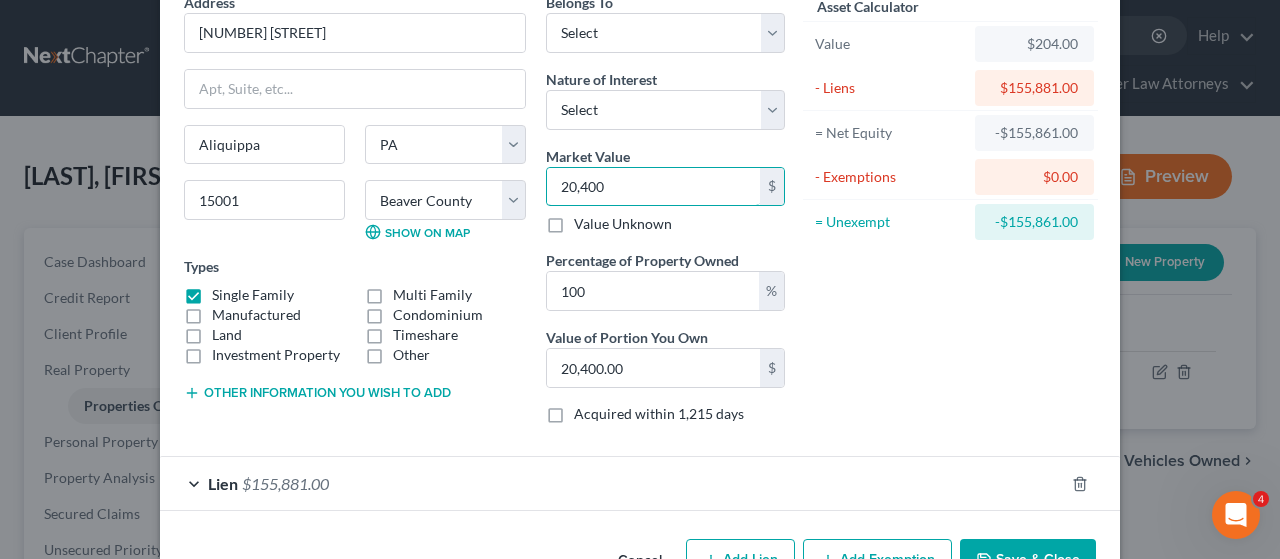 type on "20,4000" 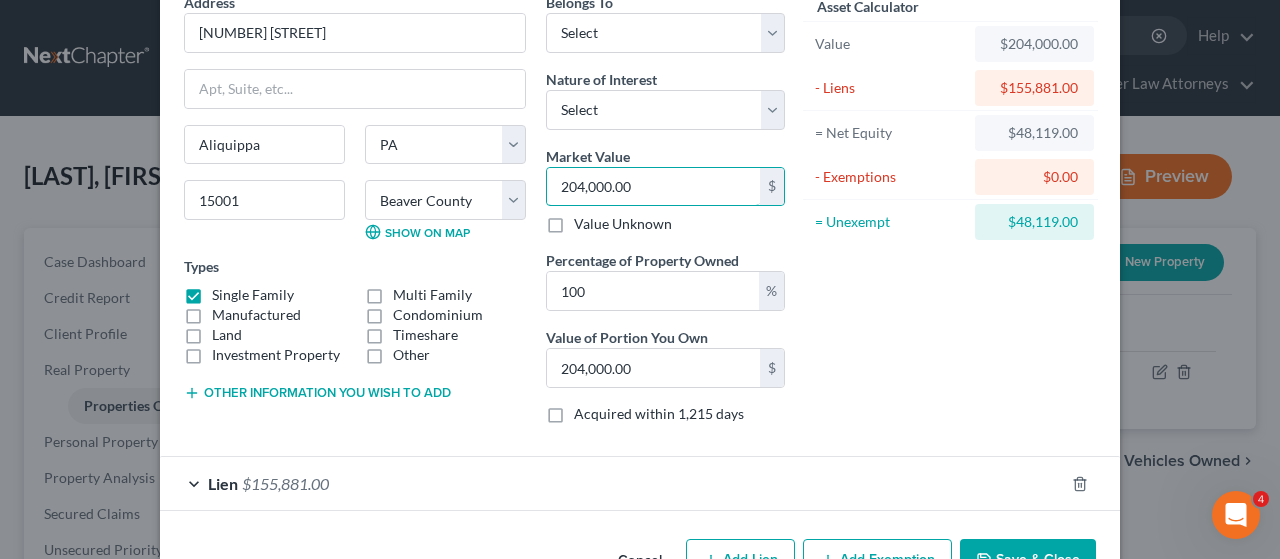scroll, scrollTop: 0, scrollLeft: 0, axis: both 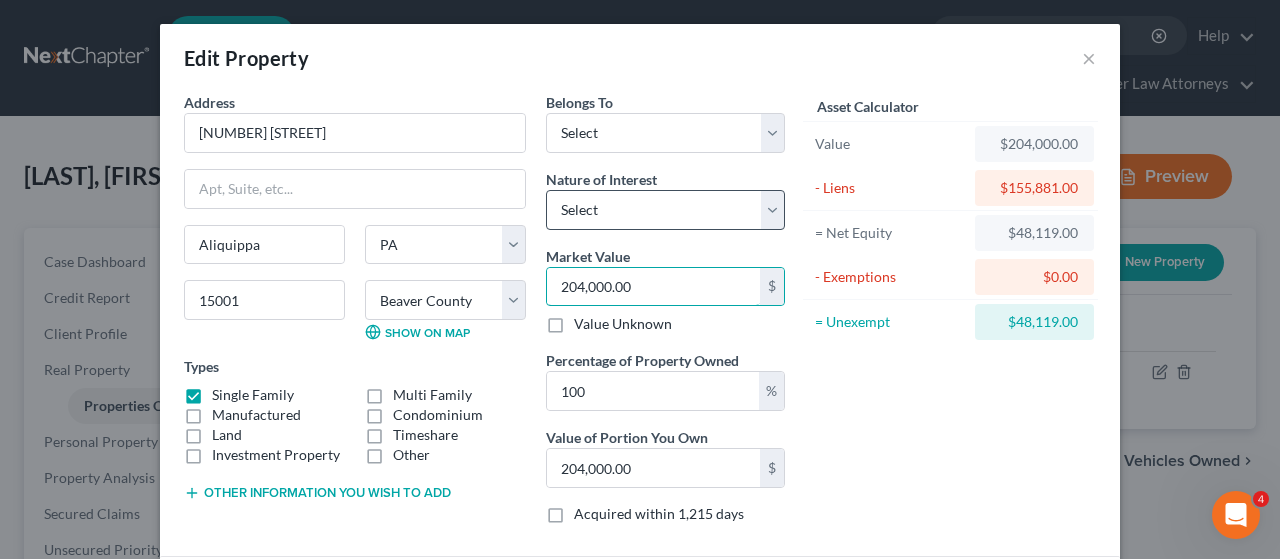 type on "204,000.00" 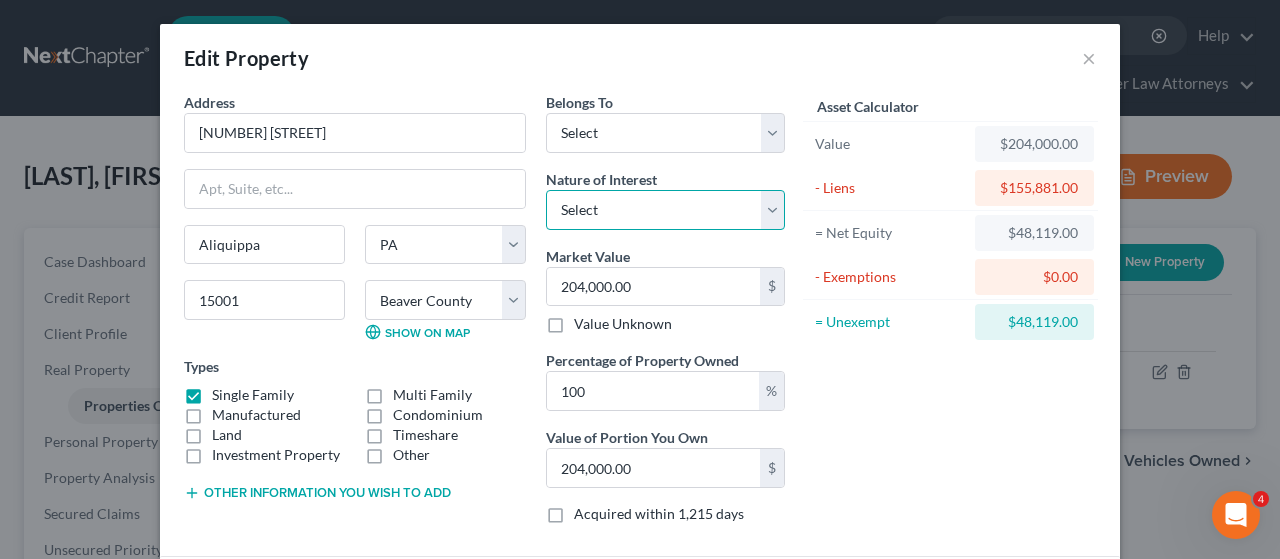 click on "Select Fee Simple Joint Tenant Life Estate Equitable Interest Future Interest Tenancy By The Entireties Tenants In Common Other" at bounding box center [665, 210] 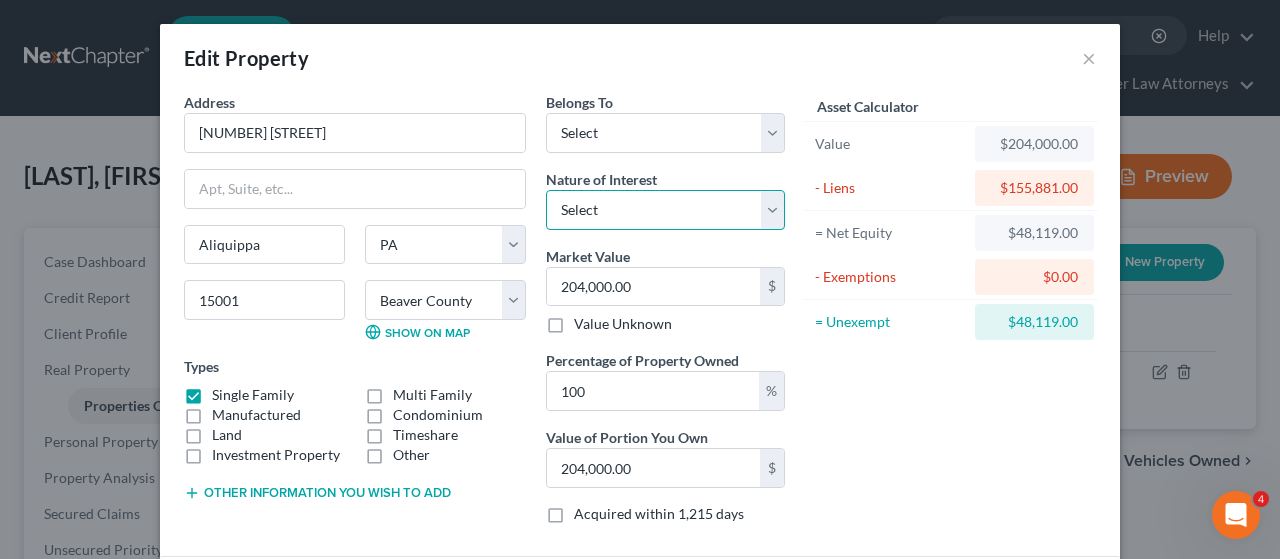 select on "0" 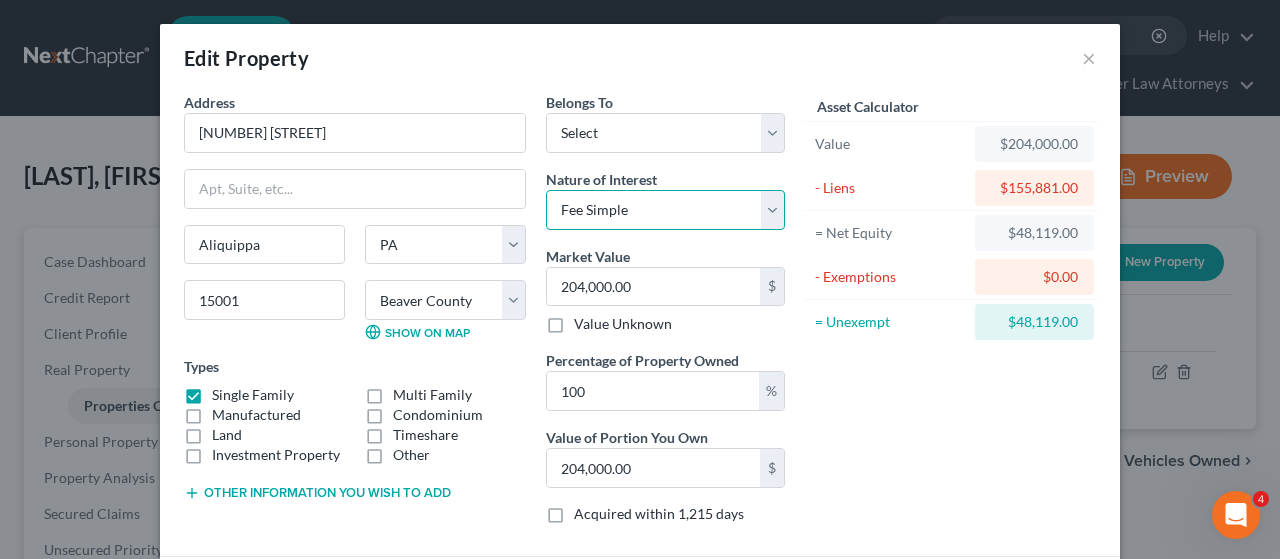 click on "Select Fee Simple Joint Tenant Life Estate Equitable Interest Future Interest Tenancy By The Entireties Tenants In Common Other" at bounding box center (665, 210) 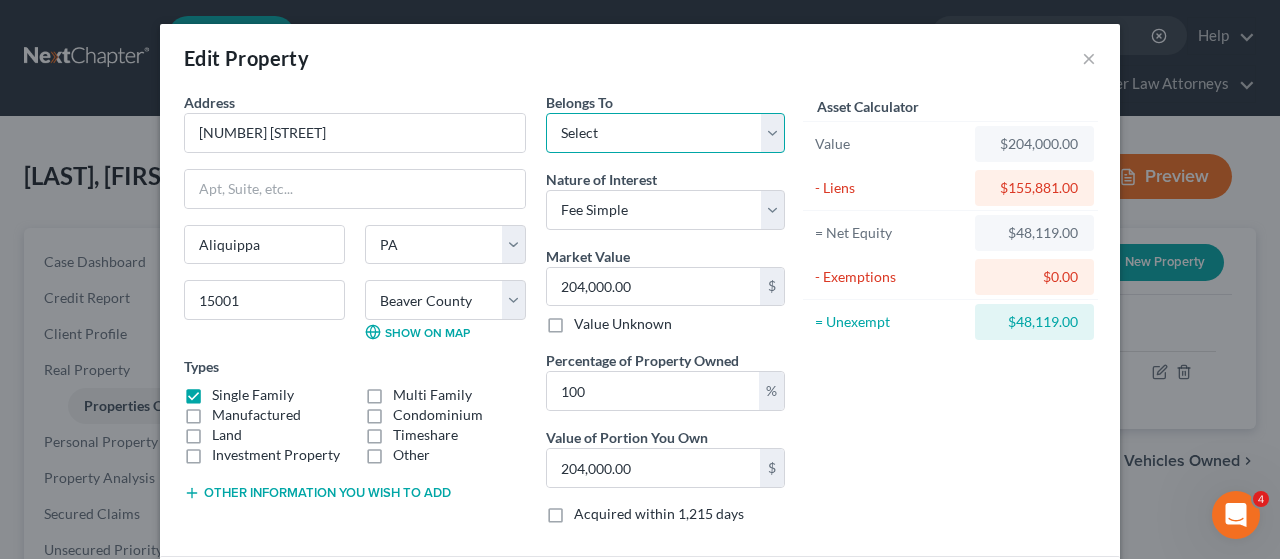 drag, startPoint x: 763, startPoint y: 131, endPoint x: 736, endPoint y: 137, distance: 27.658634 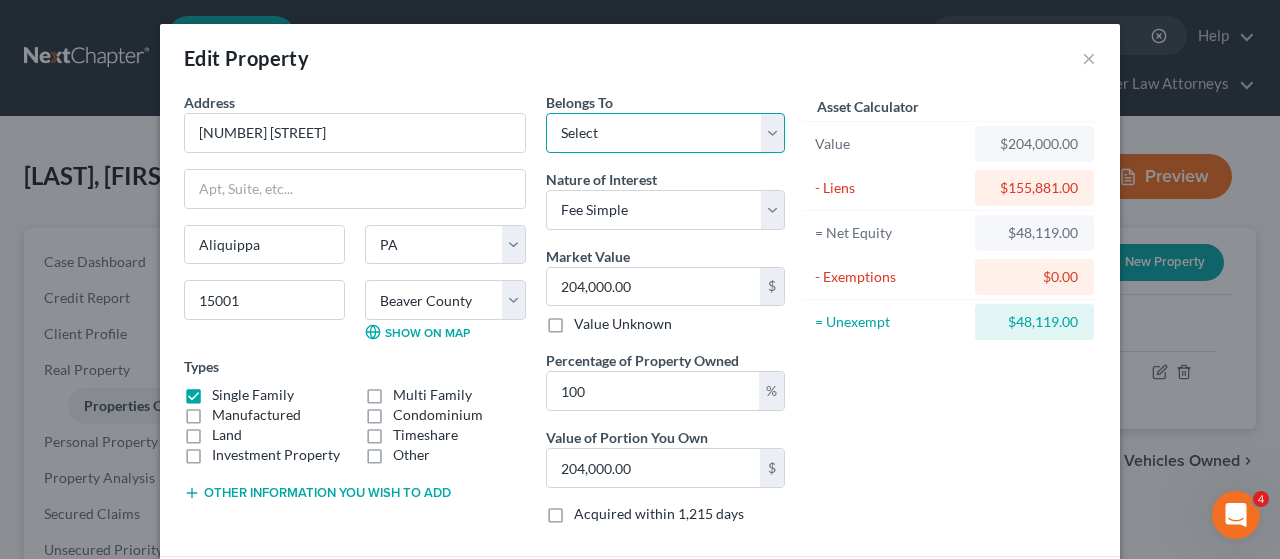 select on "0" 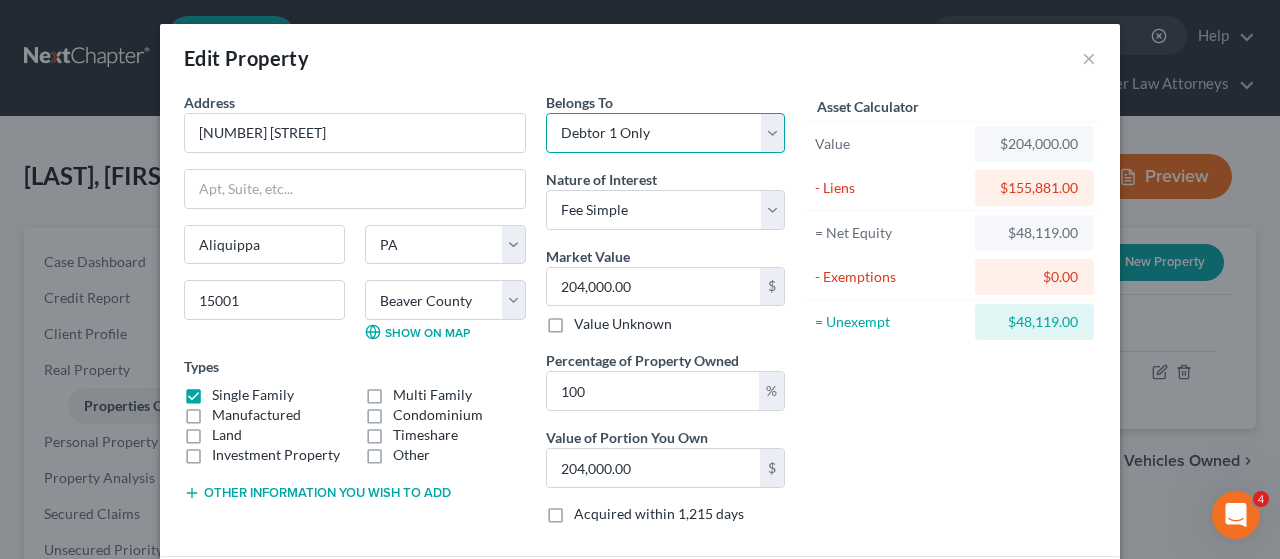click on "Select Debtor 1 Only Debtor 2 Only Debtor 1 And Debtor 2 Only At Least One Of The Debtors And Another Community Property" at bounding box center (665, 133) 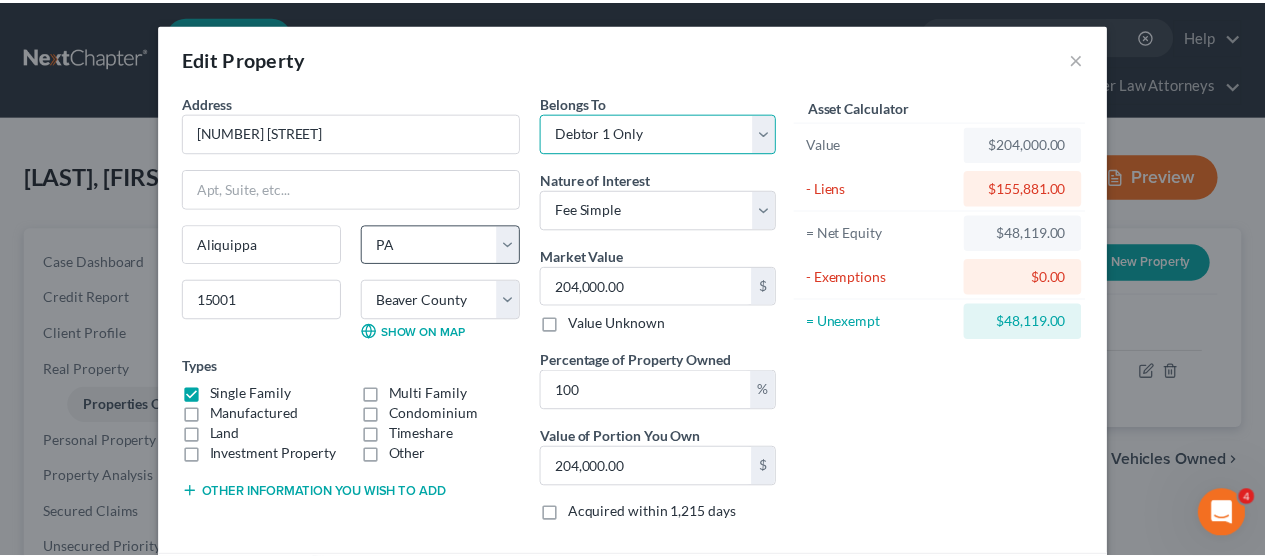 scroll, scrollTop: 157, scrollLeft: 0, axis: vertical 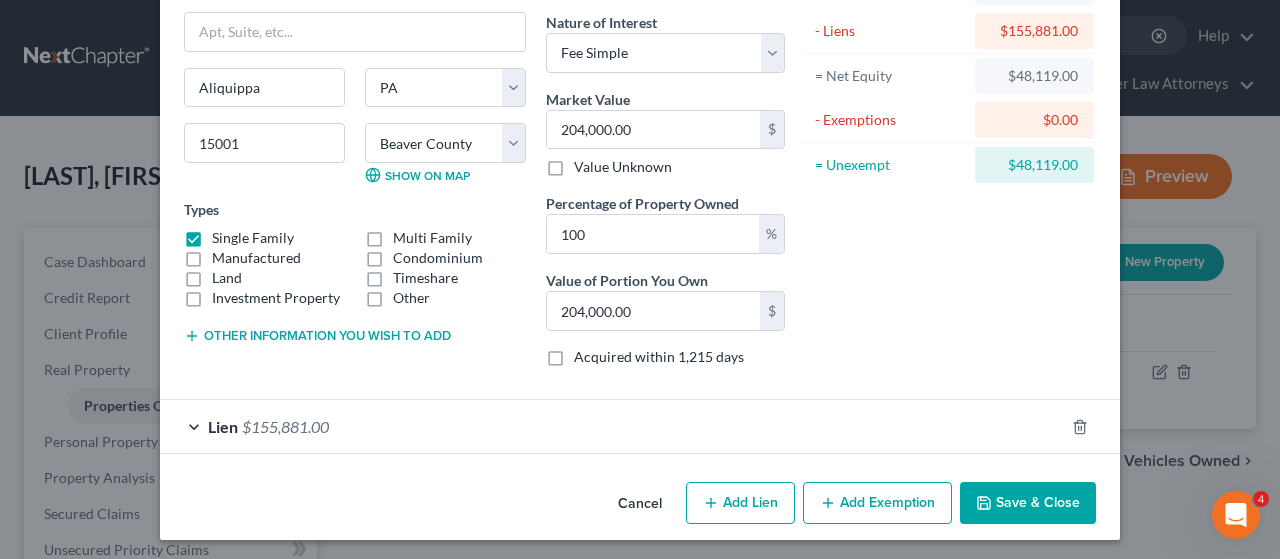 click on "Save & Close" at bounding box center [1028, 503] 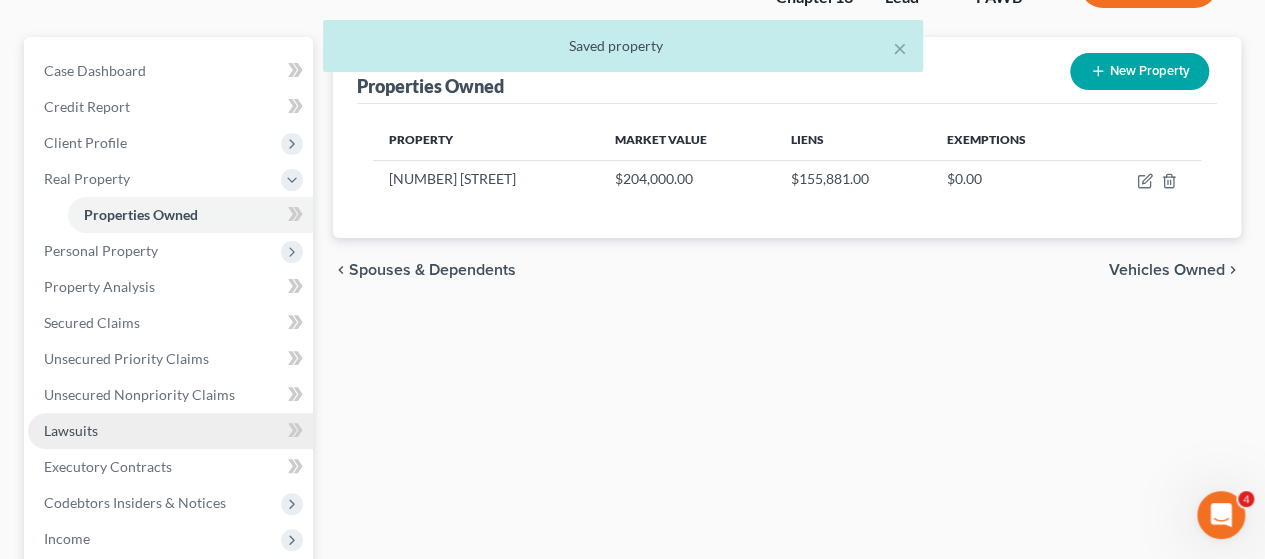 scroll, scrollTop: 200, scrollLeft: 0, axis: vertical 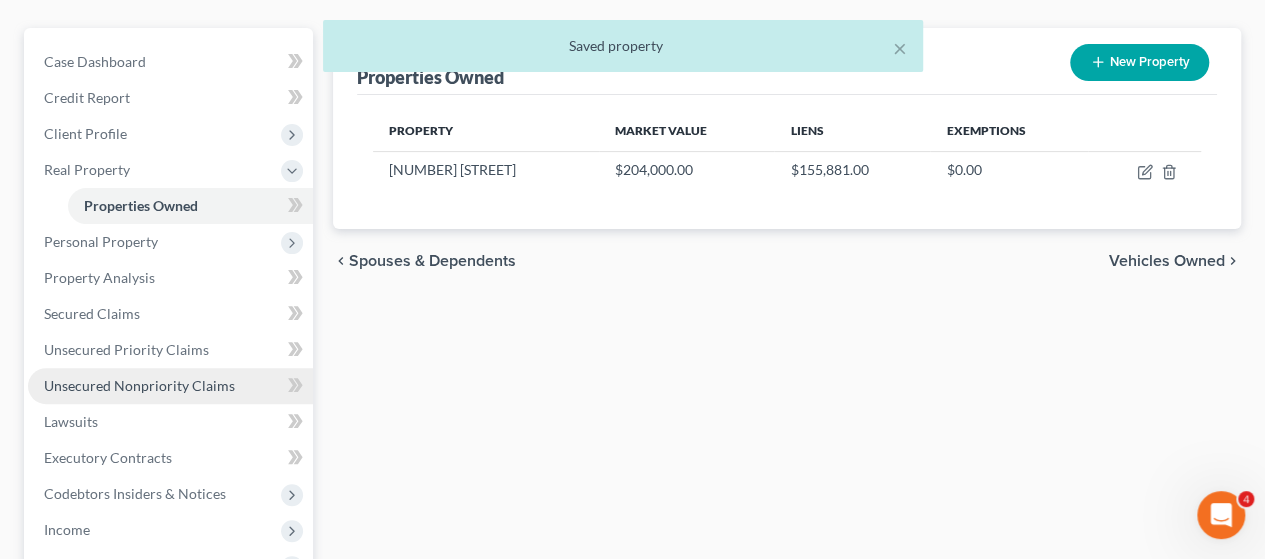 click on "Unsecured Nonpriority Claims" at bounding box center (139, 385) 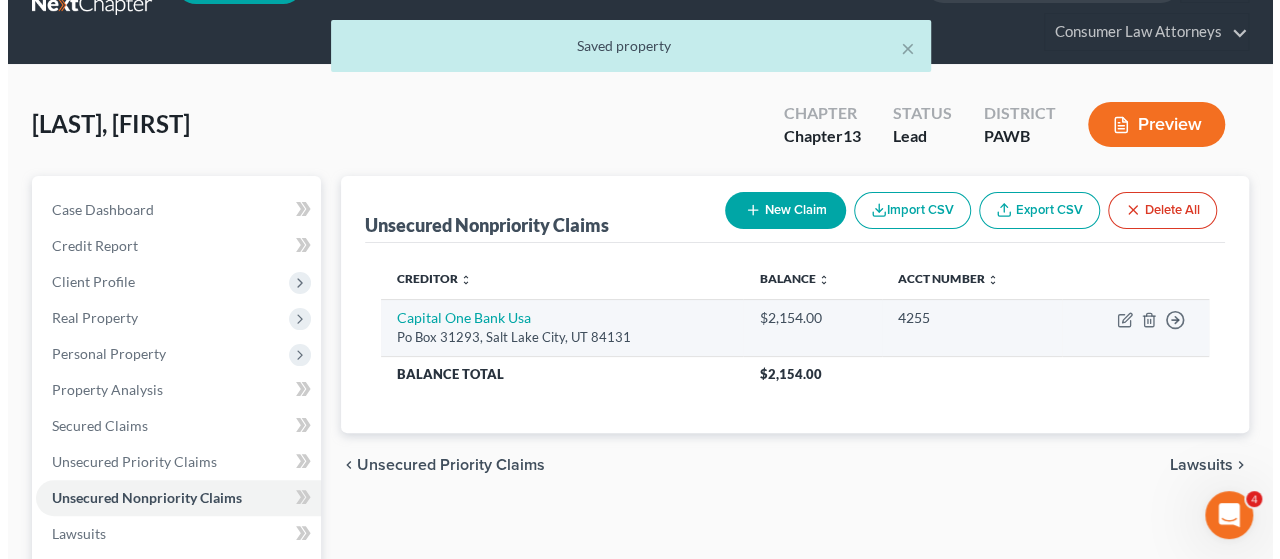 scroll, scrollTop: 0, scrollLeft: 0, axis: both 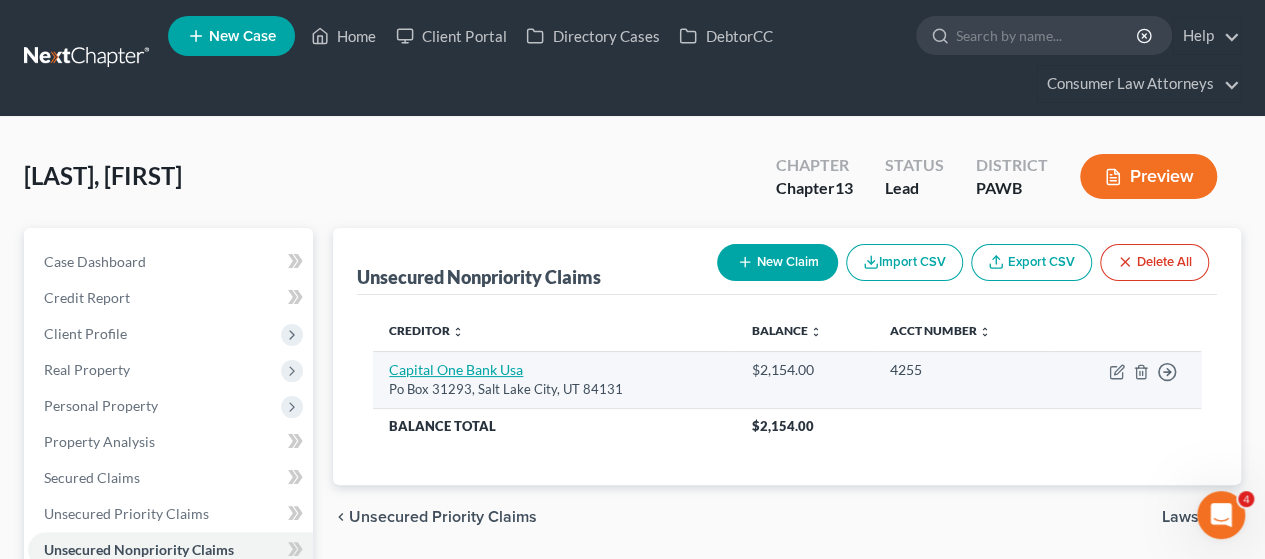 click on "Capital One Bank Usa" at bounding box center (456, 369) 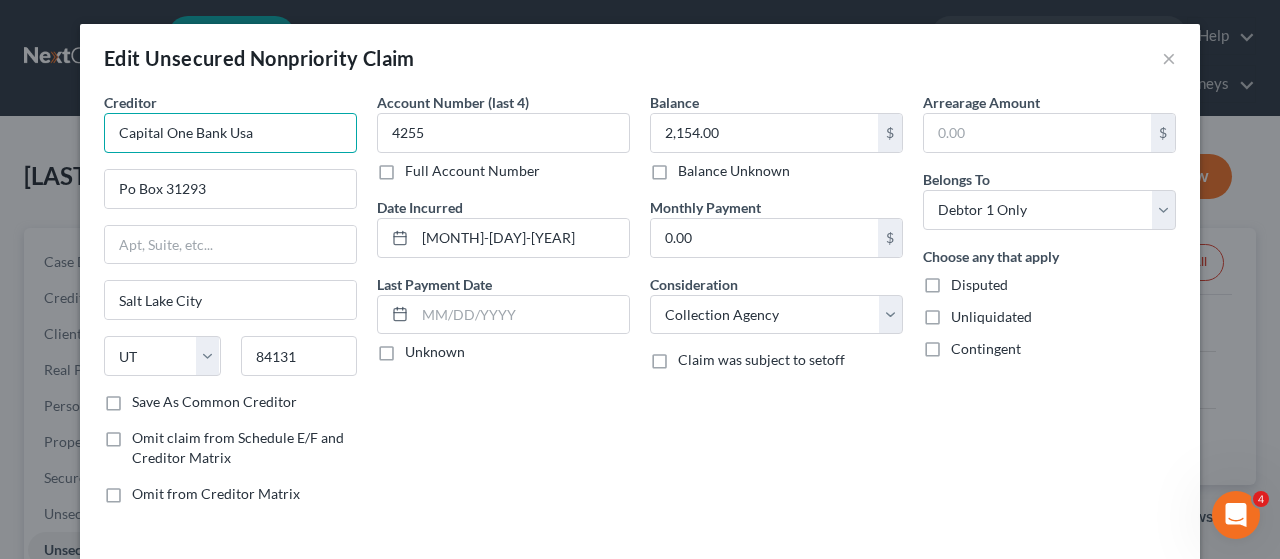 click on "Capital One Bank Usa" at bounding box center [230, 133] 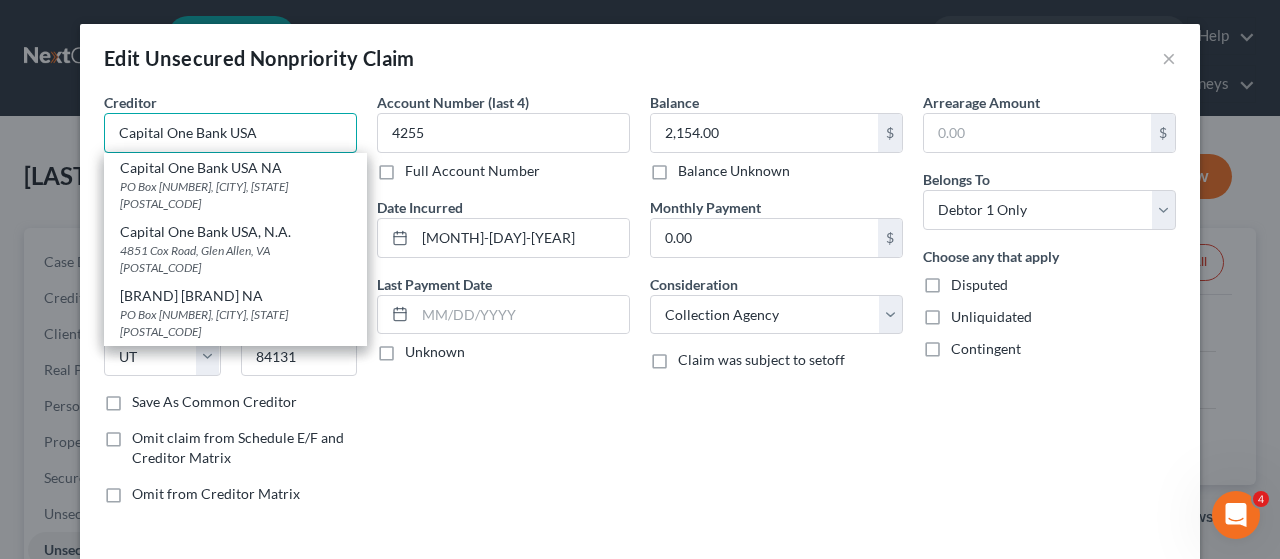type on "Capital One Bank USA" 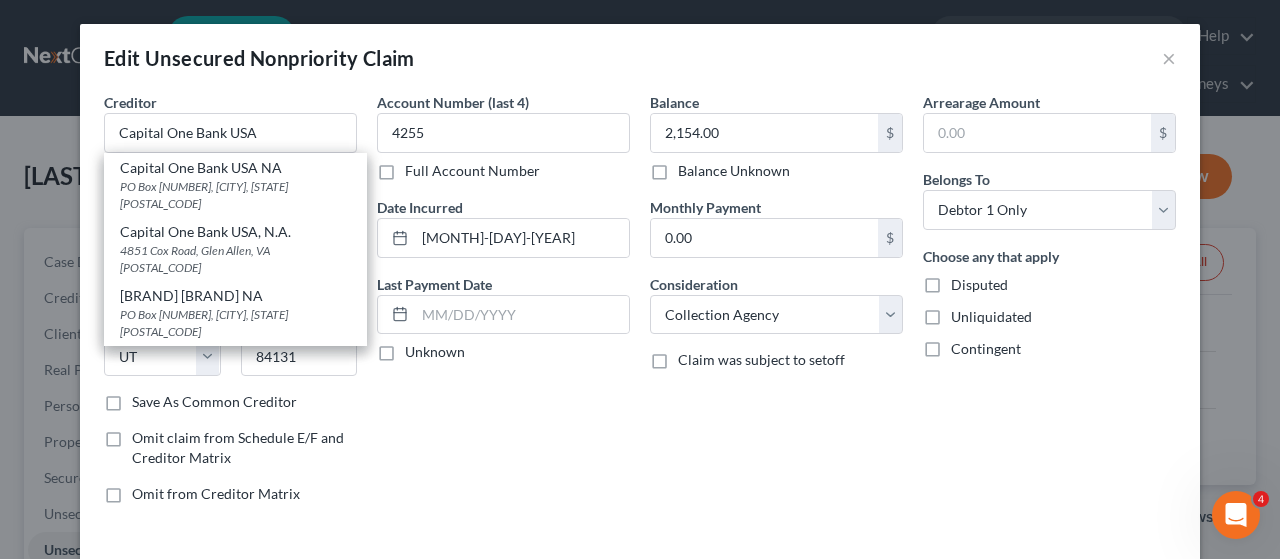click on "Account Number (last 4)
4255
Full Account Number
Date Incurred         08-15-2016 Last Payment Date         Unknown" at bounding box center (503, 306) 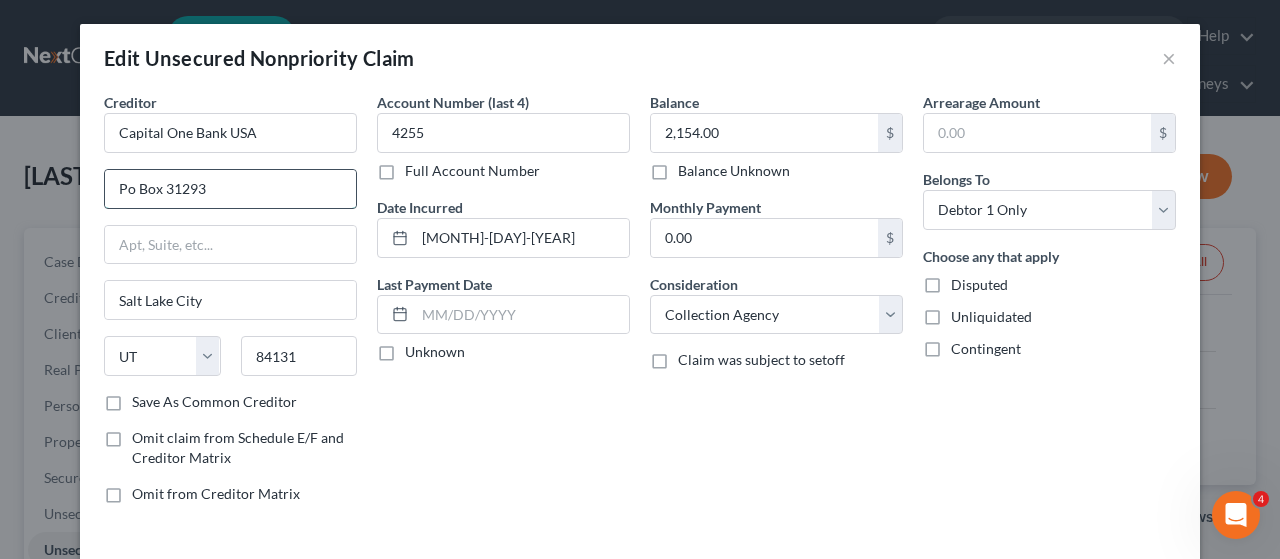click on "Po Box 31293" at bounding box center (230, 189) 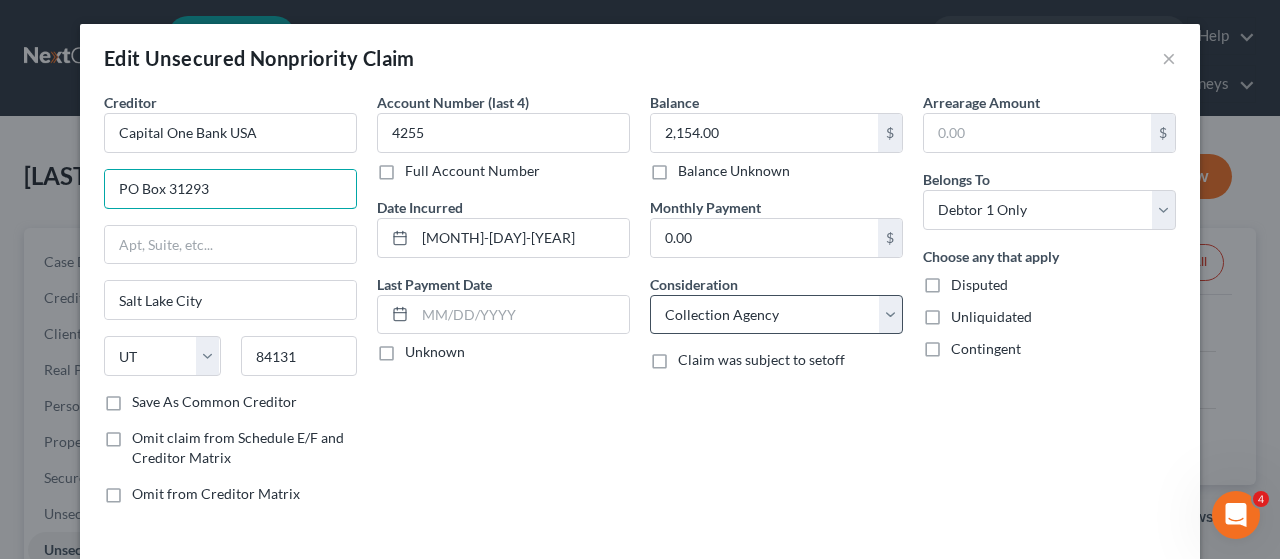 type on "PO Box 31293" 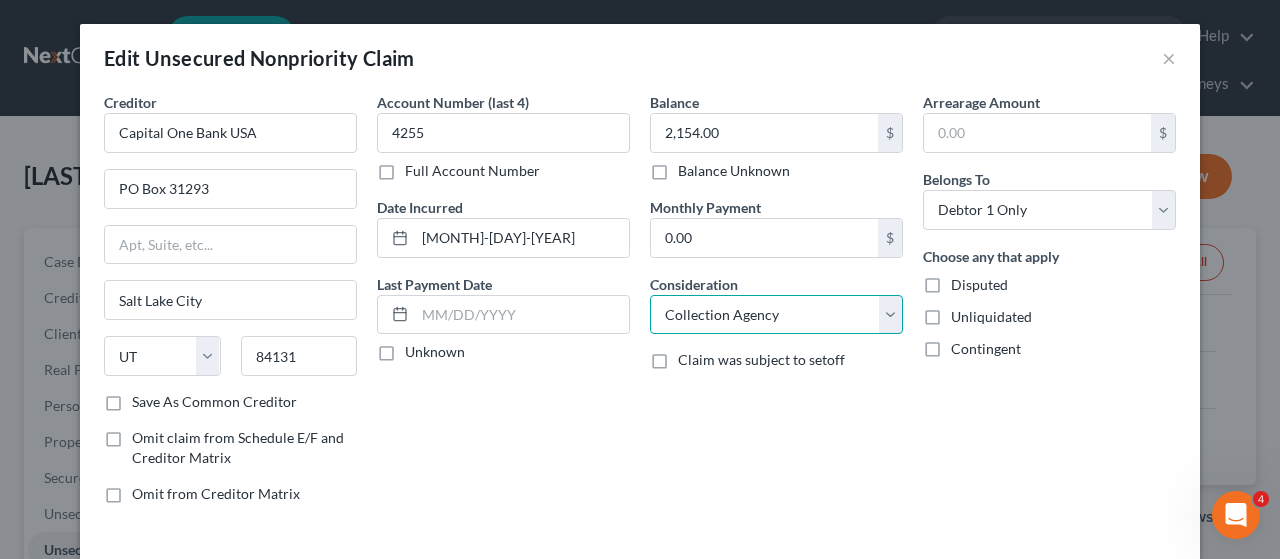 click on "Select Cable / Satellite Services Collection Agency Credit Card Debt Debt Counseling / Attorneys Deficiency Balance Domestic Support Obligations Home / Car Repairs Income Taxes Judgment Liens Medical Services Monies Loaned / Advanced Mortgage Obligation From Divorce Or Separation Obligation To Pensions Other Overdrawn Bank Account Promised To Help Pay Creditors Student Loans Suppliers And Vendors Telephone / Internet Services Utility Services" at bounding box center (776, 315) 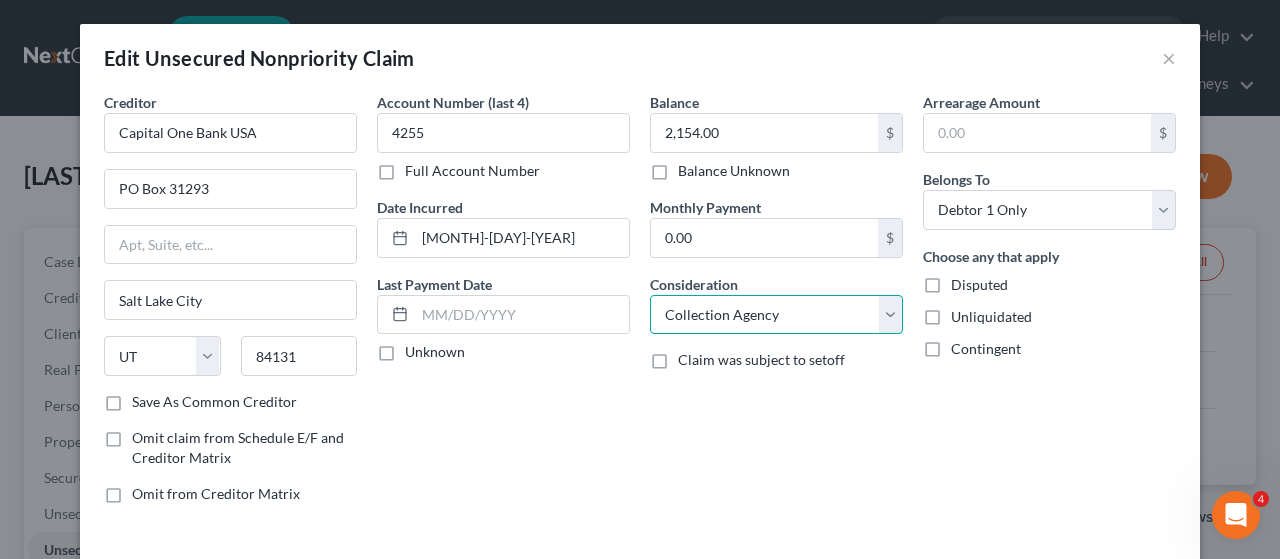 select on "2" 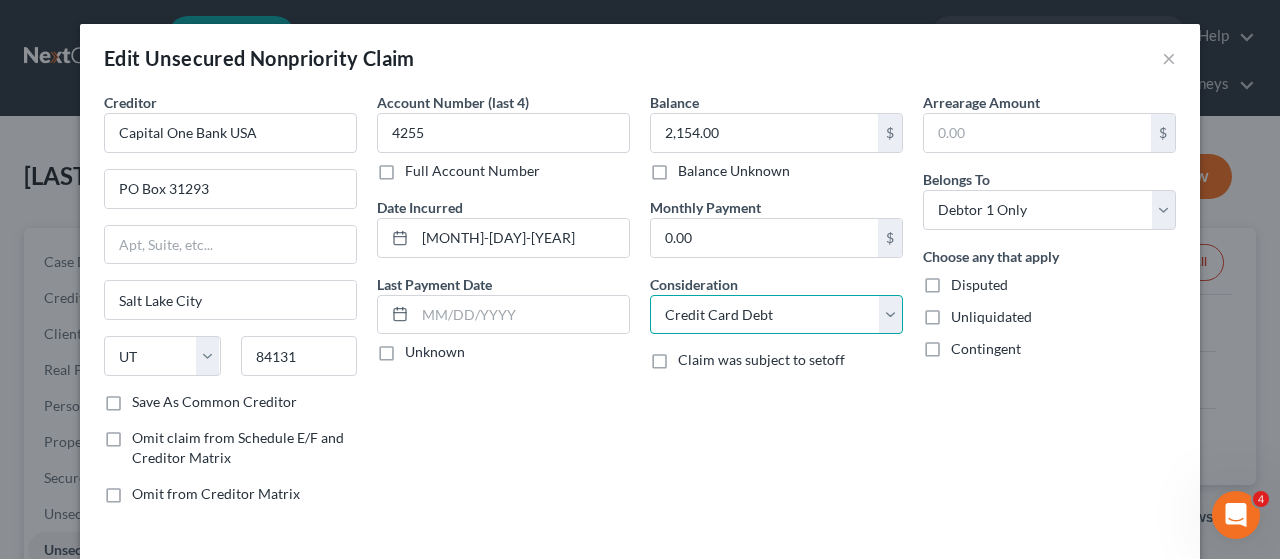 click on "Select Cable / Satellite Services Collection Agency Credit Card Debt Debt Counseling / Attorneys Deficiency Balance Domestic Support Obligations Home / Car Repairs Income Taxes Judgment Liens Medical Services Monies Loaned / Advanced Mortgage Obligation From Divorce Or Separation Obligation To Pensions Other Overdrawn Bank Account Promised To Help Pay Creditors Student Loans Suppliers And Vendors Telephone / Internet Services Utility Services" at bounding box center [776, 315] 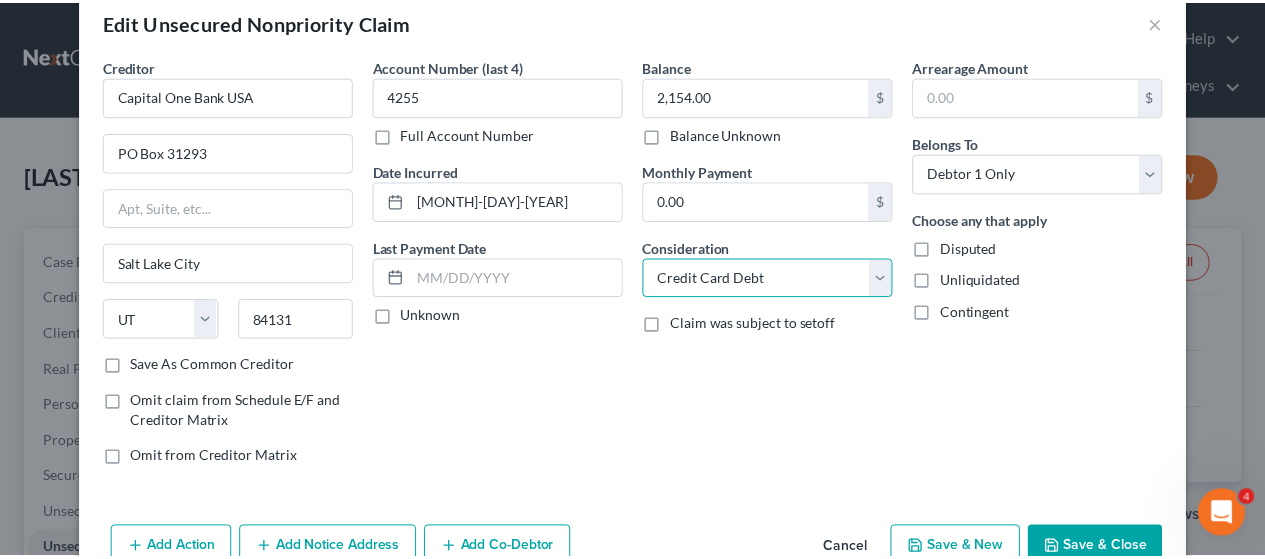 scroll, scrollTop: 98, scrollLeft: 0, axis: vertical 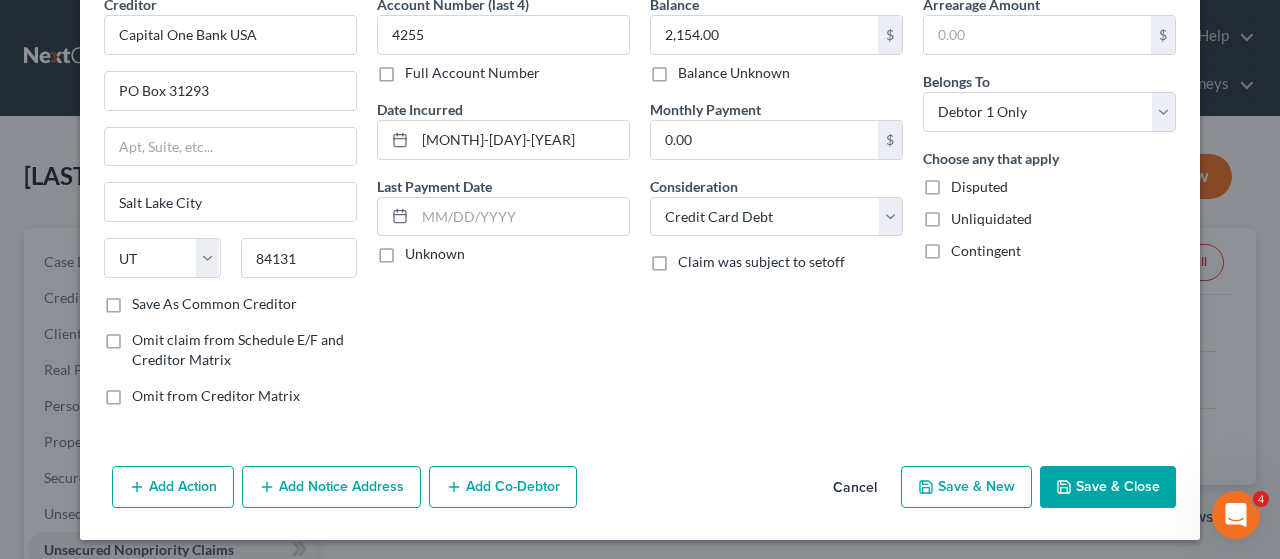 click on "Save & Close" at bounding box center (1108, 487) 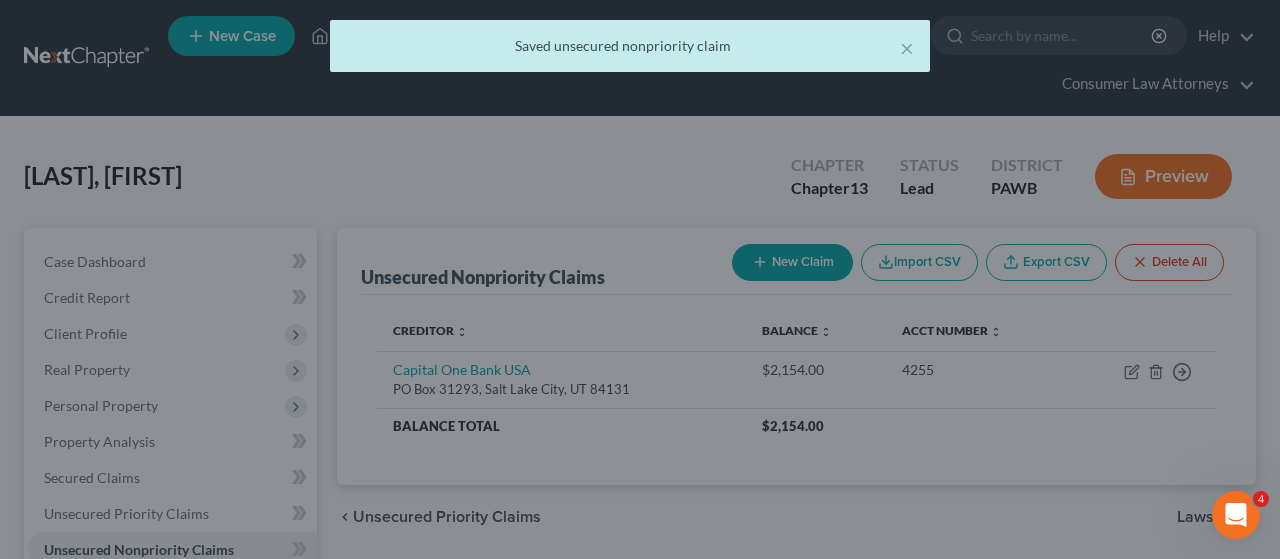 type on "0" 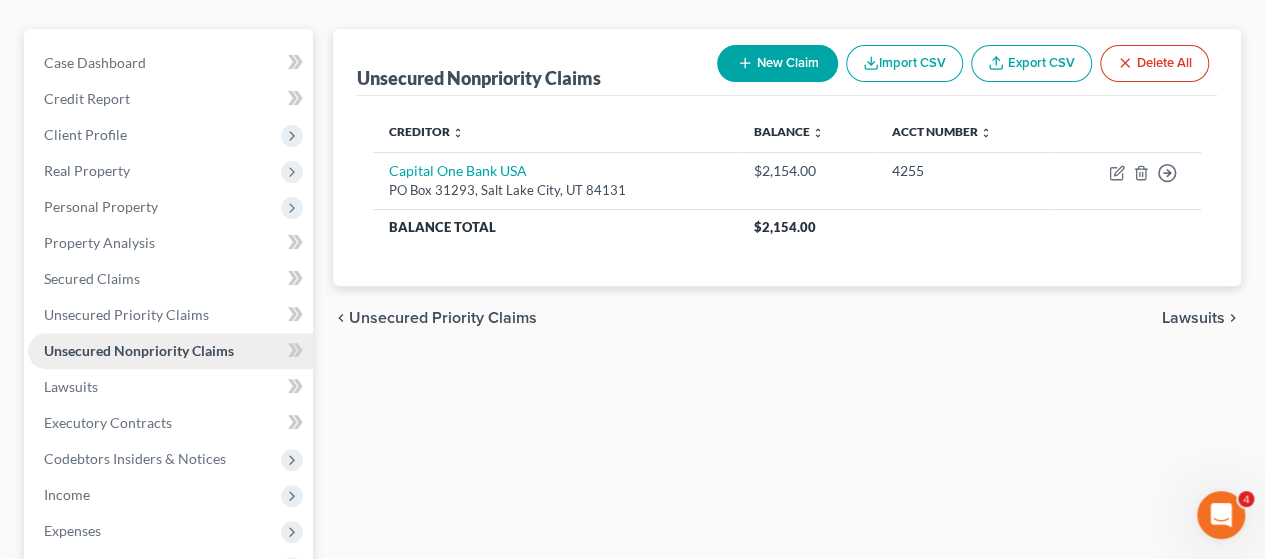 scroll, scrollTop: 200, scrollLeft: 0, axis: vertical 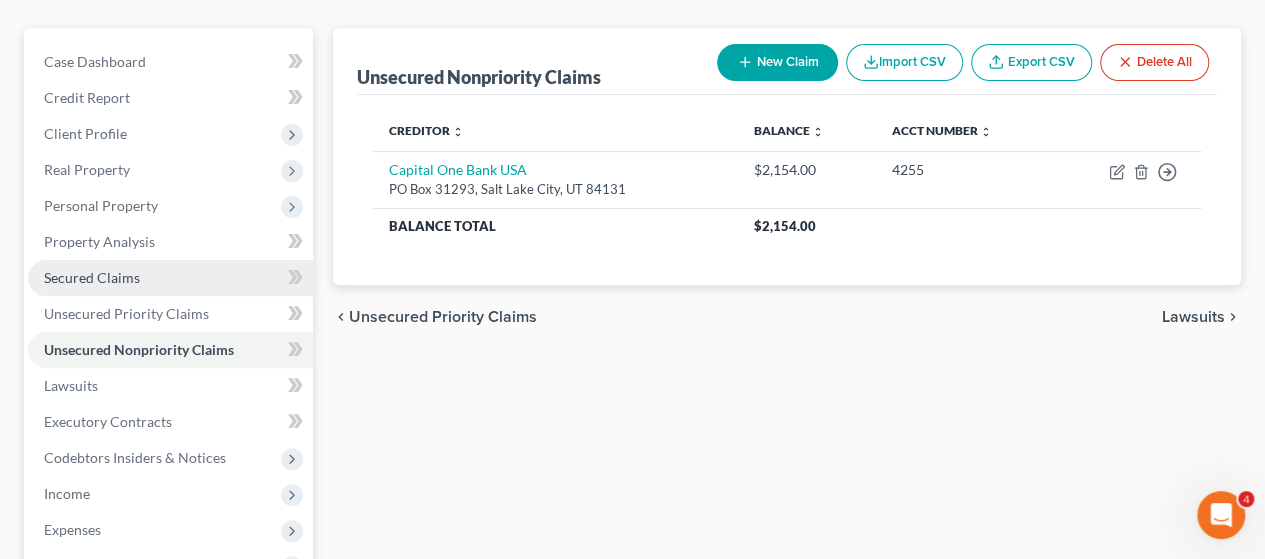 click on "Secured Claims" at bounding box center (92, 277) 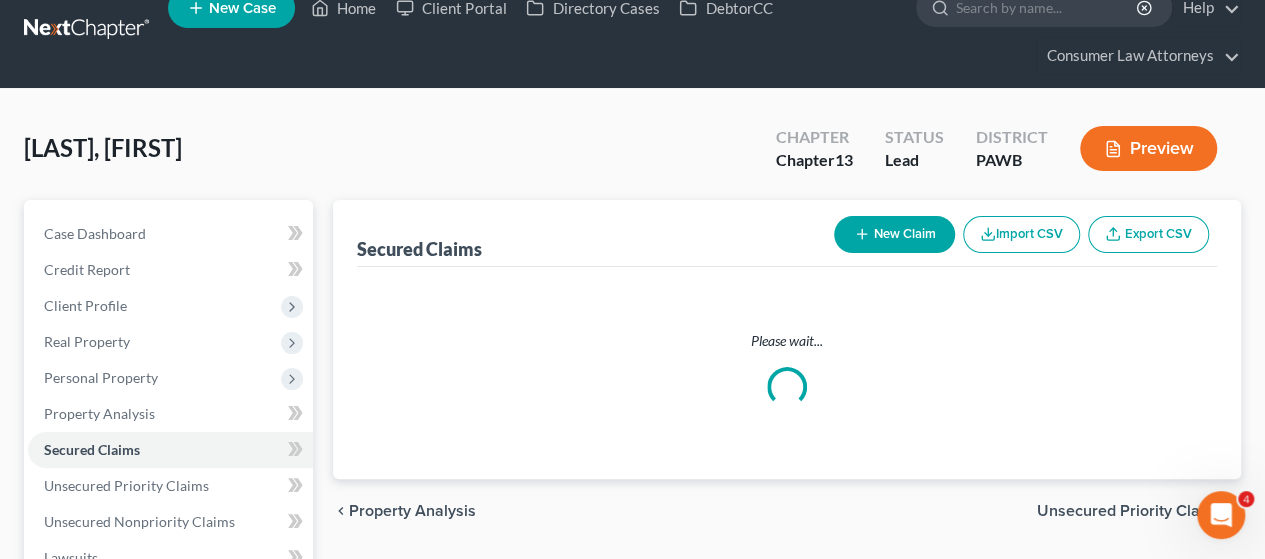 scroll, scrollTop: 0, scrollLeft: 0, axis: both 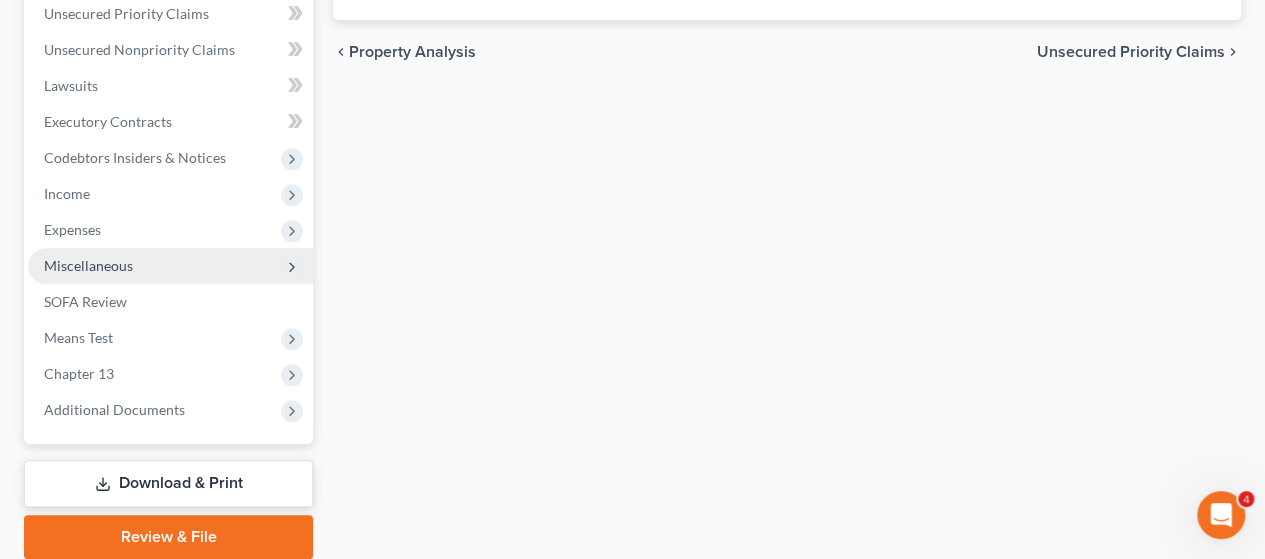 click on "Miscellaneous" at bounding box center (88, 265) 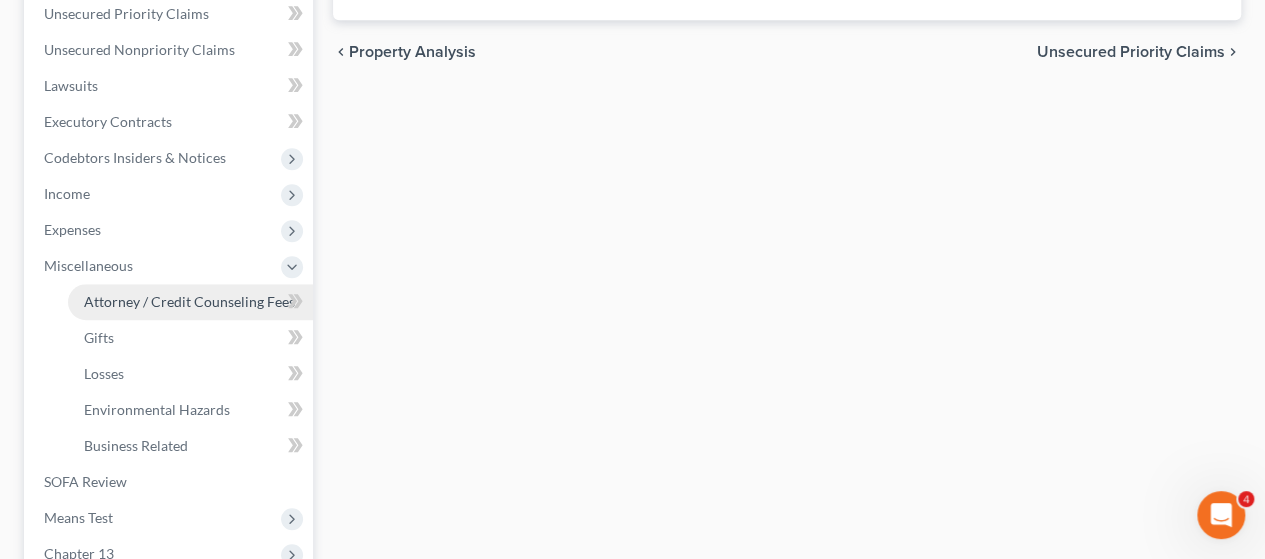 click on "Attorney / Credit Counseling Fees" at bounding box center (189, 301) 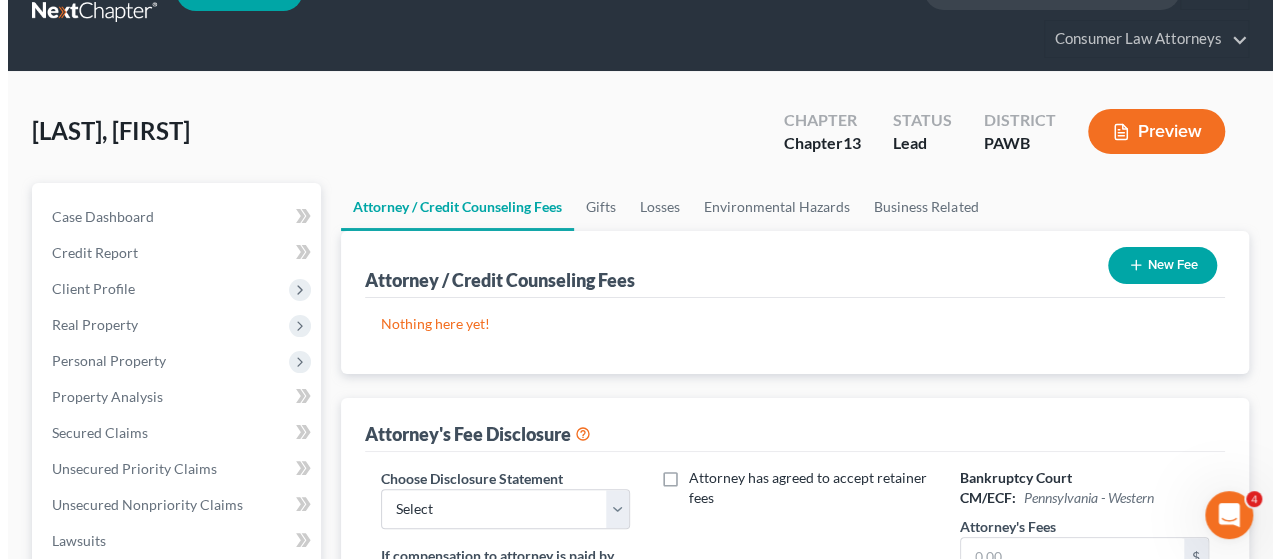 scroll, scrollTop: 0, scrollLeft: 0, axis: both 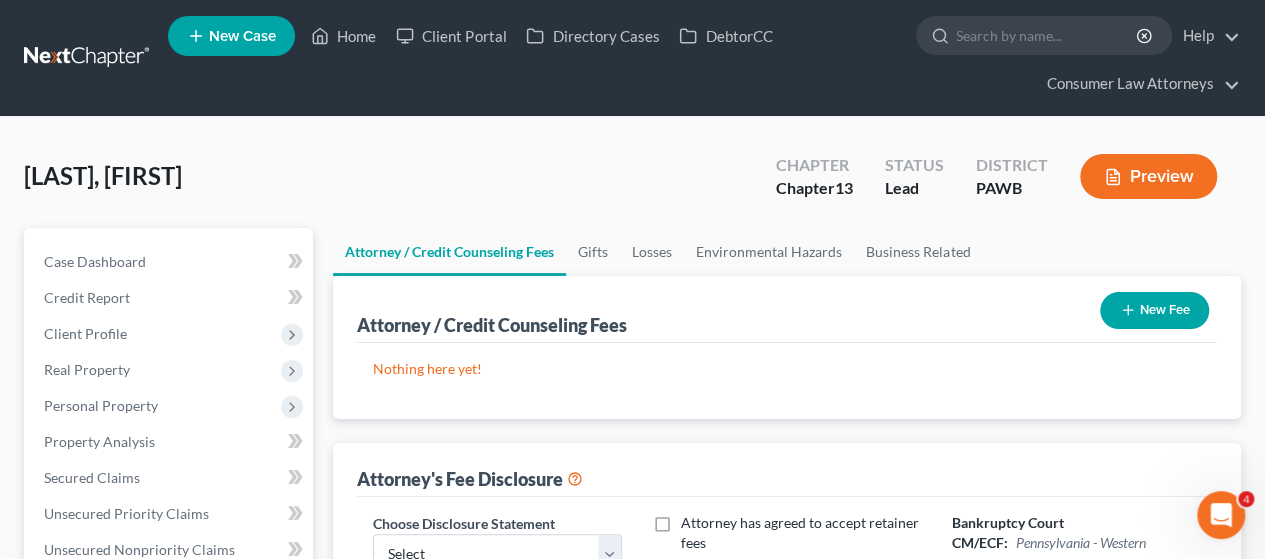 click on "New Fee" at bounding box center [1154, 310] 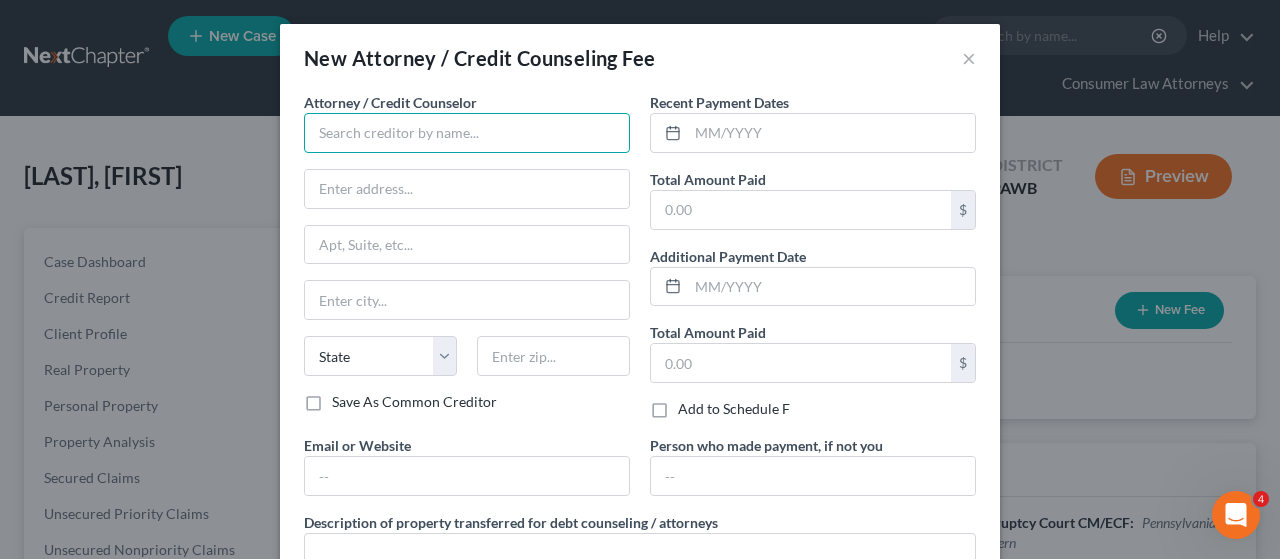 click at bounding box center [467, 133] 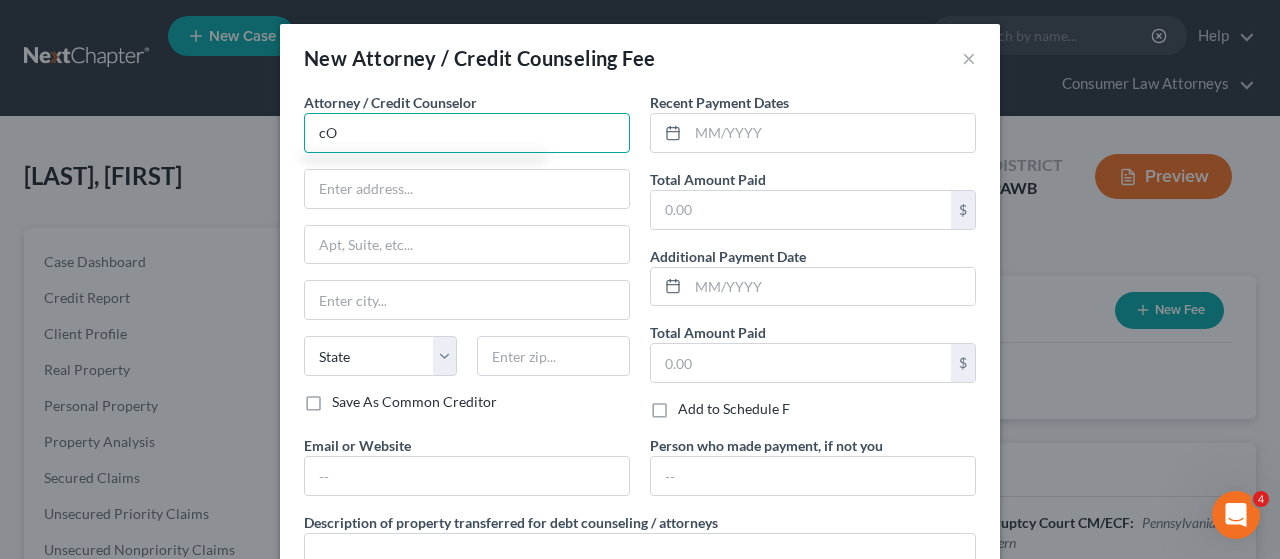 type on "c" 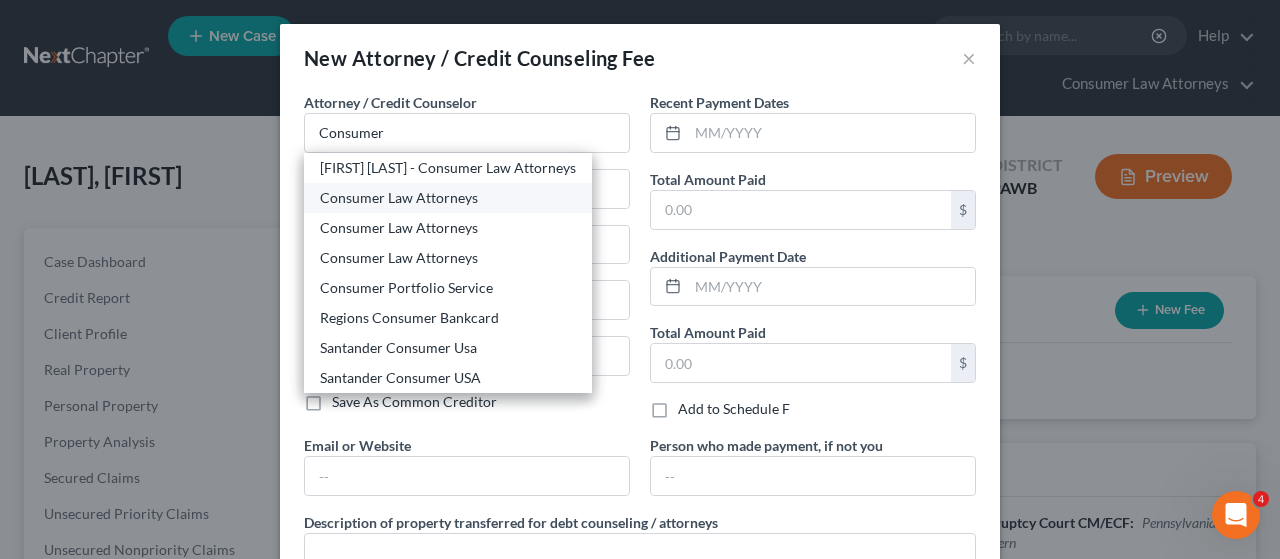 click on "Consumer Law Attorneys" at bounding box center (448, 198) 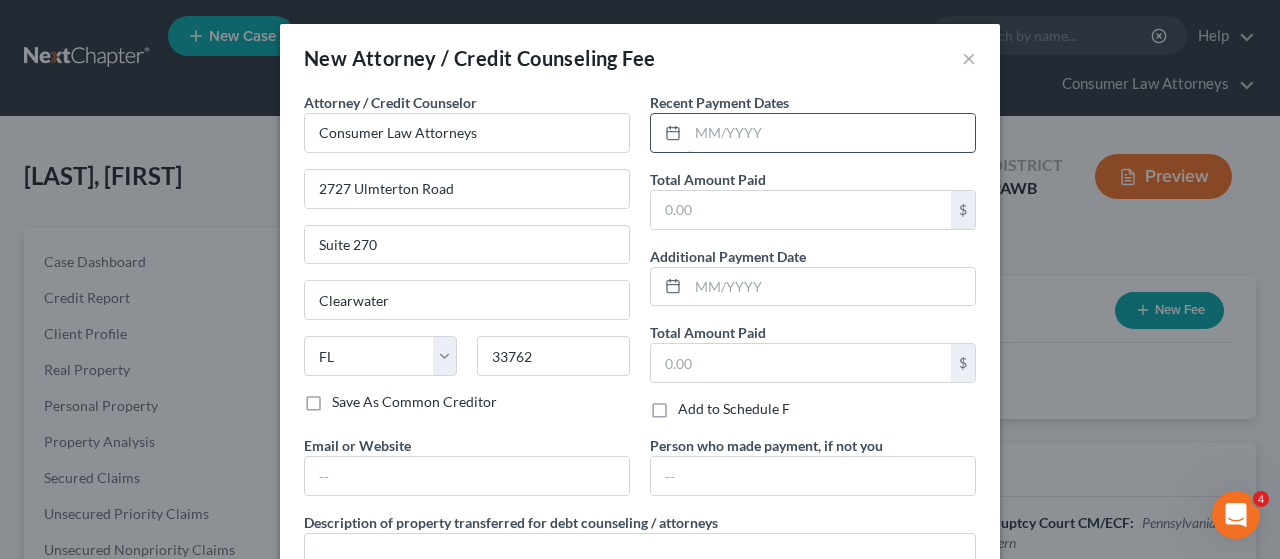 click at bounding box center (831, 133) 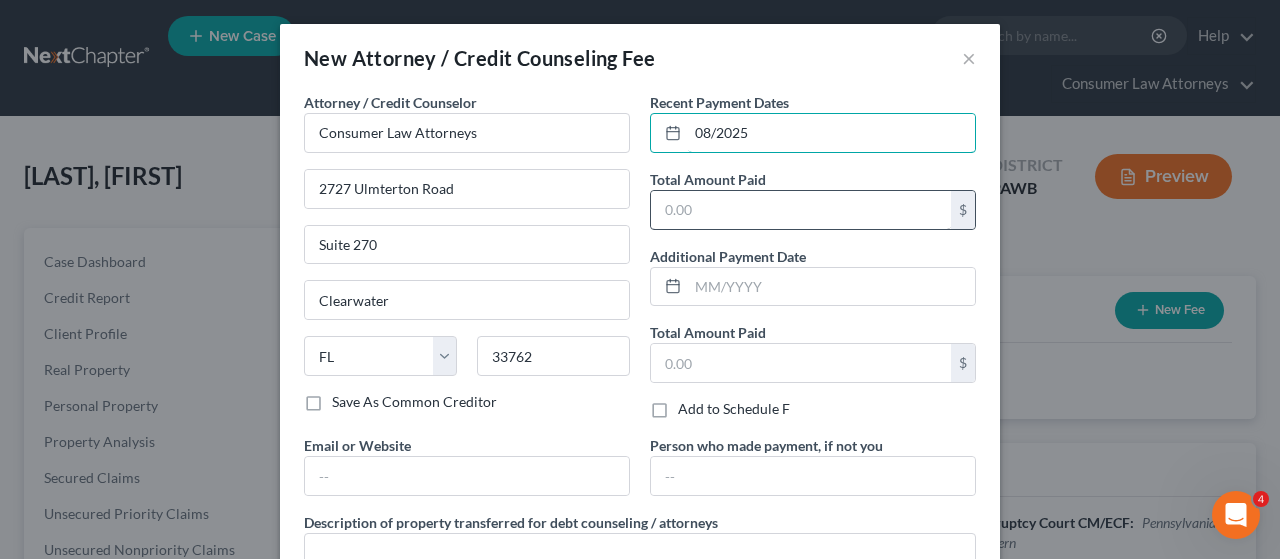 type on "08/2025" 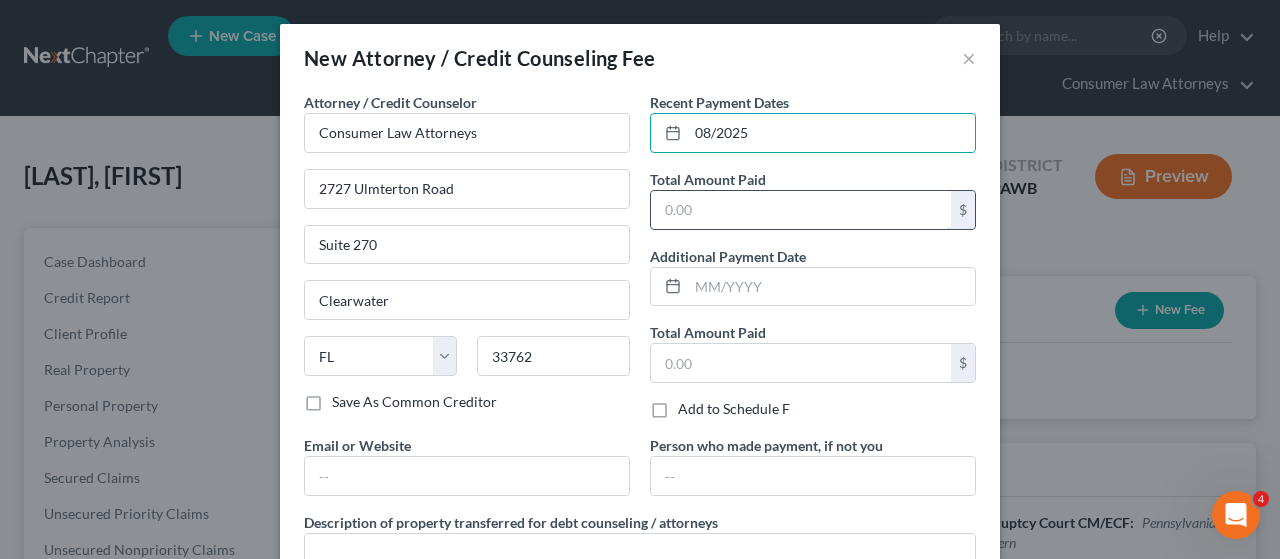 click at bounding box center (801, 210) 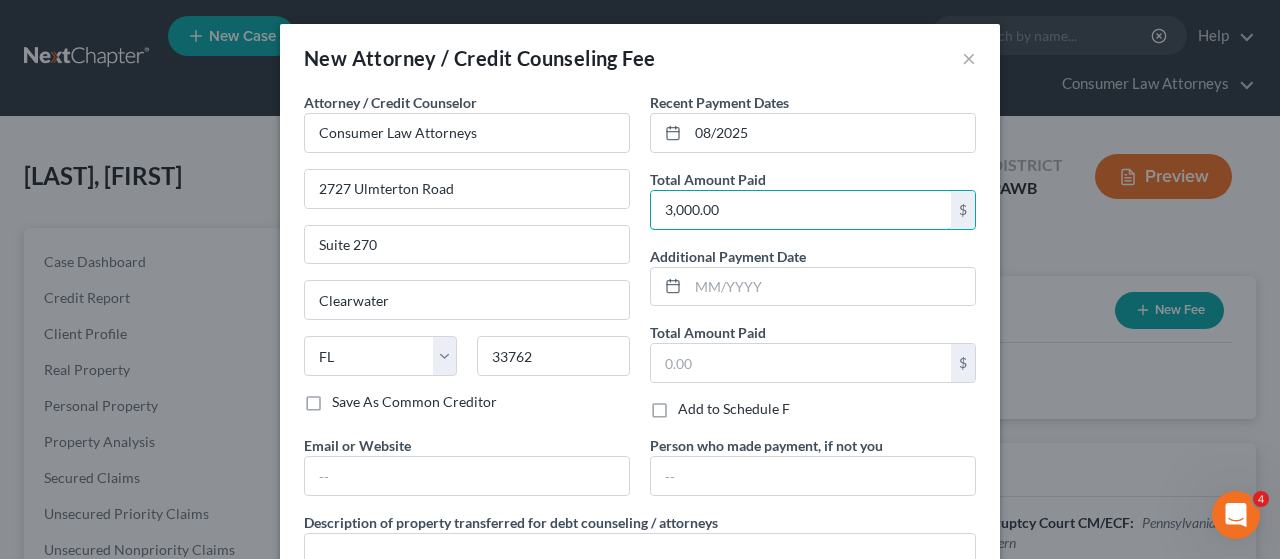scroll, scrollTop: 169, scrollLeft: 0, axis: vertical 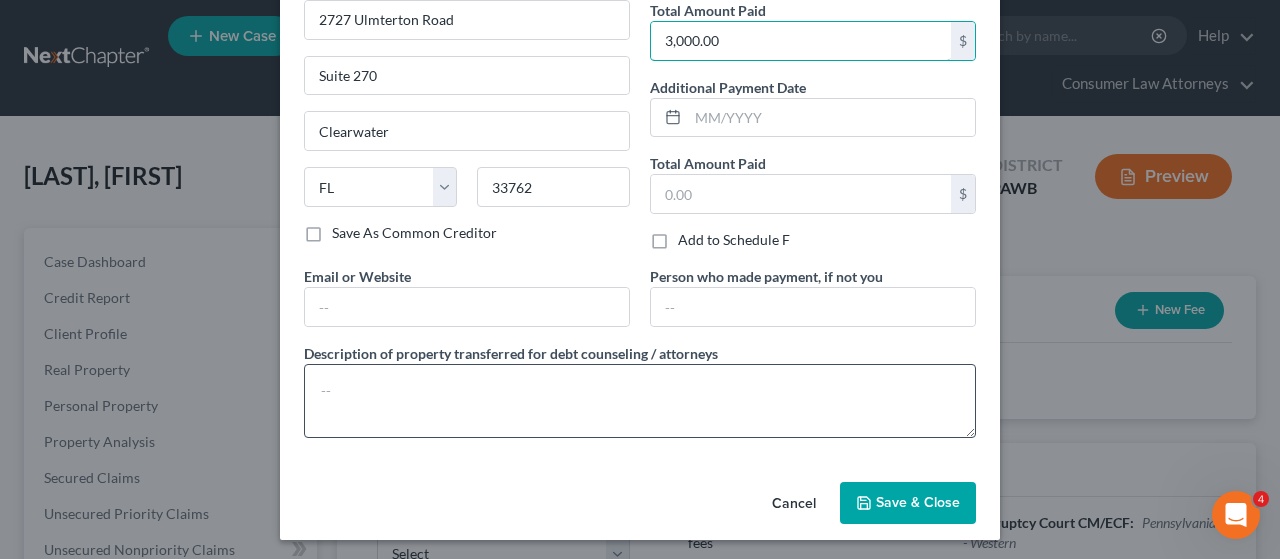 type on "3,000.00" 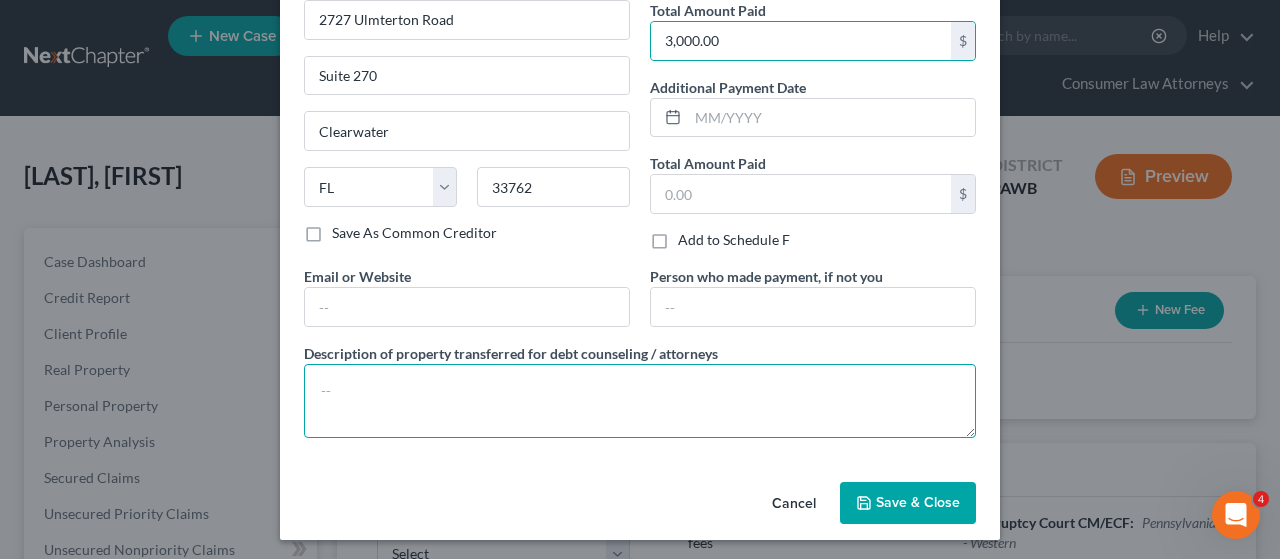 click at bounding box center (640, 401) 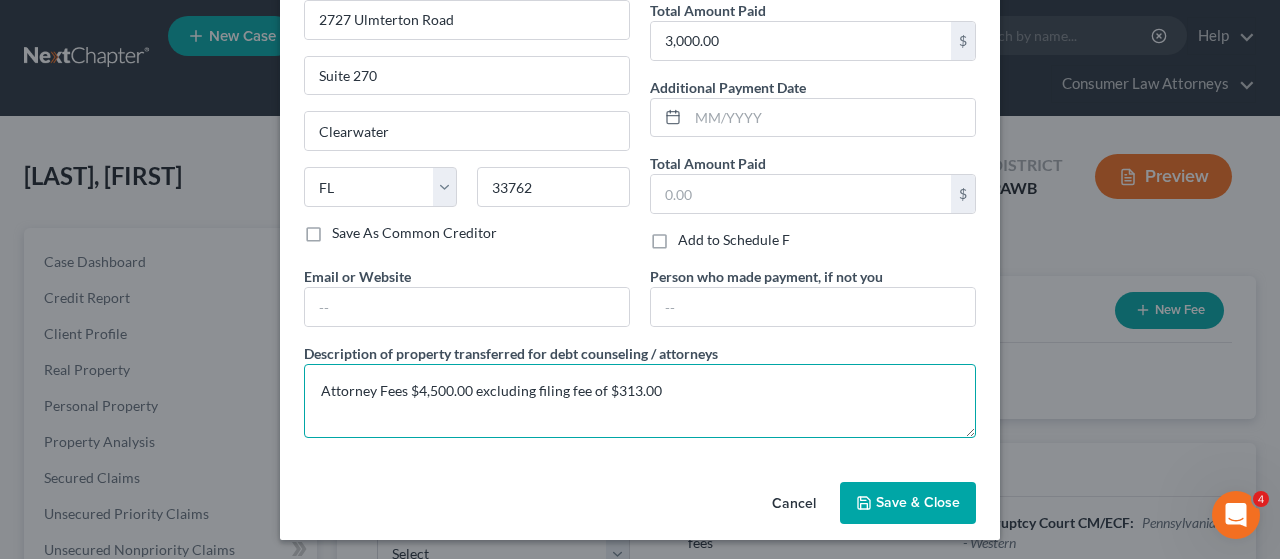 click on "Attorney Fees $4,500.00 excluding filing fee of $313.00" at bounding box center (640, 401) 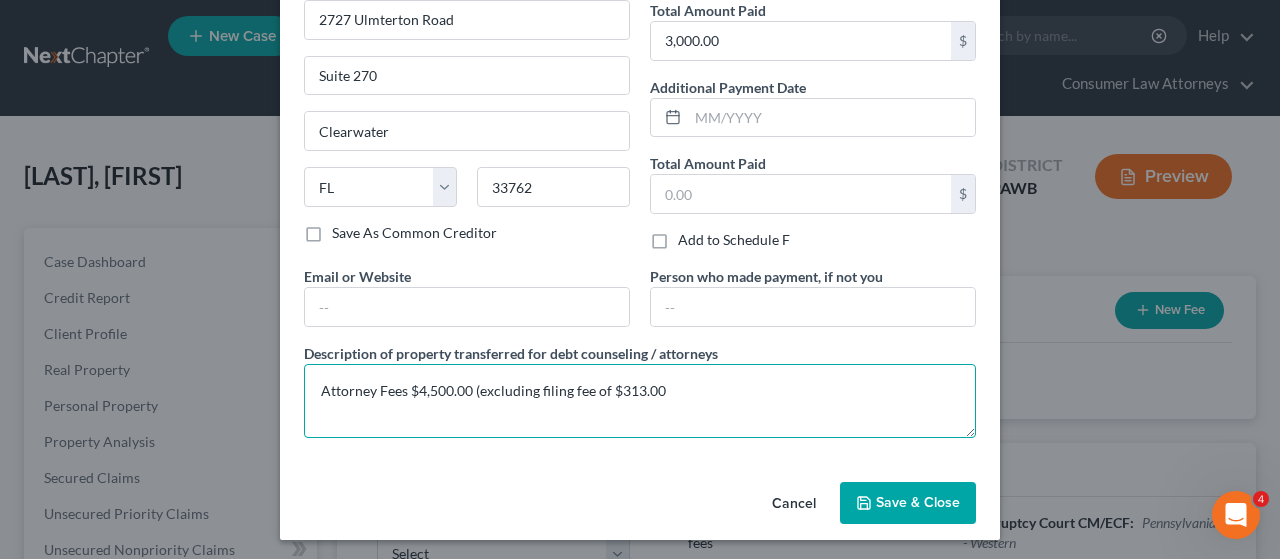 click on "Attorney Fees $4,500.00 (excluding filing fee of $313.00" at bounding box center [640, 401] 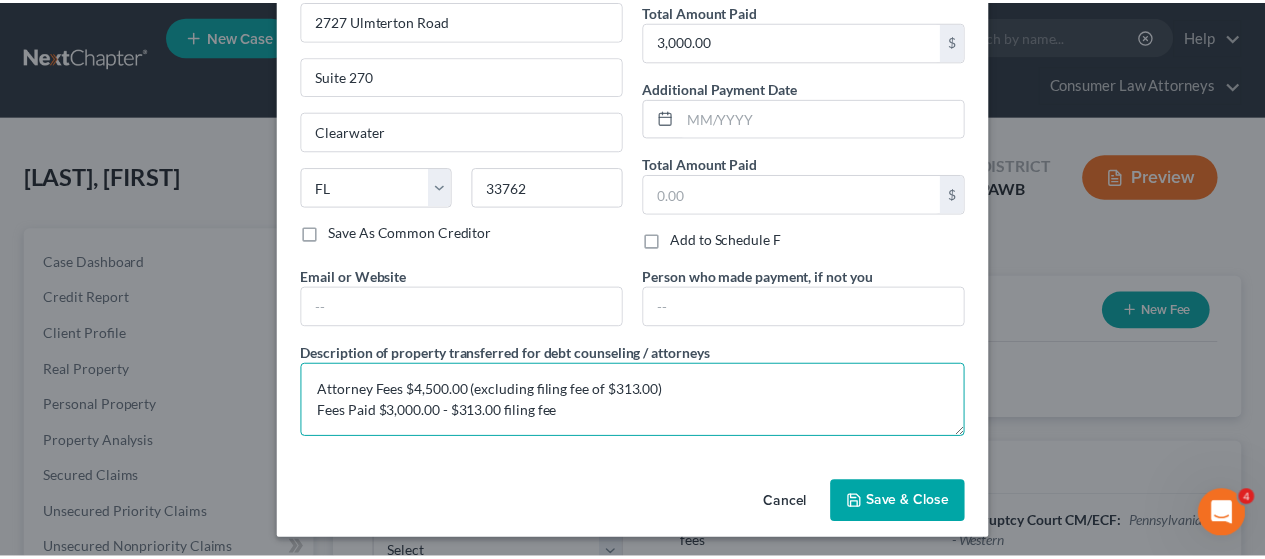 scroll, scrollTop: 4, scrollLeft: 0, axis: vertical 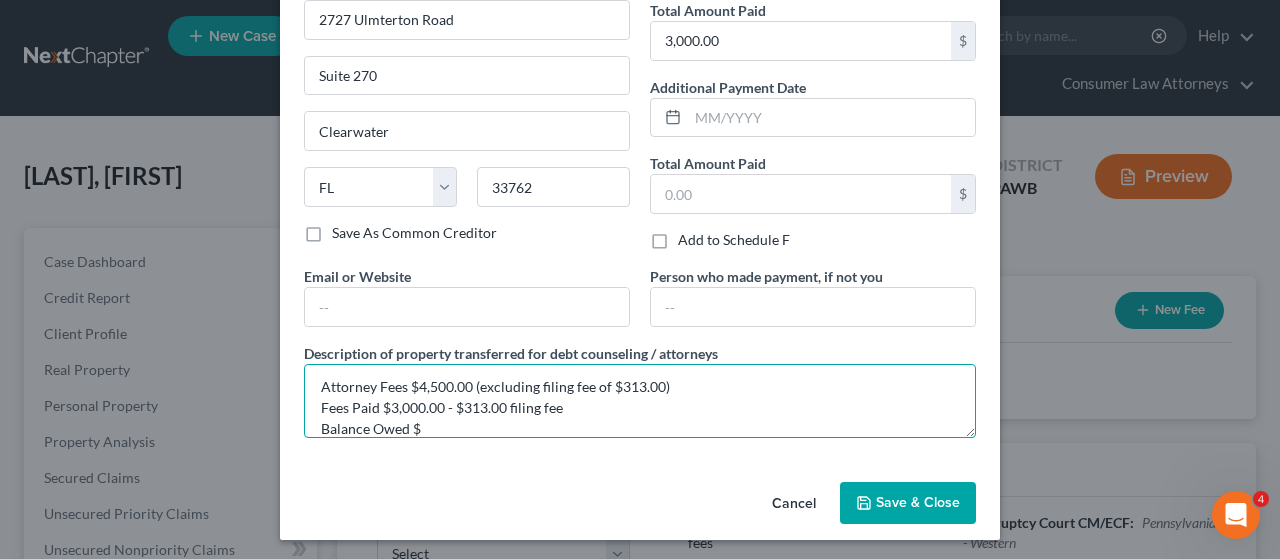 click on "Attorney Fees $4,500.00 (excluding filing fee of $313.00)
Fees Paid $3,000.00 - $313.00 filing fee
Balance Owed $" at bounding box center [640, 401] 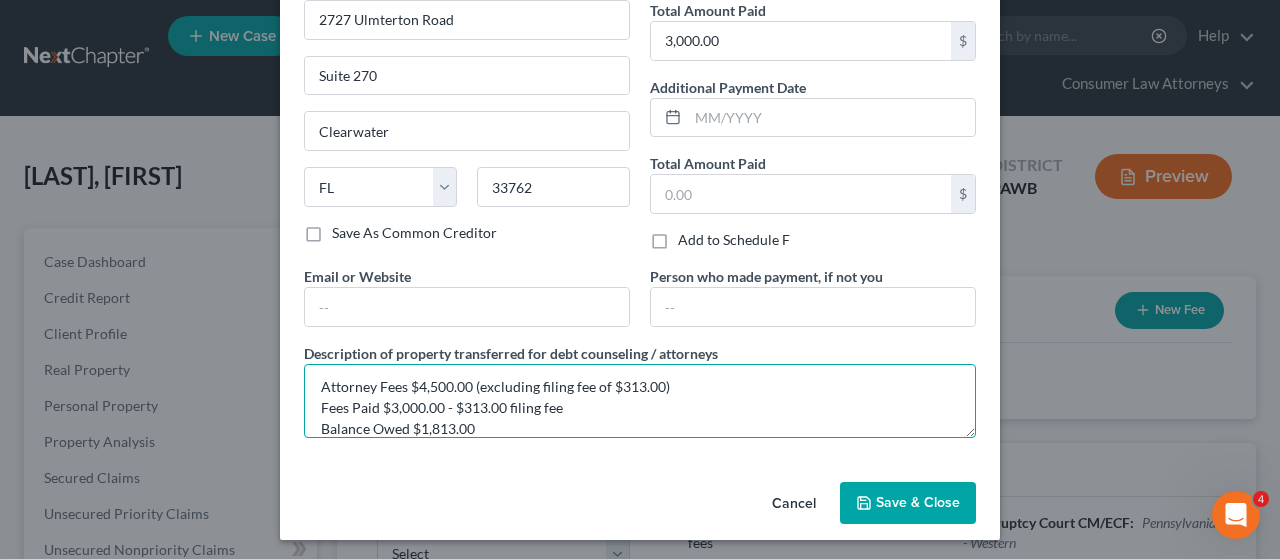 type on "Attorney Fees $4,500.00 (excluding filing fee of $313.00)
Fees Paid $3,000.00 - $313.00 filing fee
Balance Owed $1,813.00" 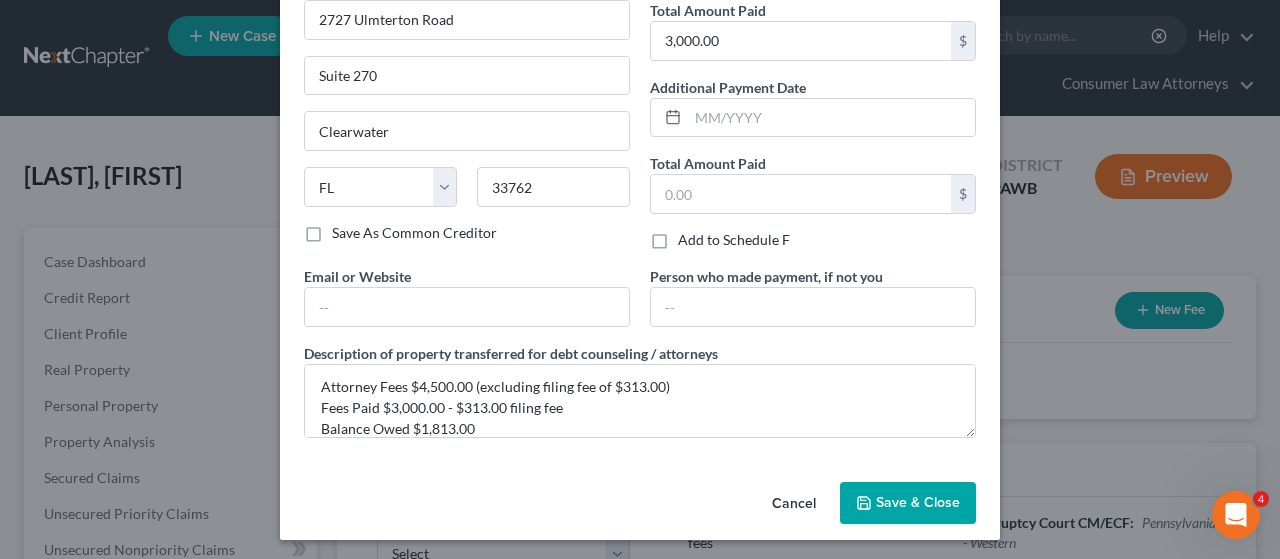 click on "Save & Close" at bounding box center [918, 502] 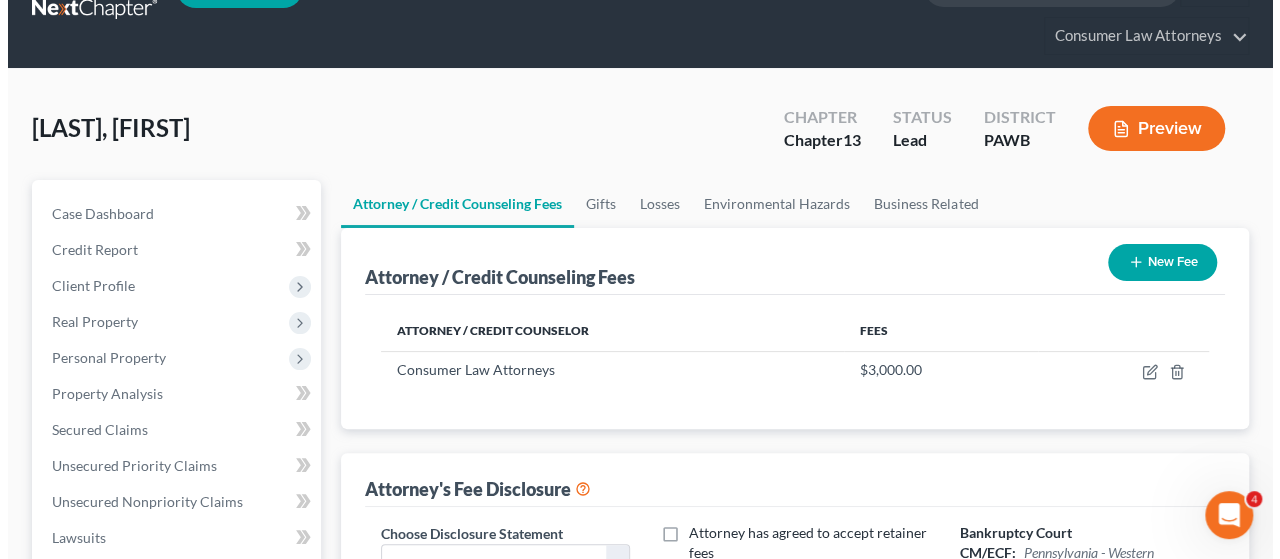 scroll, scrollTop: 100, scrollLeft: 0, axis: vertical 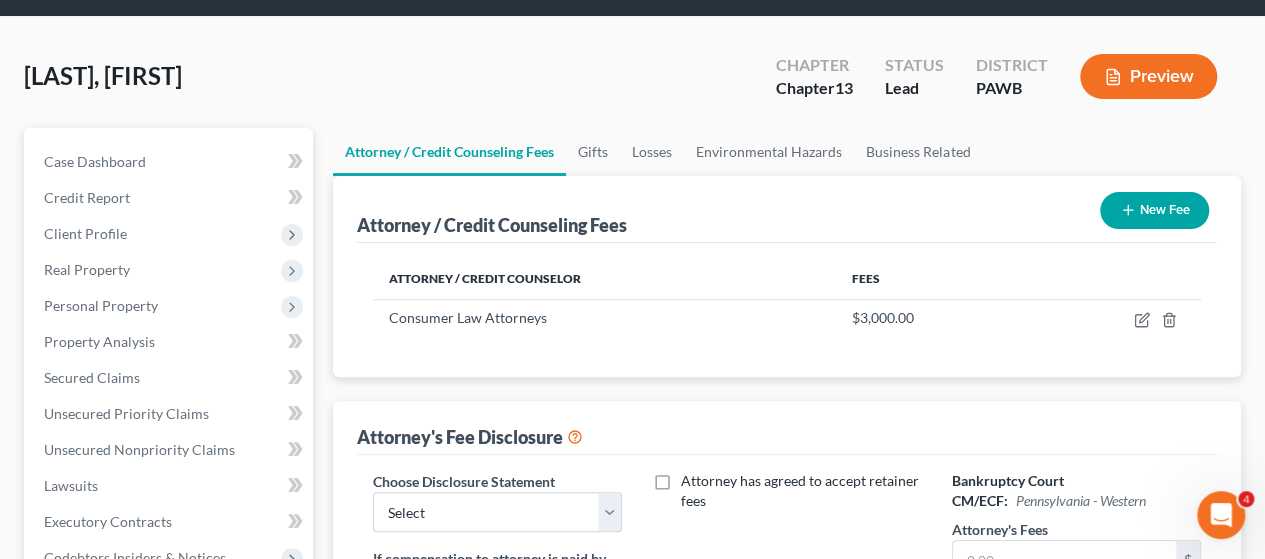 click on "New Fee" at bounding box center (1154, 210) 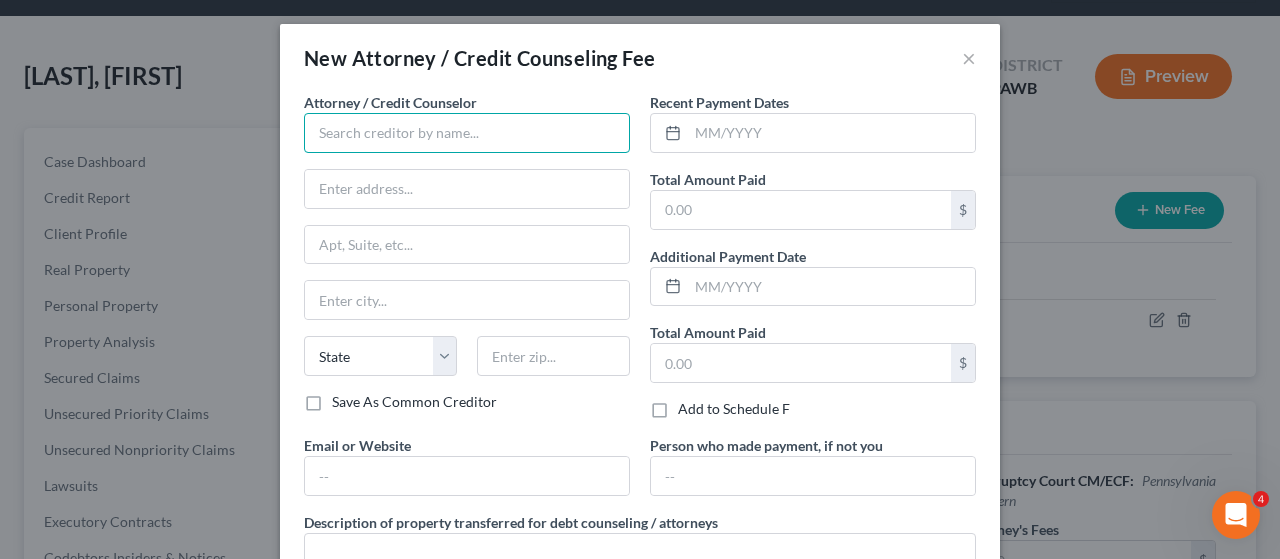 click at bounding box center (467, 133) 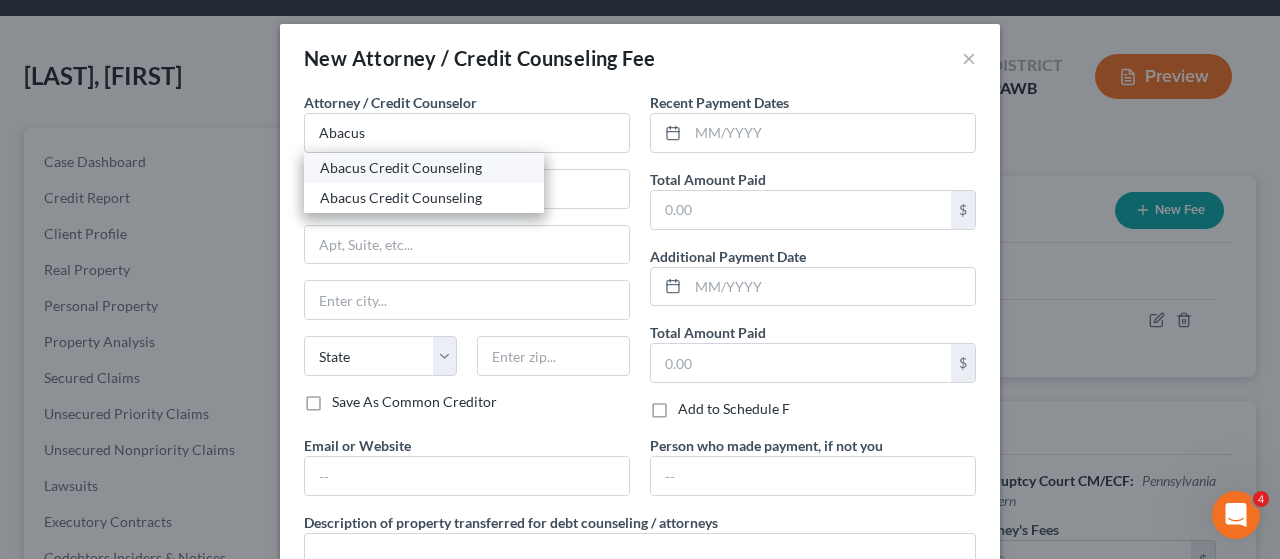 click on "Abacus Credit Counseling" at bounding box center [424, 168] 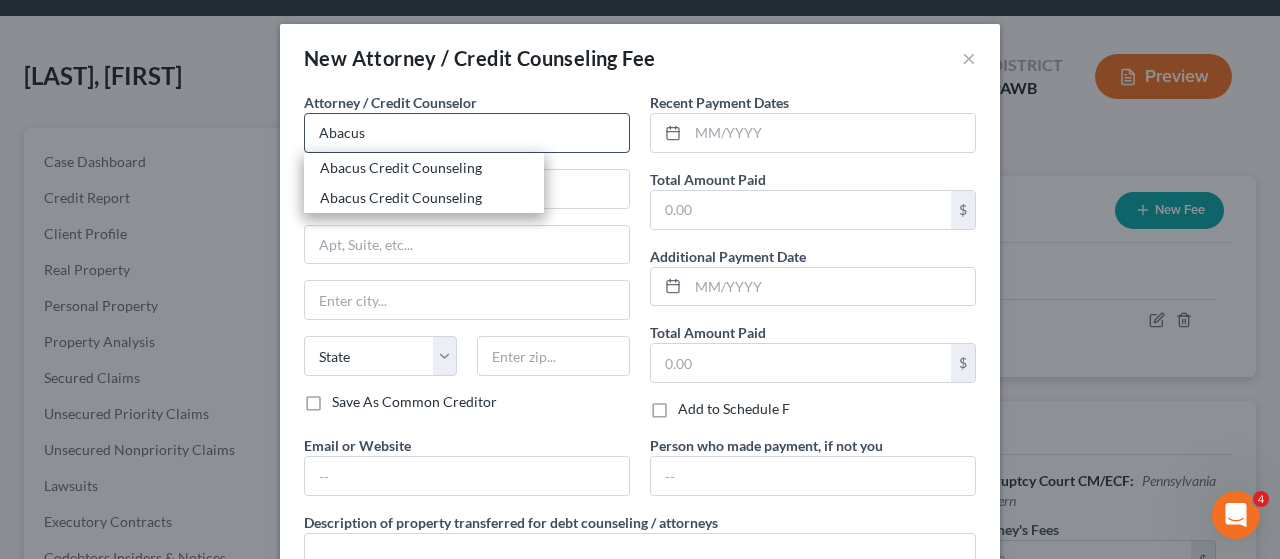 type on "Abacus Credit Counseling" 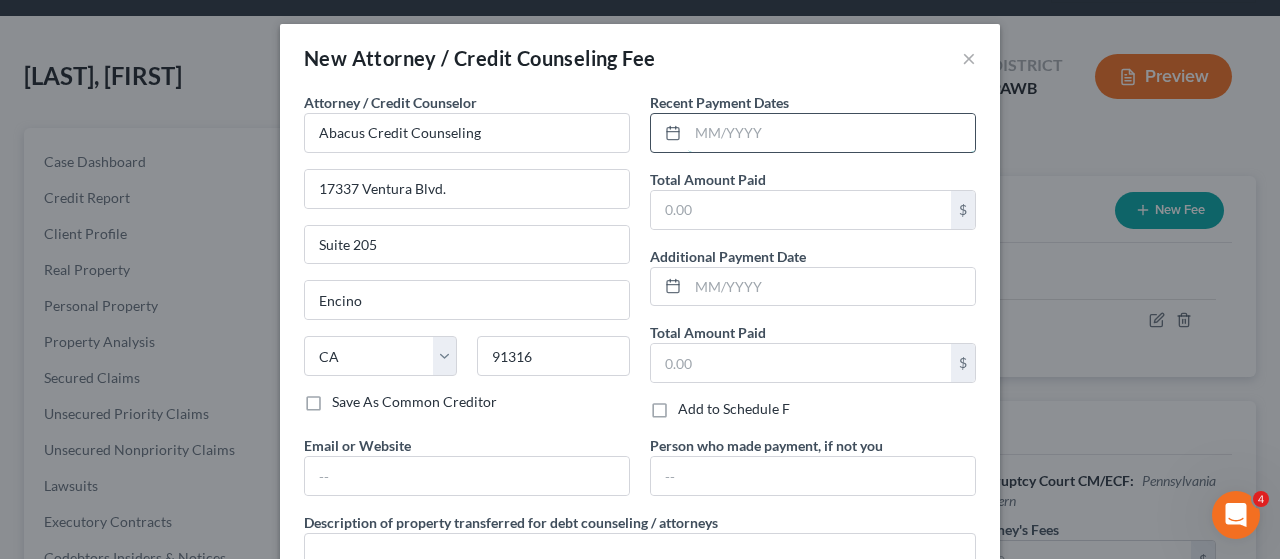click at bounding box center (831, 133) 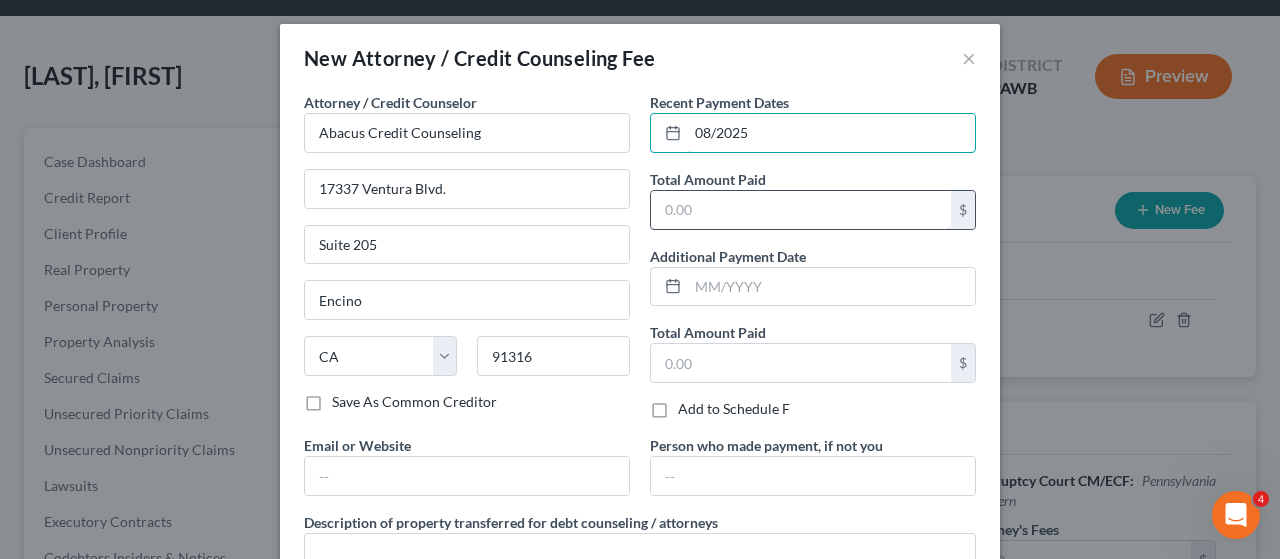 type on "08/2025" 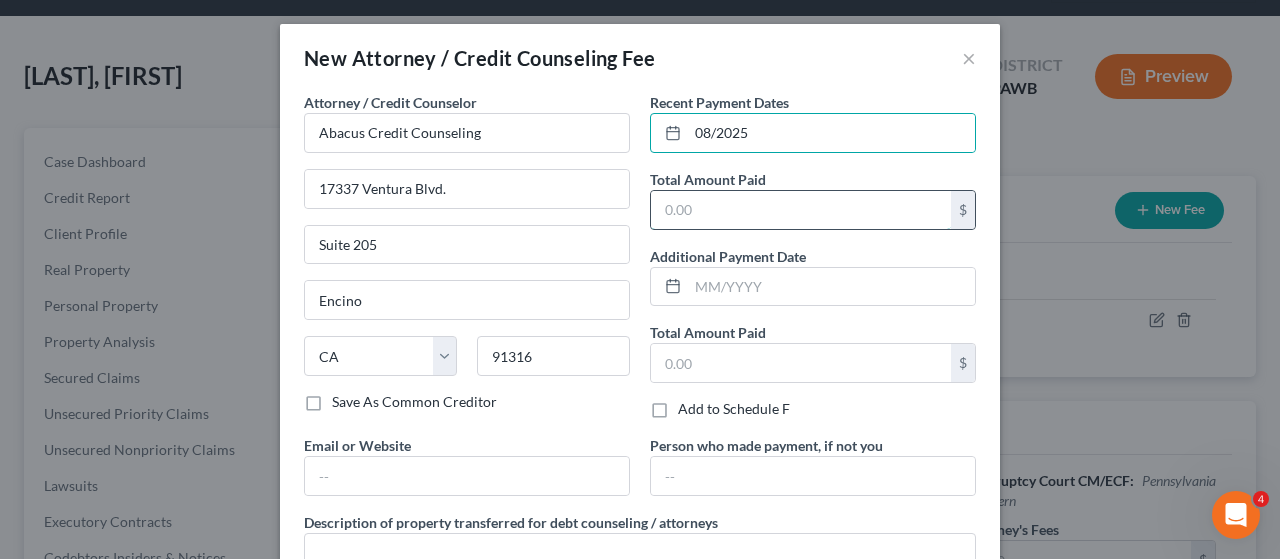 click at bounding box center [801, 210] 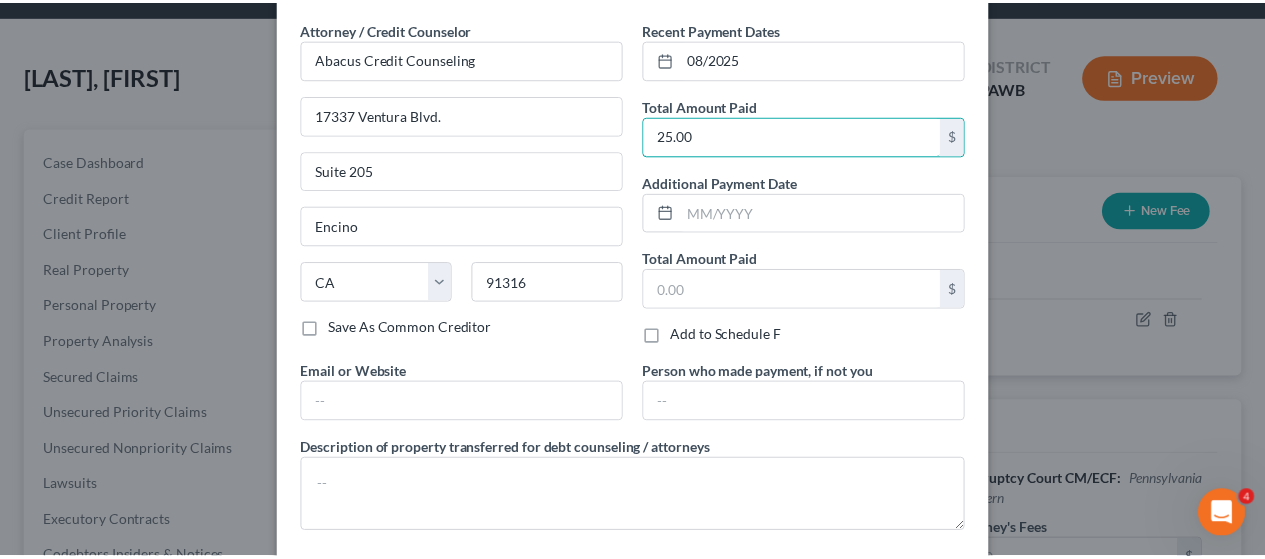 scroll, scrollTop: 169, scrollLeft: 0, axis: vertical 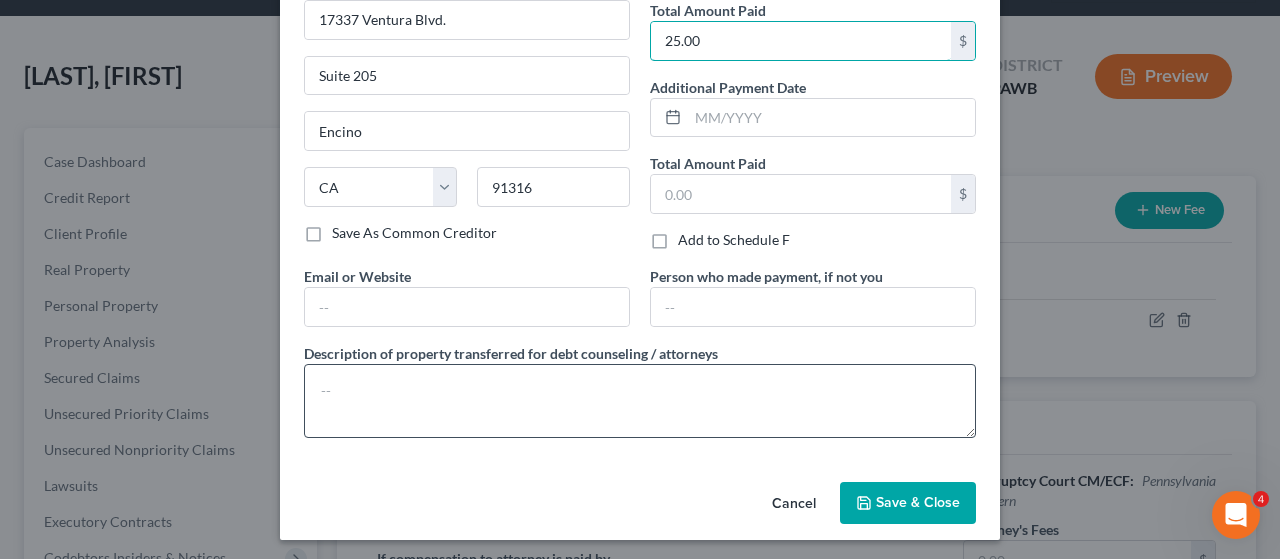 type on "25.00" 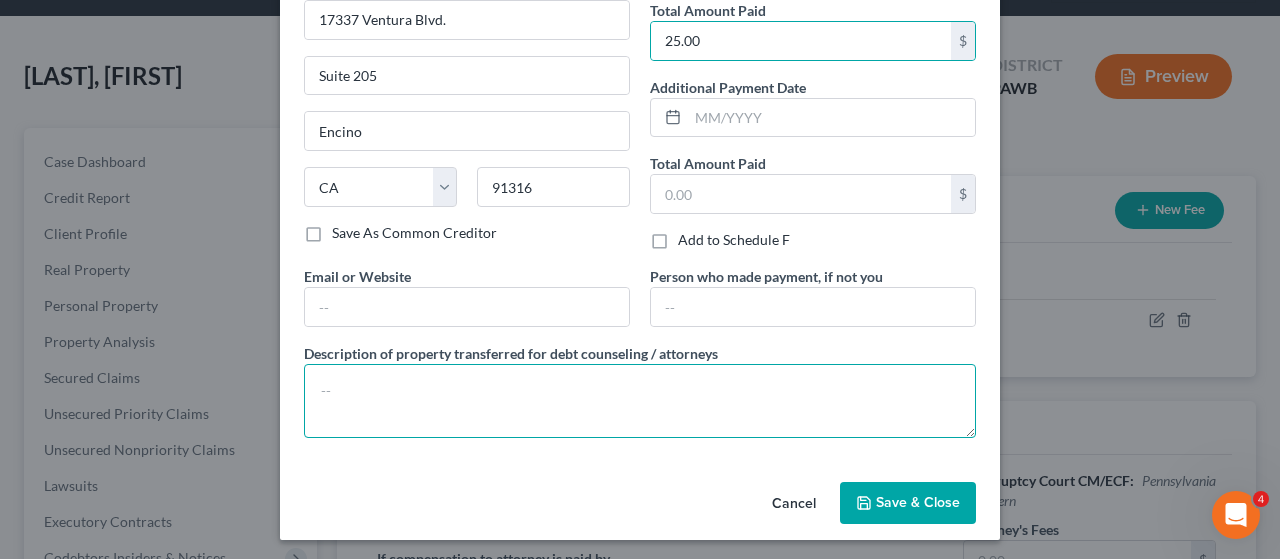 click at bounding box center (640, 401) 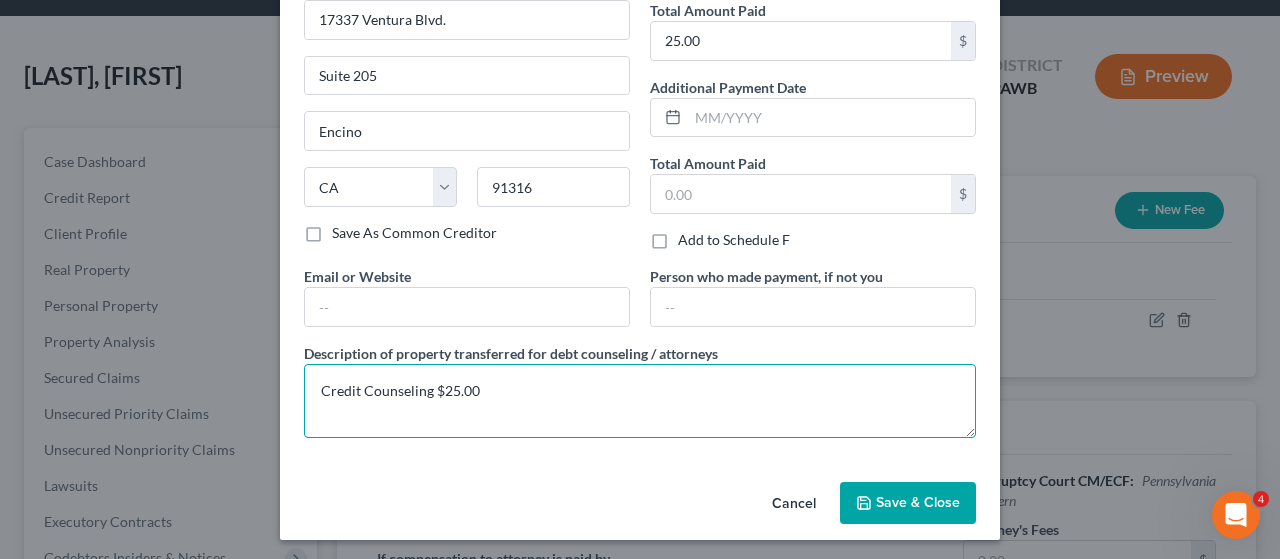 type on "Credit Counseling $25.00" 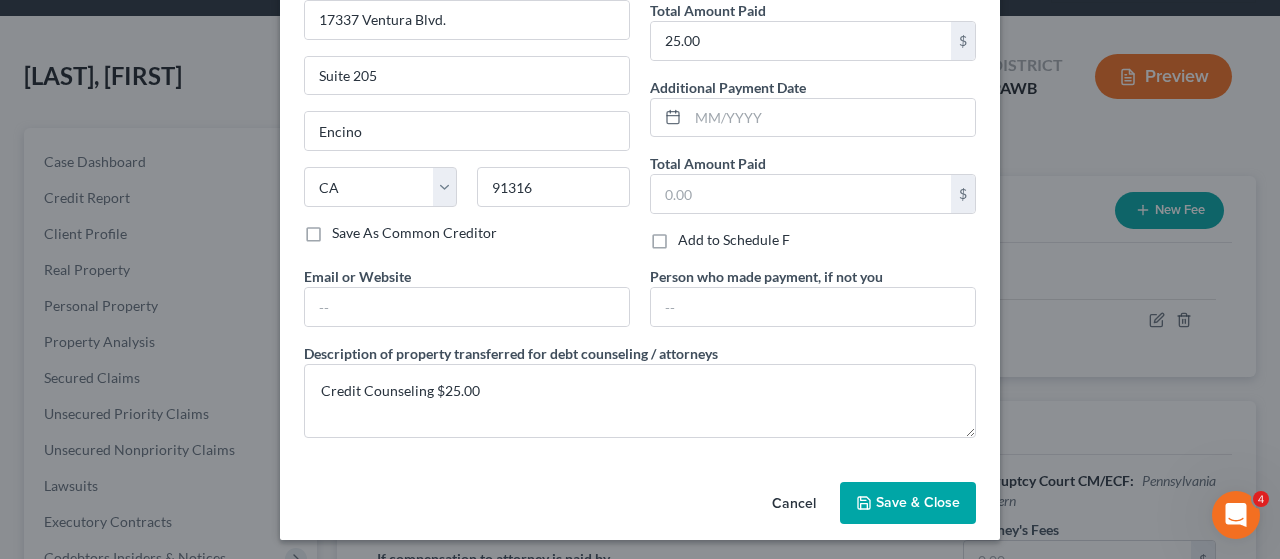 click on "Save & Close" at bounding box center (918, 502) 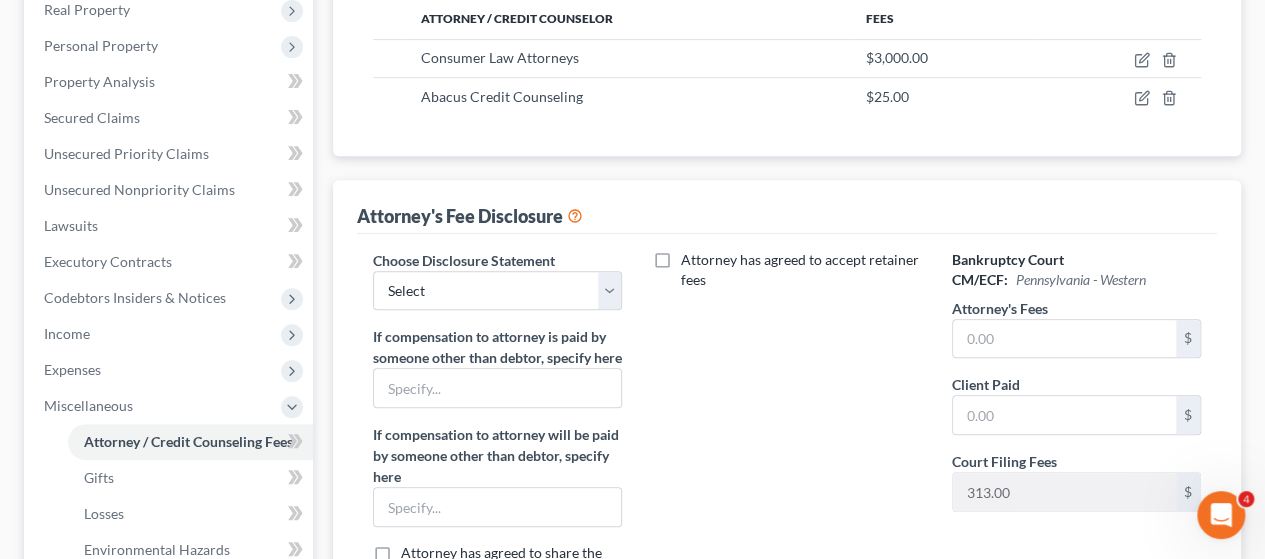 scroll, scrollTop: 400, scrollLeft: 0, axis: vertical 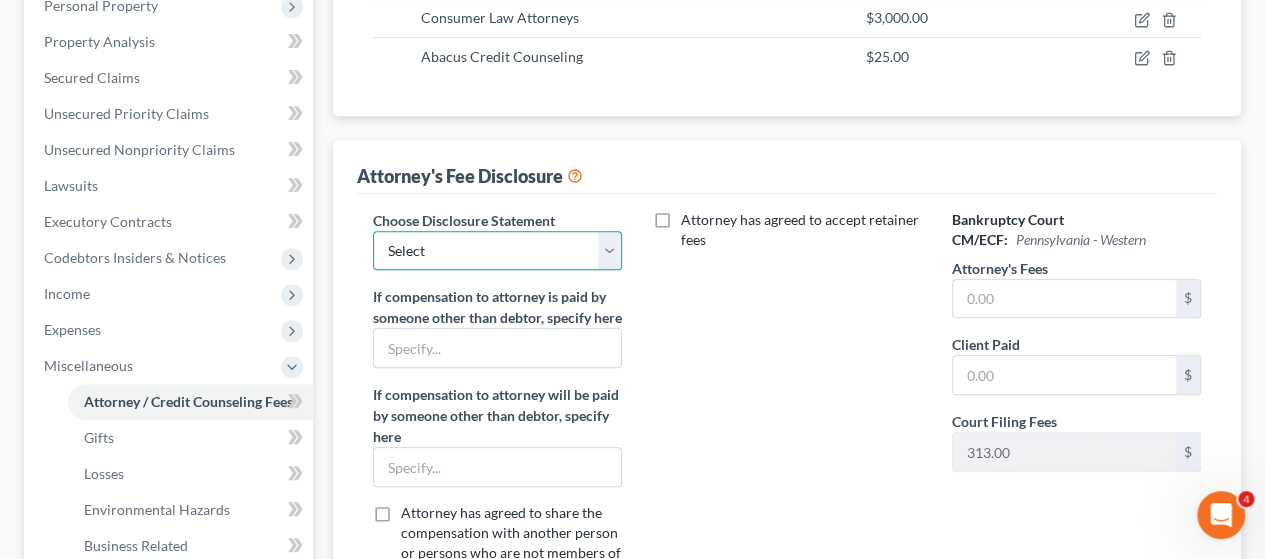 click on "Select Jacksonville IL Northern Disclosure of Compensation of Attorney for Debtor" at bounding box center (497, 251) 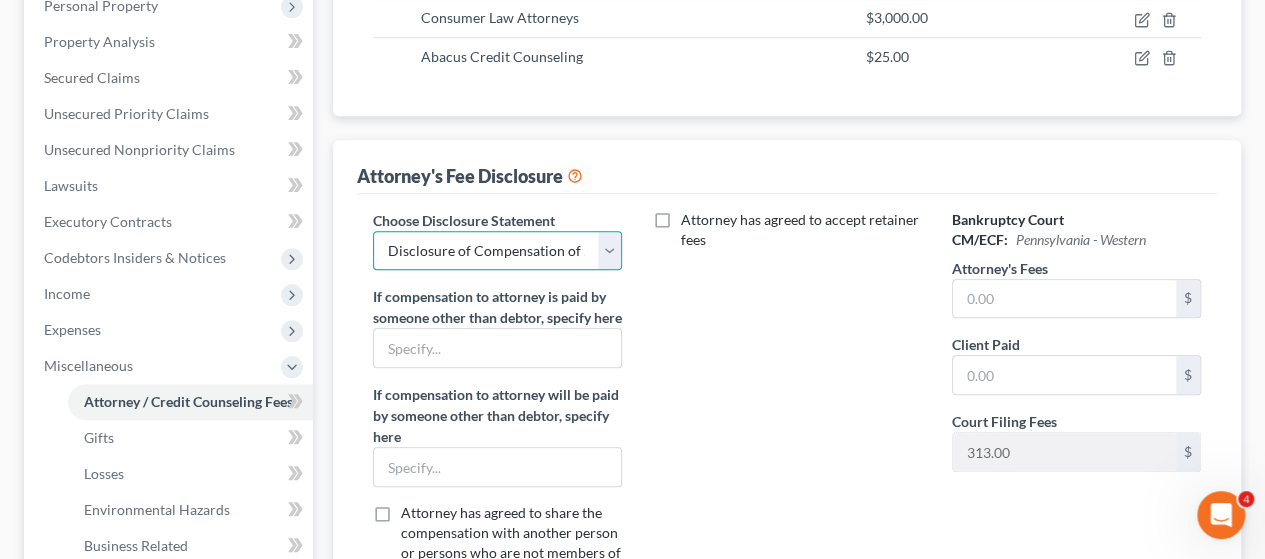 click on "Select Jacksonville IL Northern Disclosure of Compensation of Attorney for Debtor" at bounding box center [497, 251] 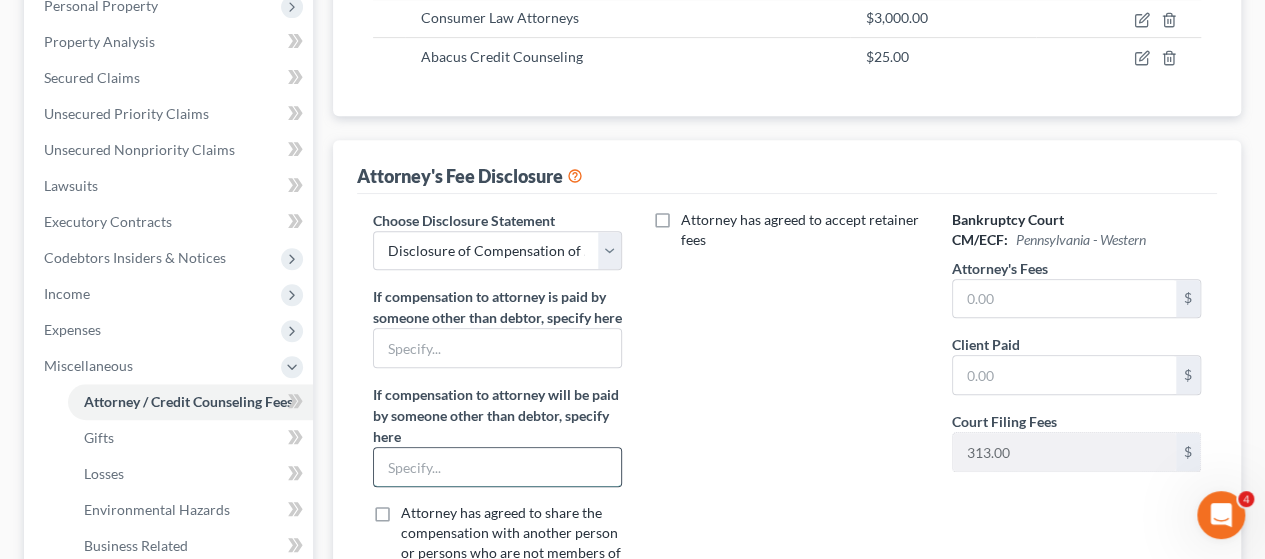 click at bounding box center [497, 467] 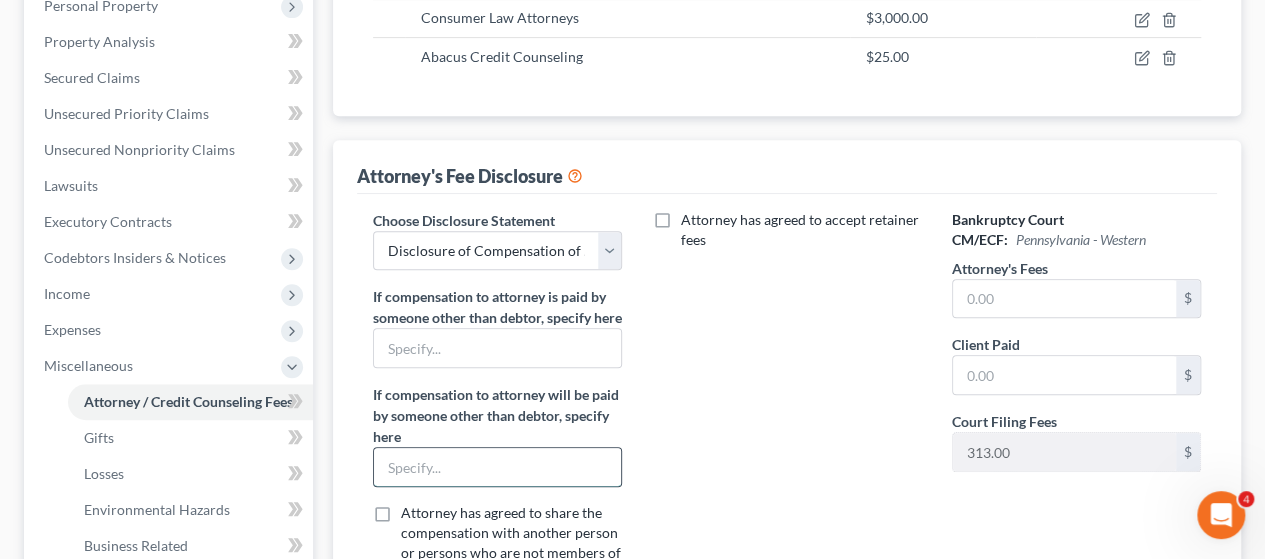 type on "Balance to be paid by Trustee through Ch 13 plan payments" 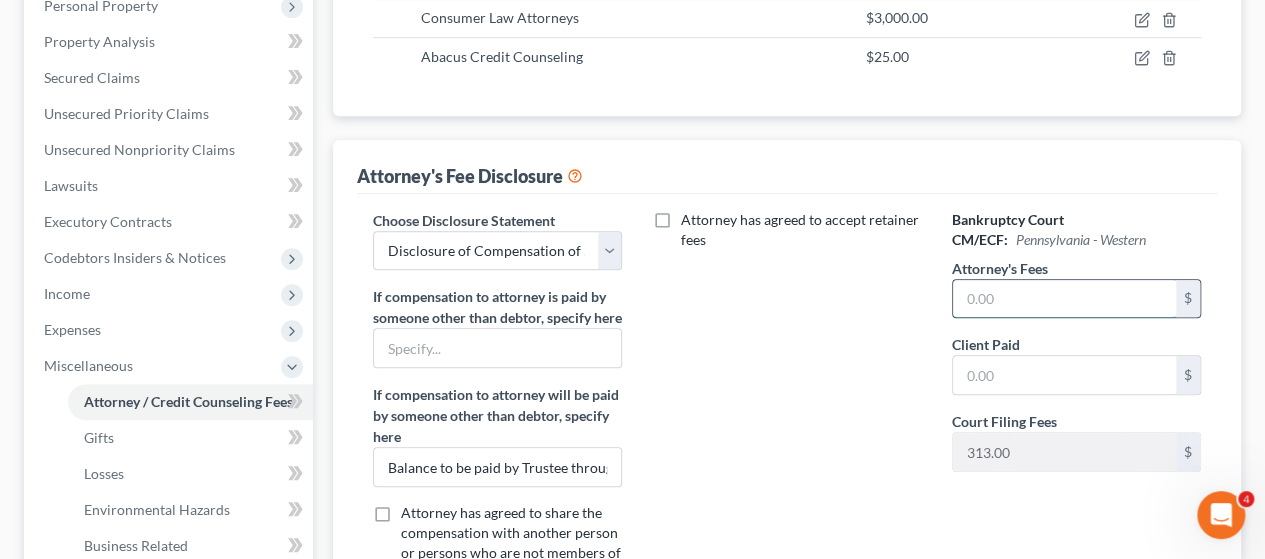 click at bounding box center [1064, 299] 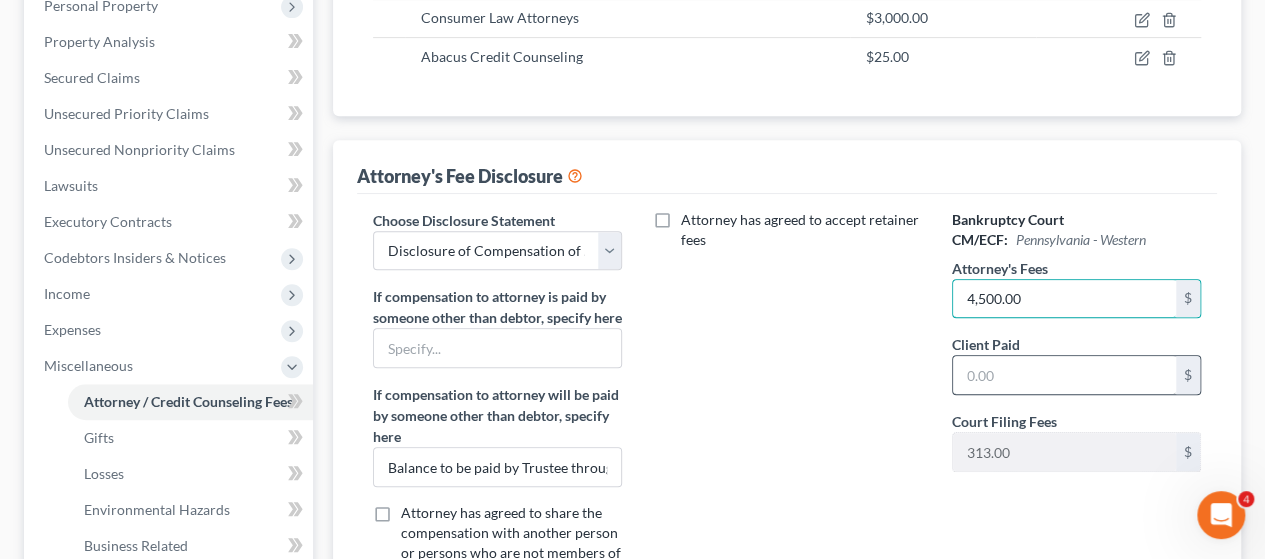 type on "4,500.00" 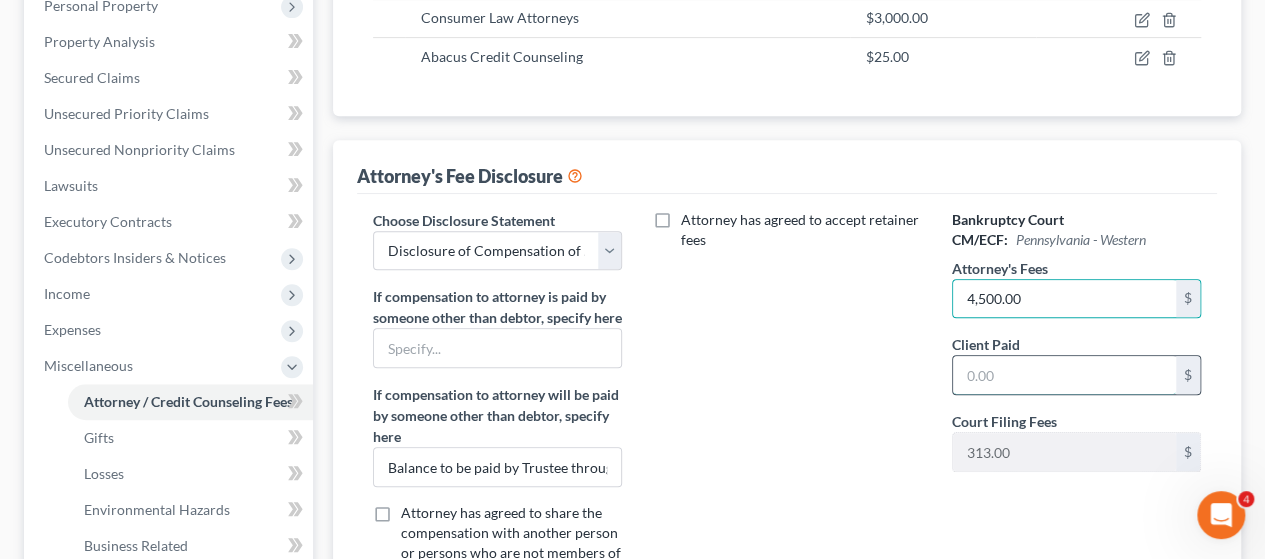 click at bounding box center (1064, 375) 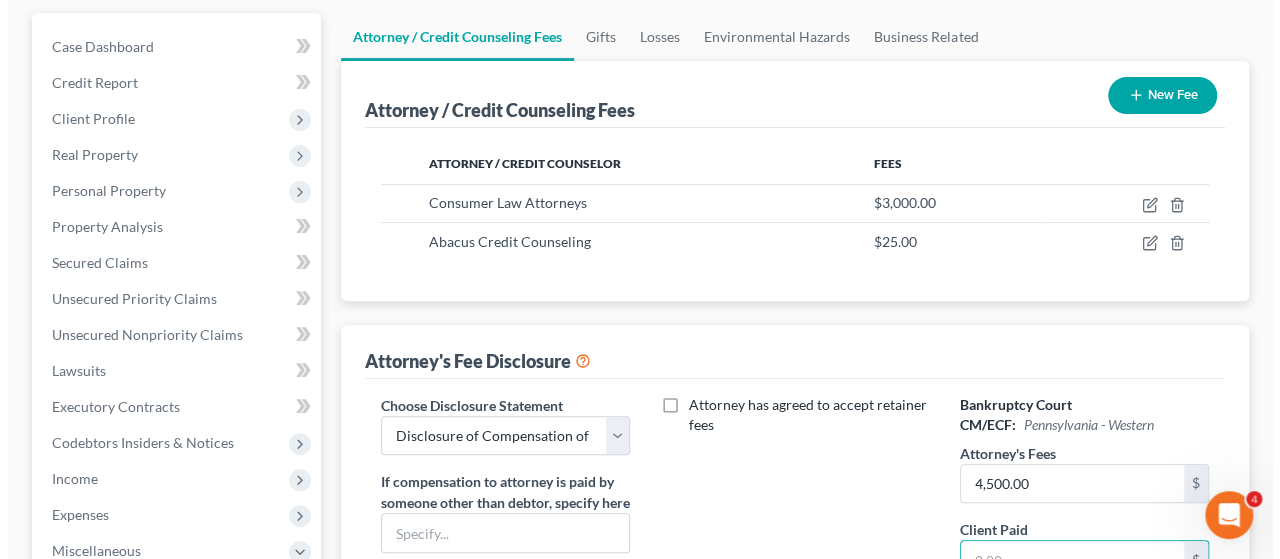 scroll, scrollTop: 200, scrollLeft: 0, axis: vertical 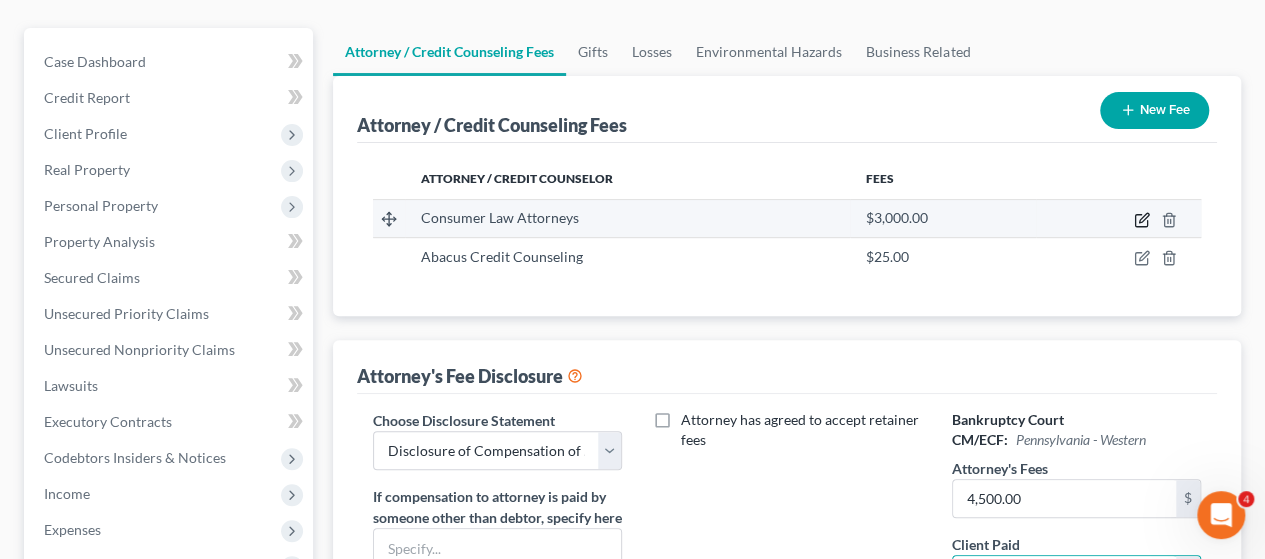 click 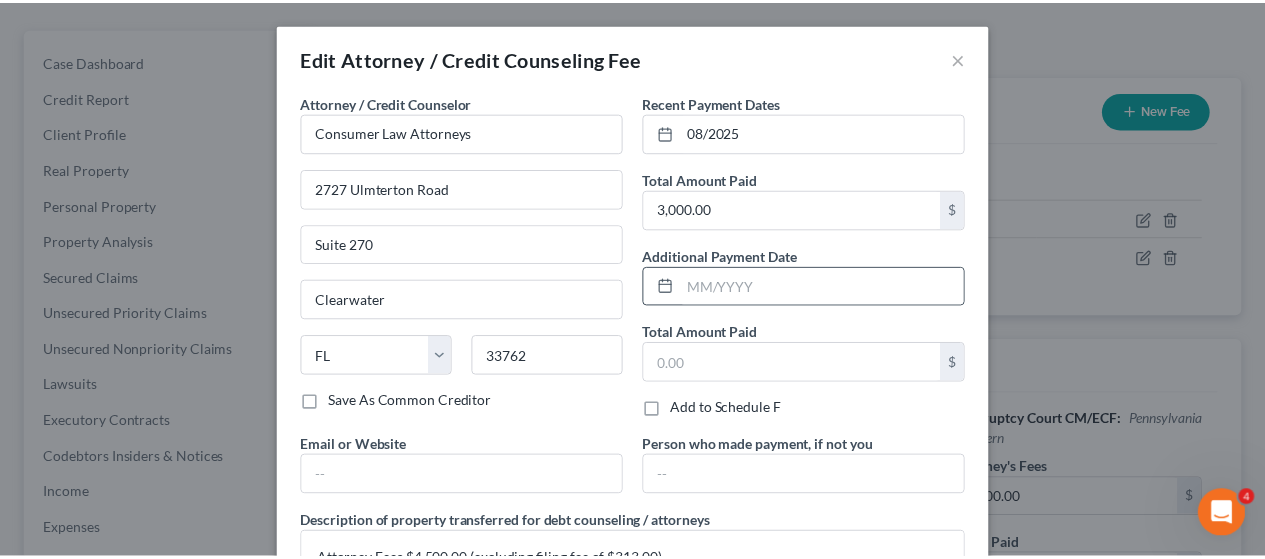 scroll, scrollTop: 169, scrollLeft: 0, axis: vertical 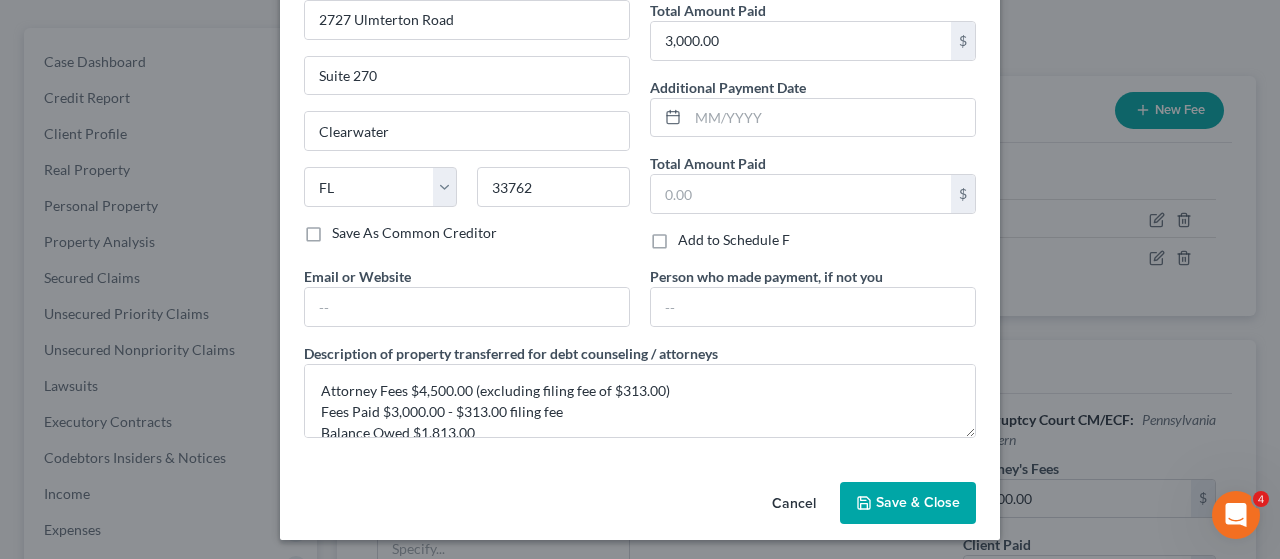click on "Save & Close" at bounding box center [918, 502] 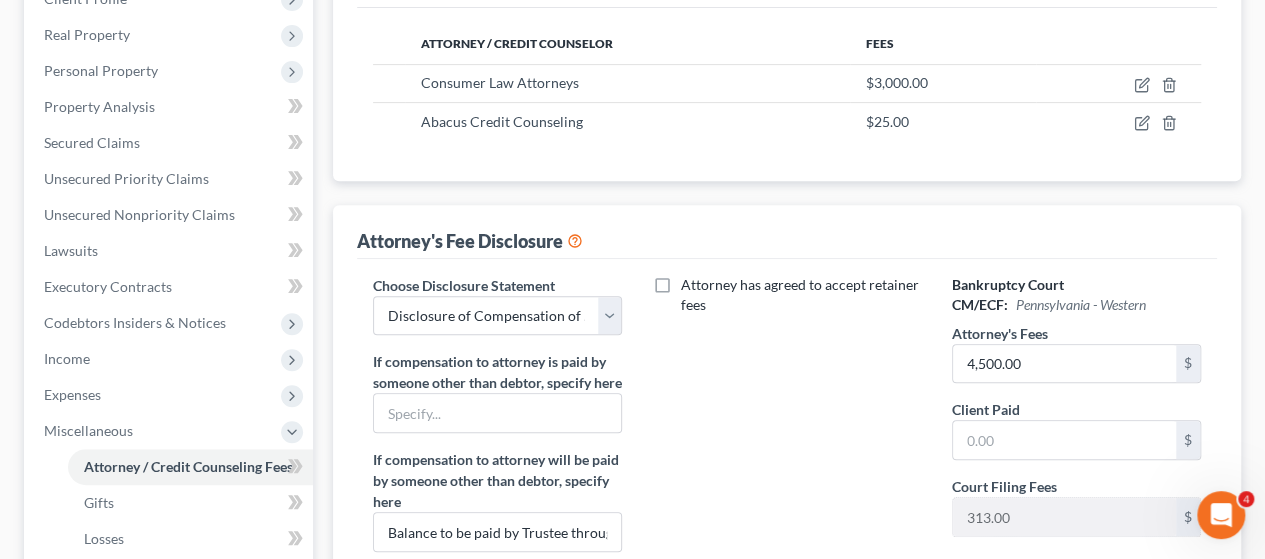 scroll, scrollTop: 400, scrollLeft: 0, axis: vertical 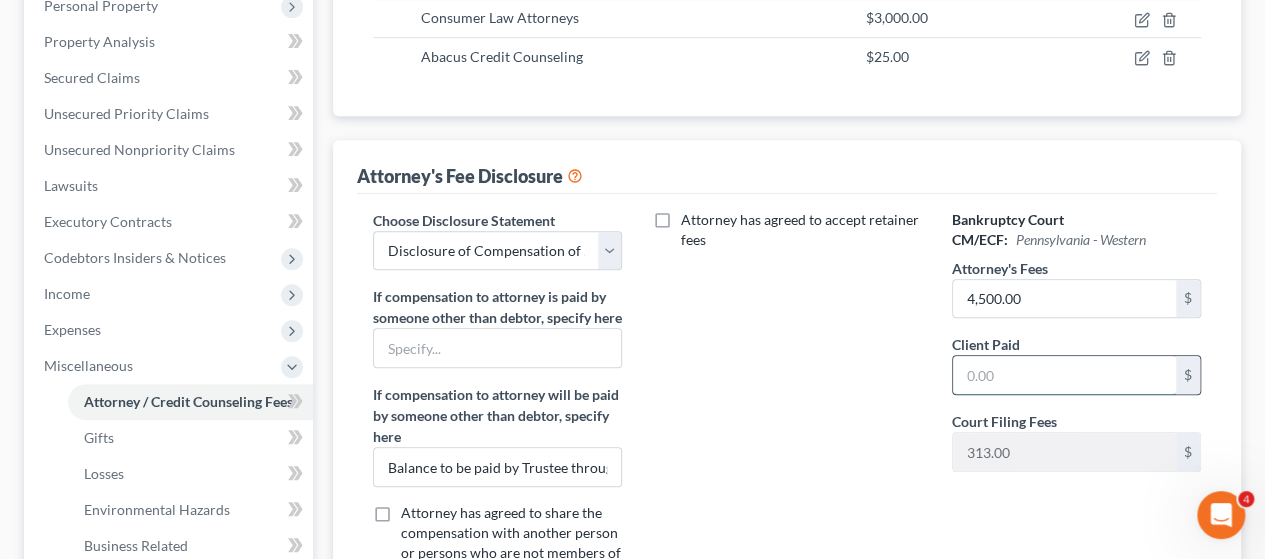 click at bounding box center [1064, 375] 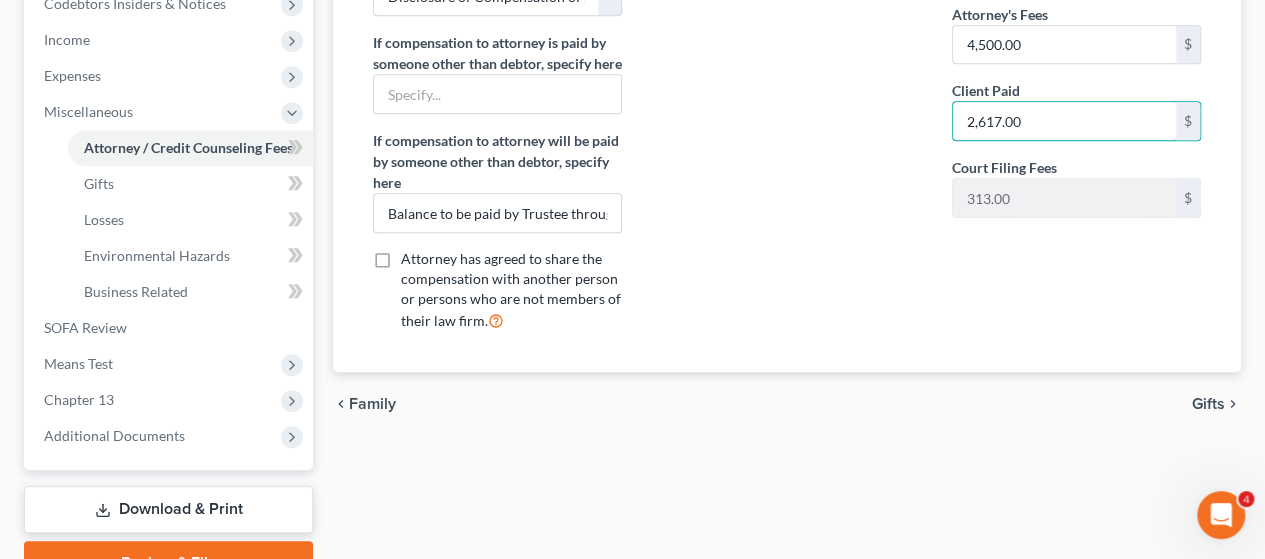scroll, scrollTop: 352, scrollLeft: 0, axis: vertical 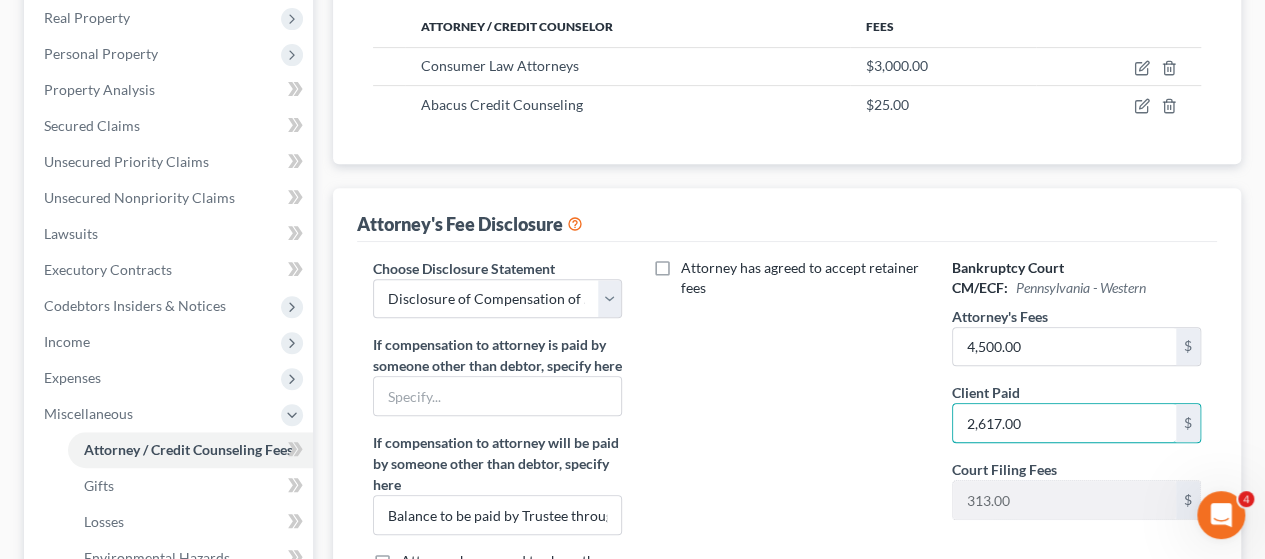 type on "2,617.00" 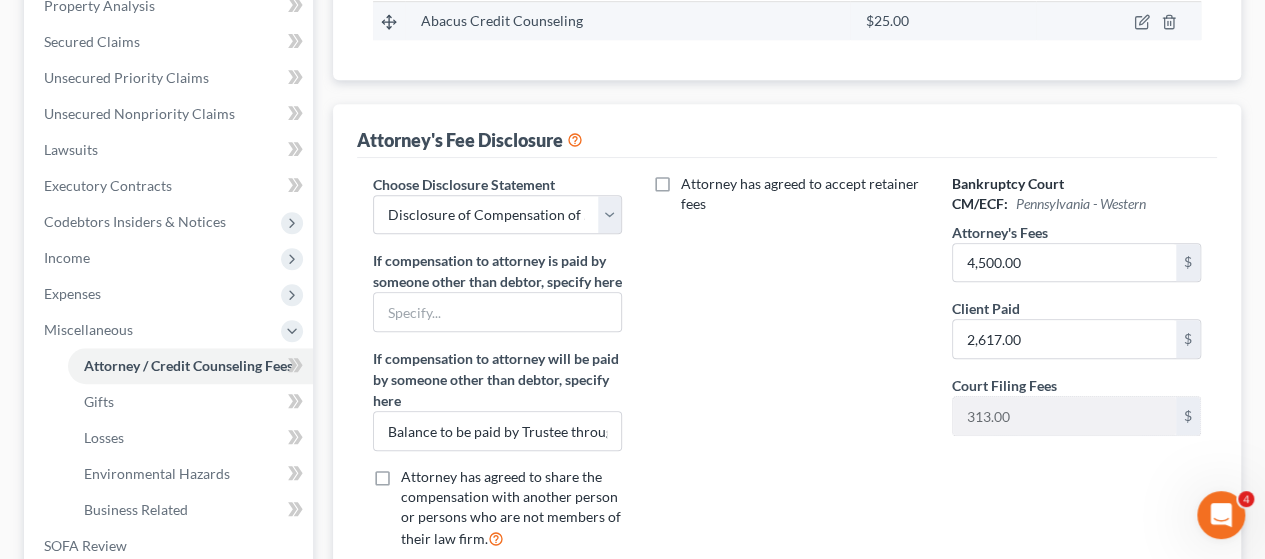scroll, scrollTop: 452, scrollLeft: 0, axis: vertical 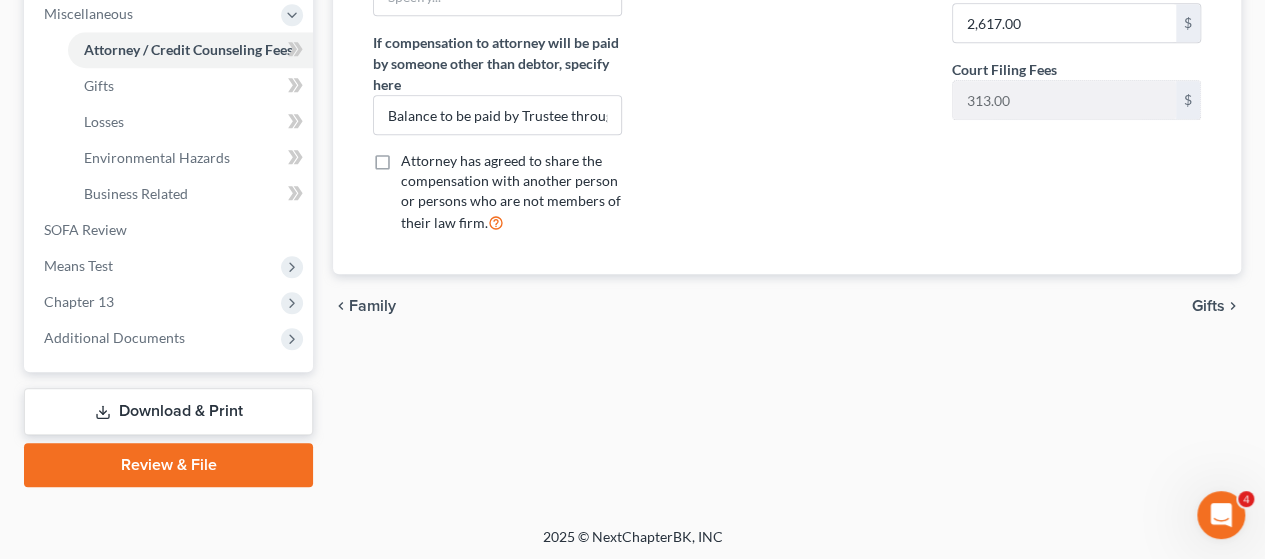 click on "Download & Print" at bounding box center (168, 411) 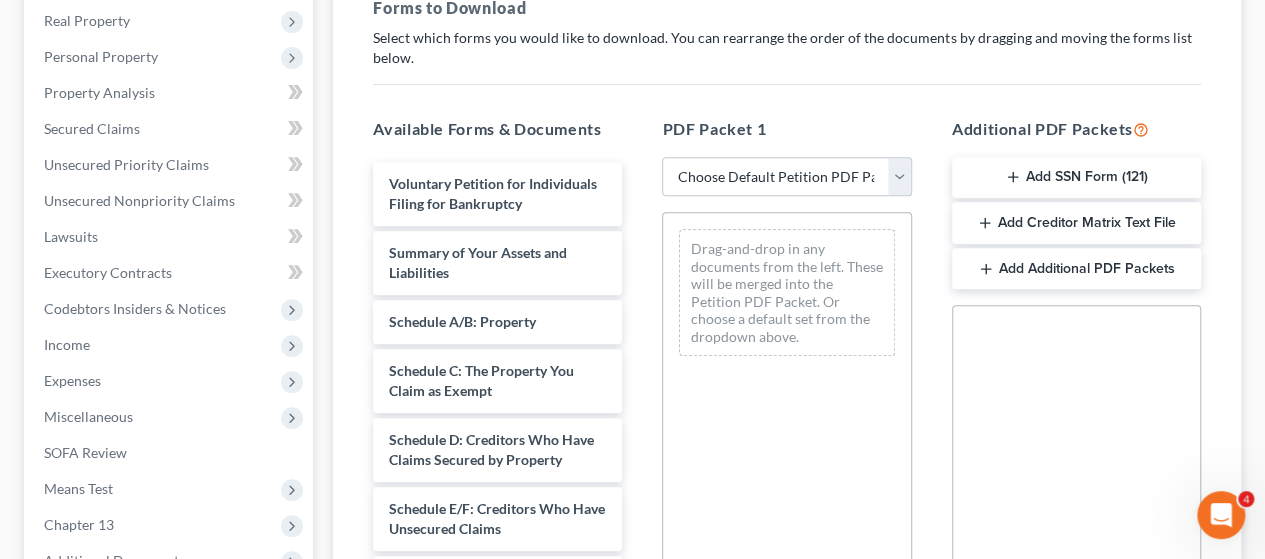 scroll, scrollTop: 400, scrollLeft: 0, axis: vertical 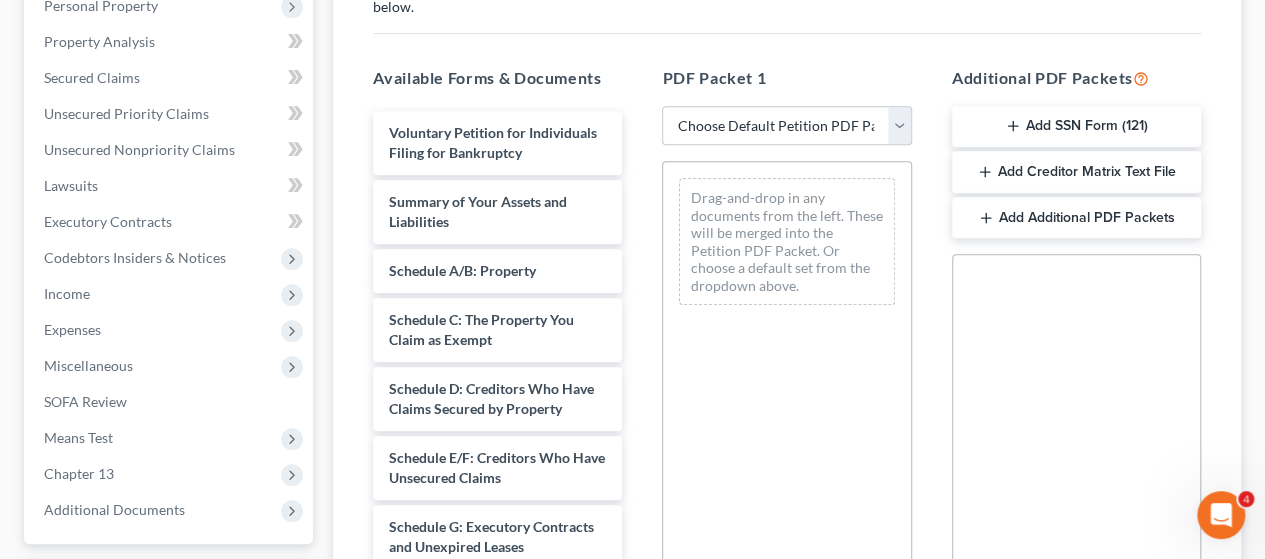 click on "Add Creditor Matrix Text File" at bounding box center (1076, 172) 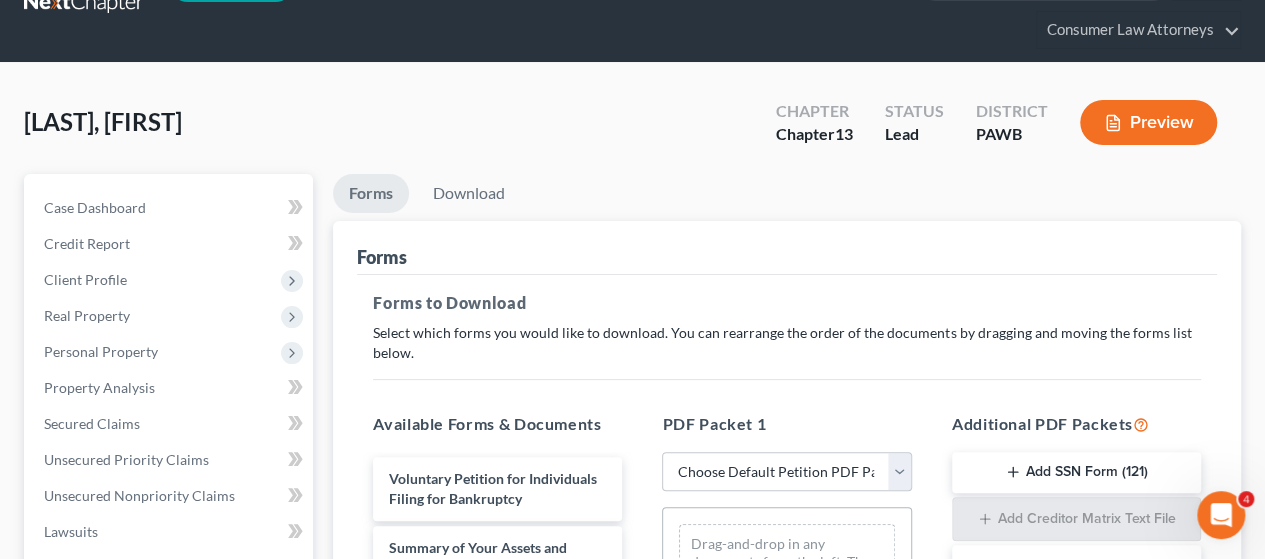 scroll, scrollTop: 0, scrollLeft: 0, axis: both 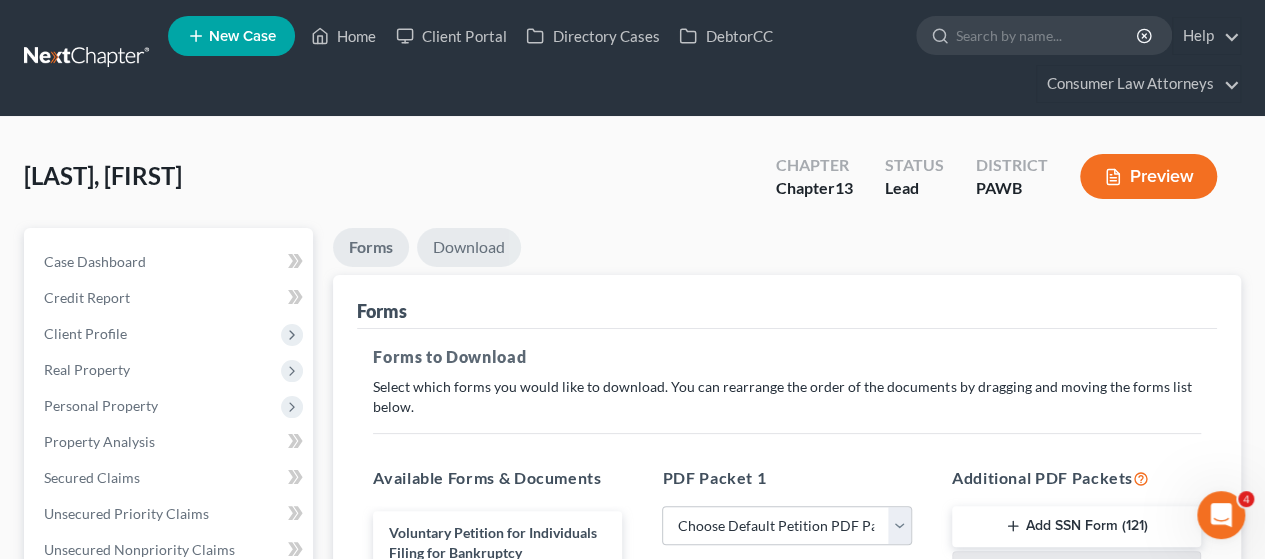 click on "Download" at bounding box center (469, 247) 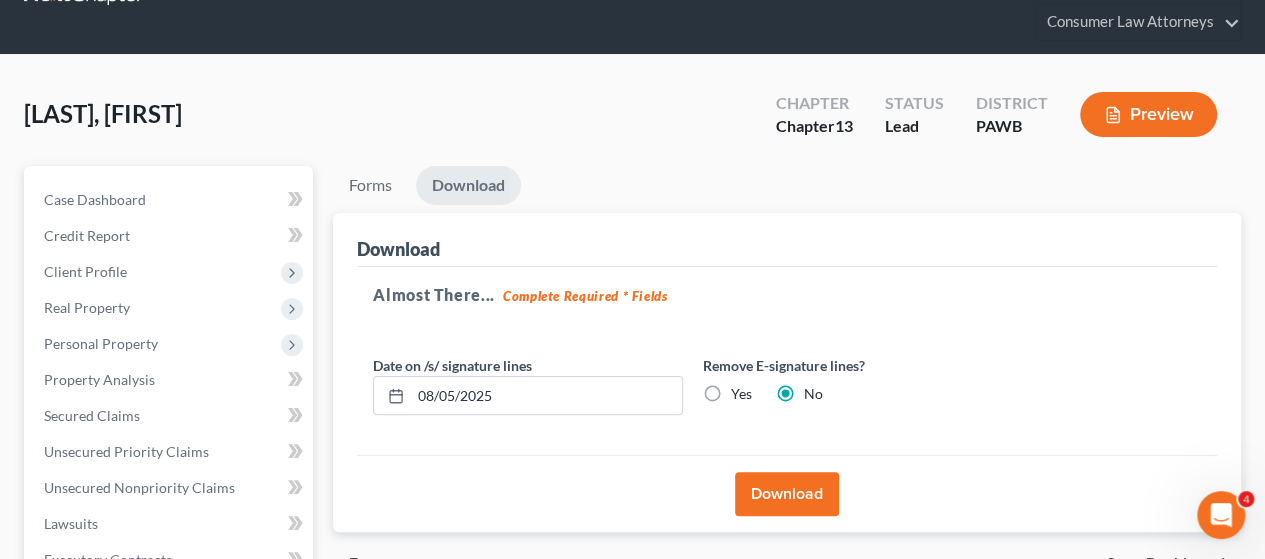 scroll, scrollTop: 200, scrollLeft: 0, axis: vertical 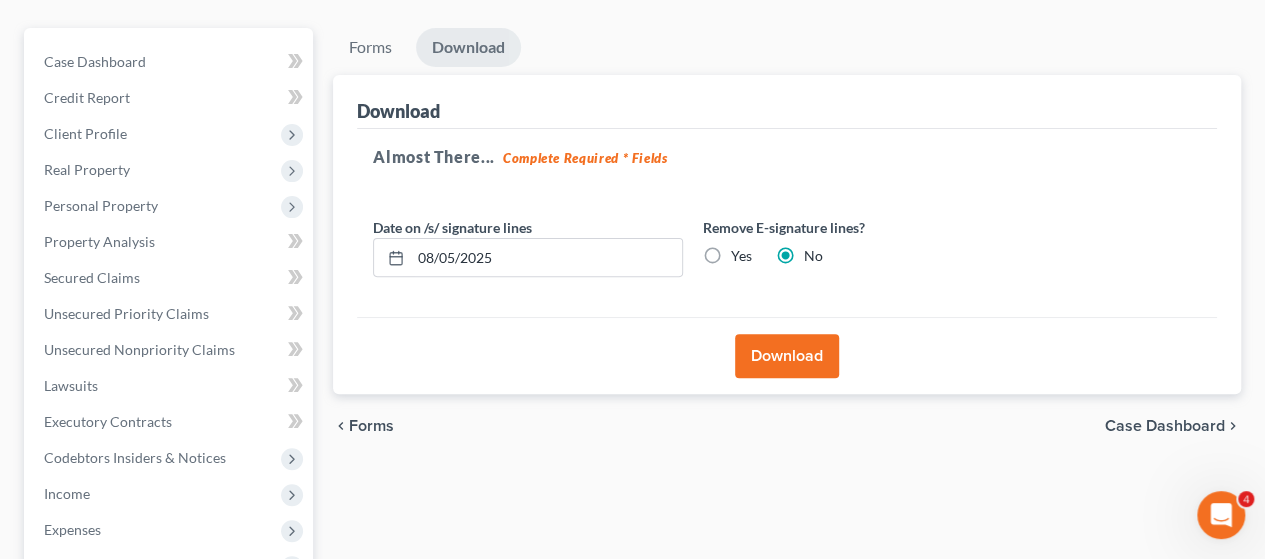click on "Download" at bounding box center (787, 356) 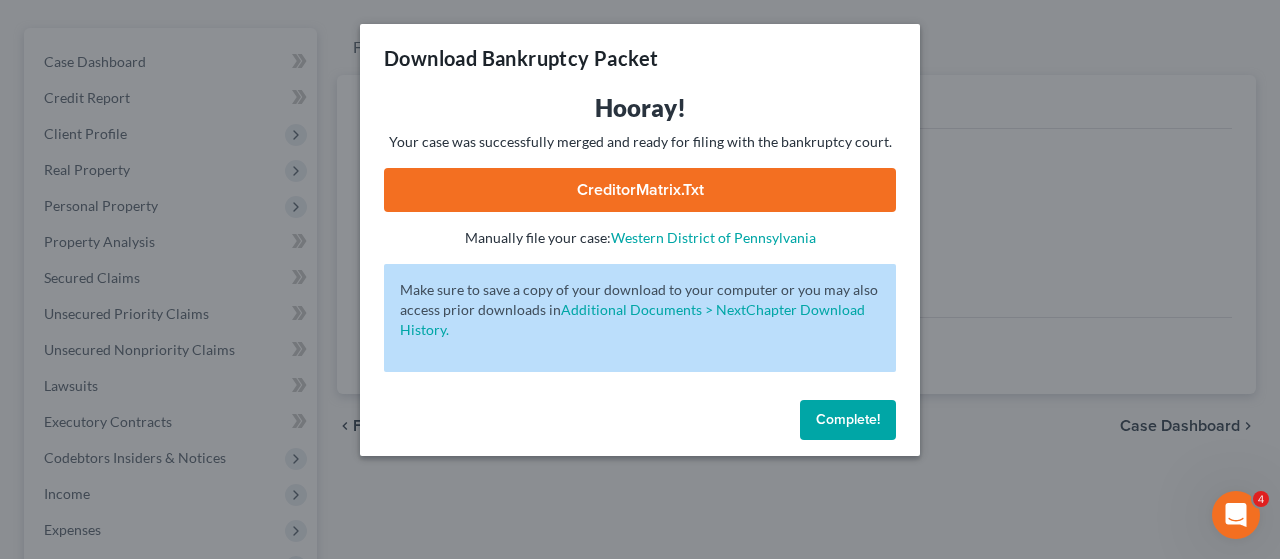 click on "CreditorMatrix.txt" at bounding box center (640, 190) 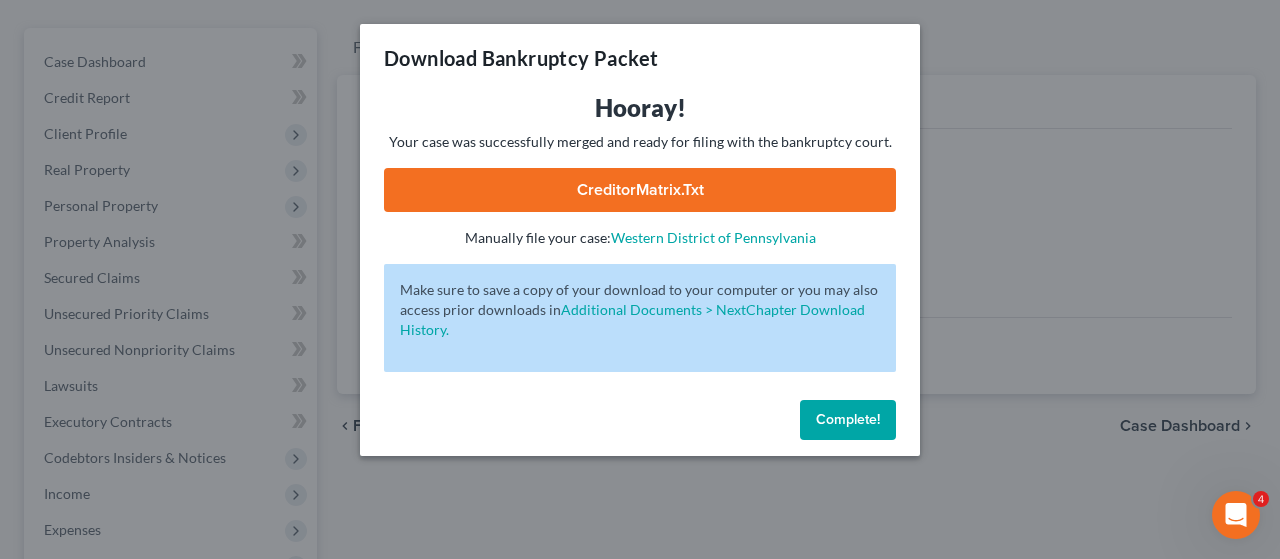 drag, startPoint x: 858, startPoint y: 406, endPoint x: 881, endPoint y: 406, distance: 23 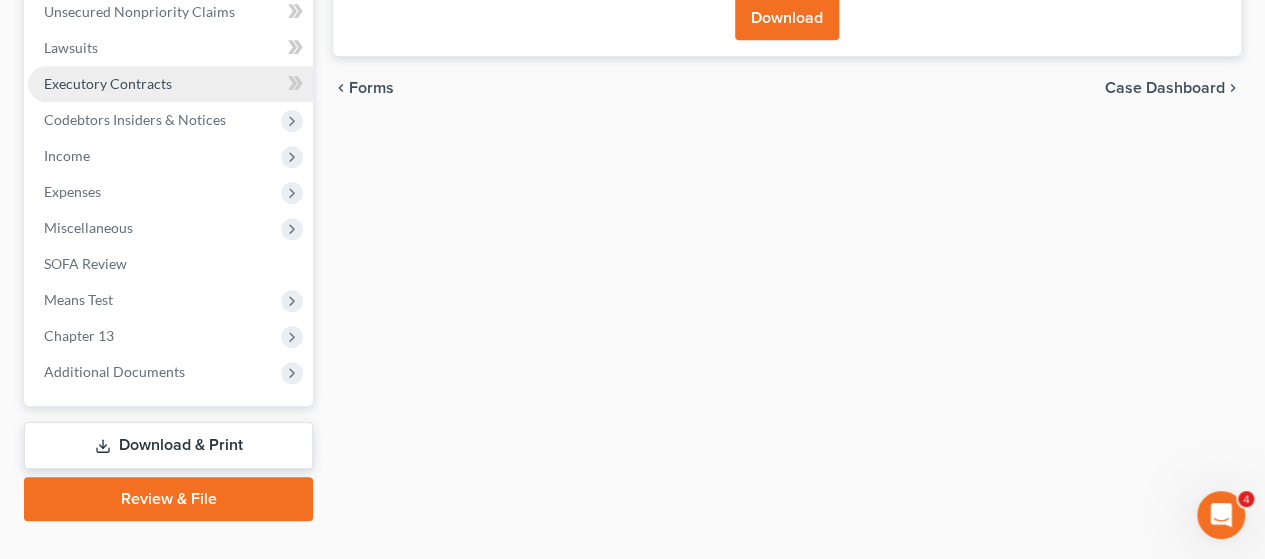 scroll, scrollTop: 572, scrollLeft: 0, axis: vertical 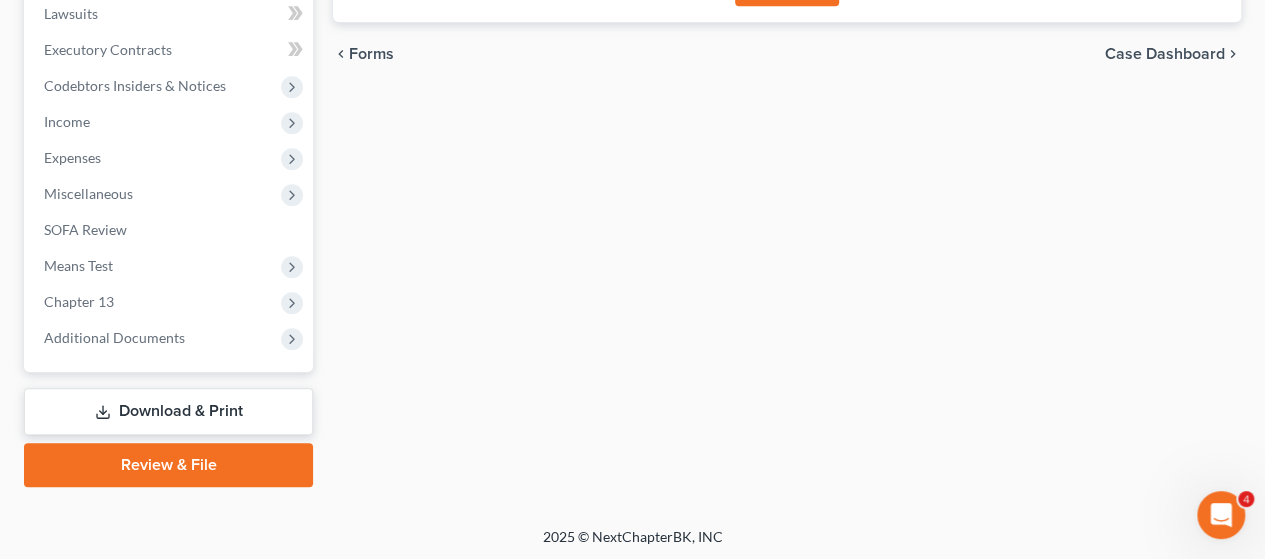 click on "Download & Print" at bounding box center [168, 411] 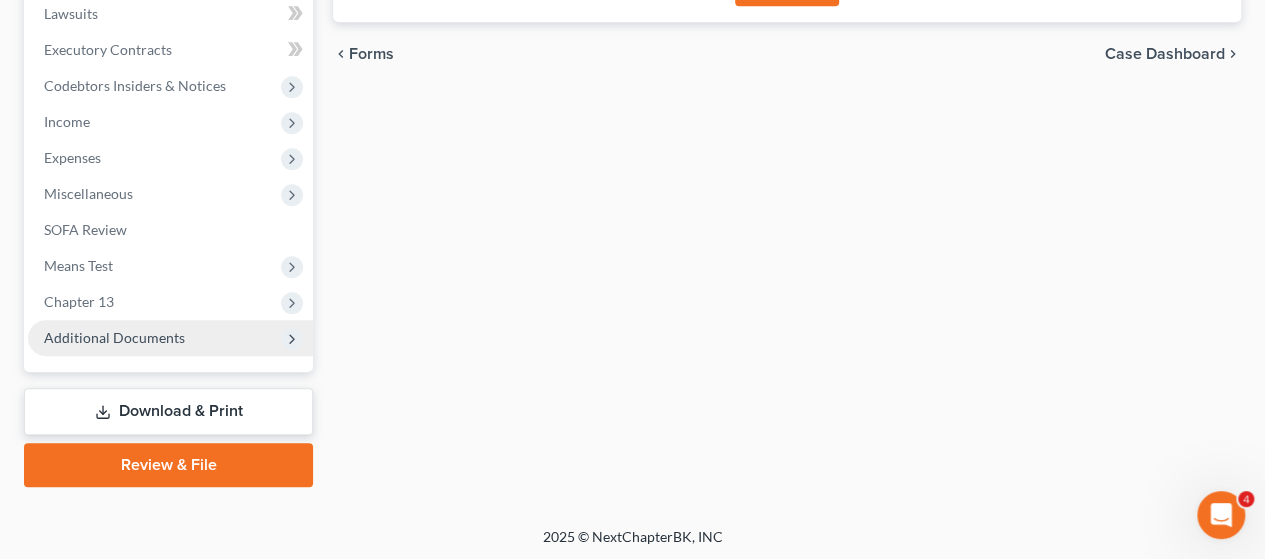 drag, startPoint x: 240, startPoint y: 453, endPoint x: 254, endPoint y: 327, distance: 126.77539 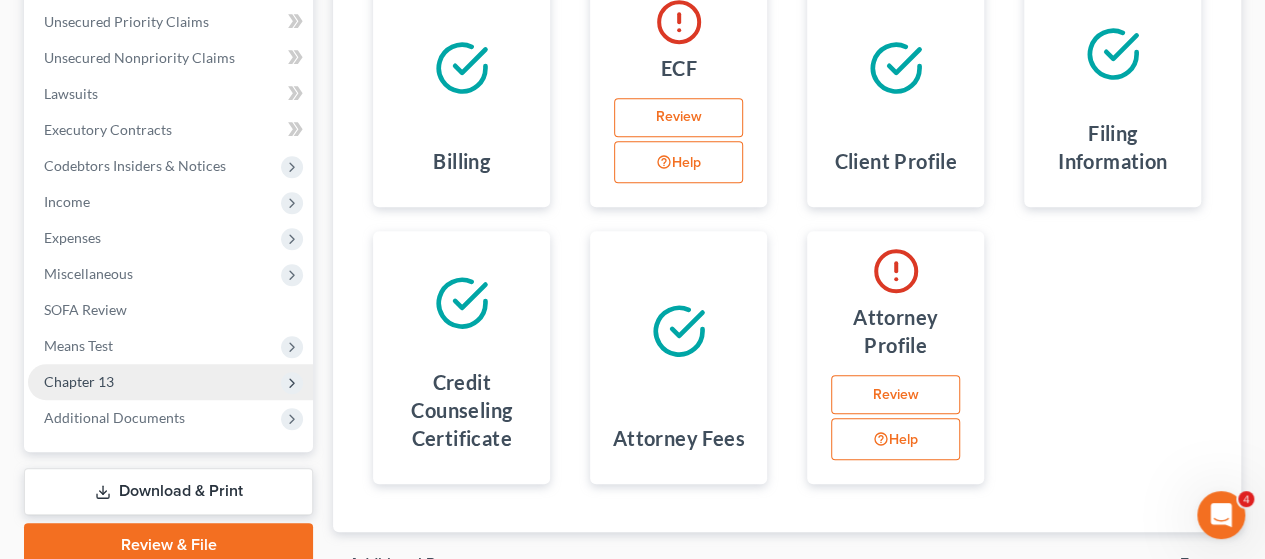 scroll, scrollTop: 500, scrollLeft: 0, axis: vertical 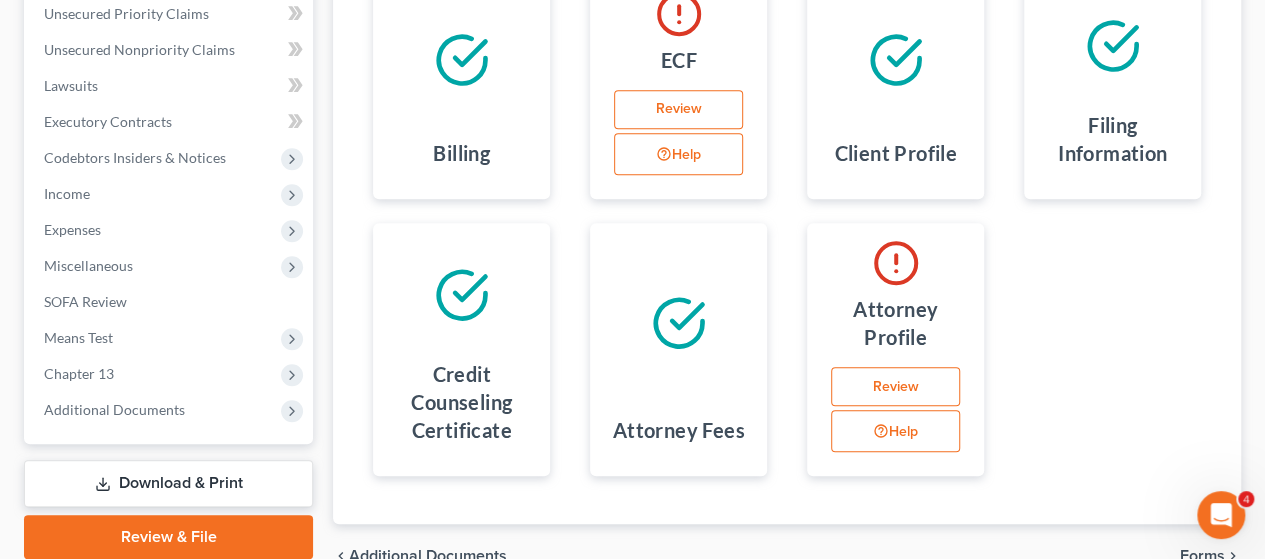 click on "Download & Print" at bounding box center [168, 483] 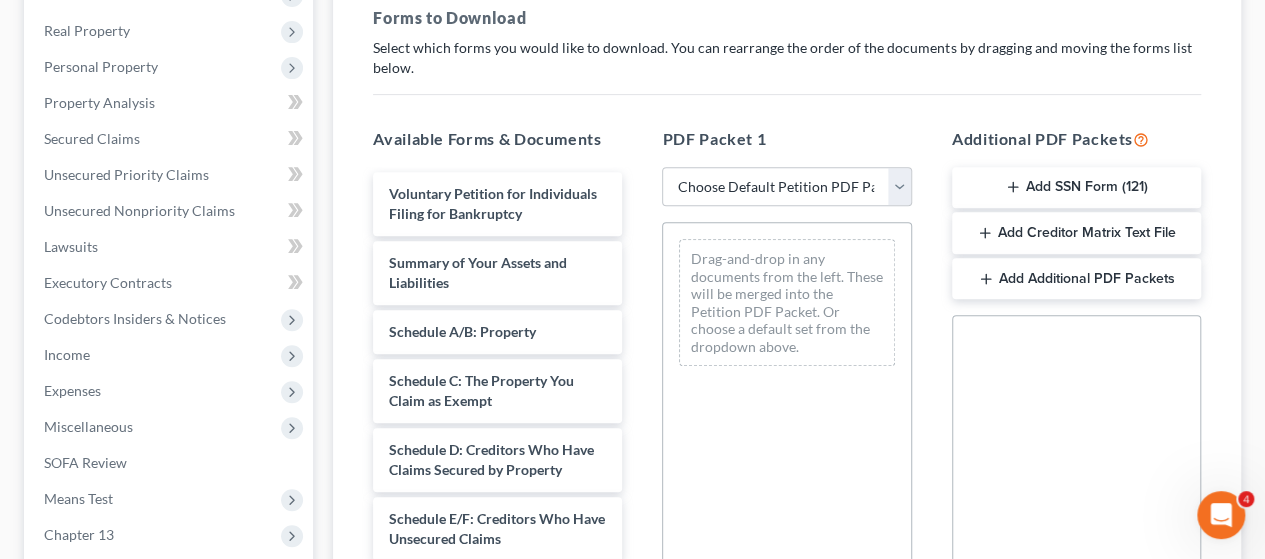 scroll, scrollTop: 629, scrollLeft: 0, axis: vertical 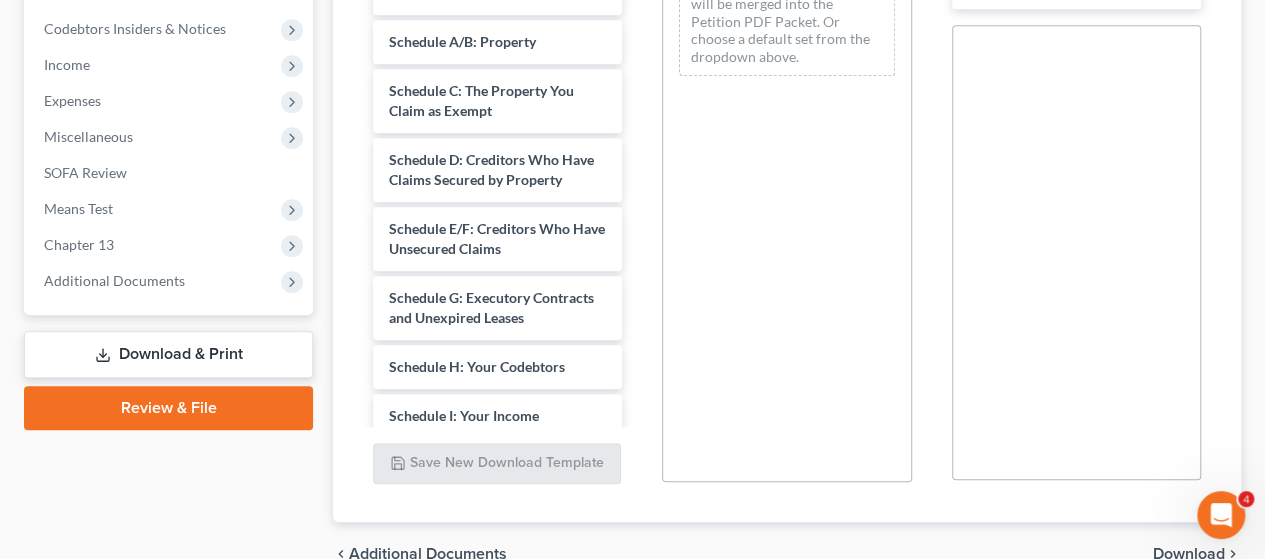click on "Download & Print" at bounding box center [168, 354] 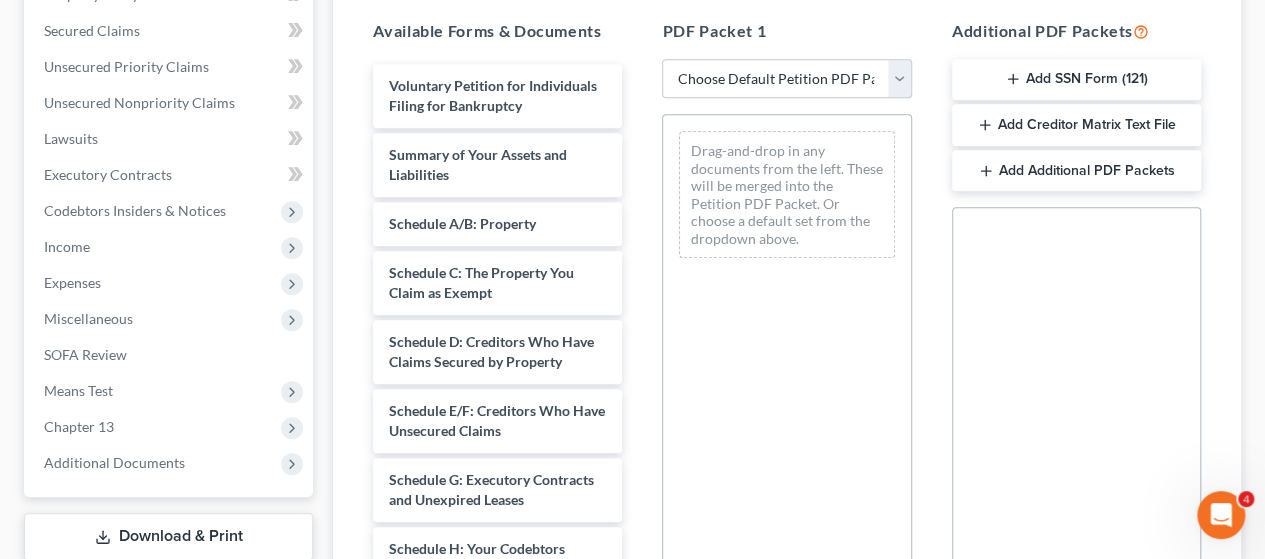 scroll, scrollTop: 729, scrollLeft: 0, axis: vertical 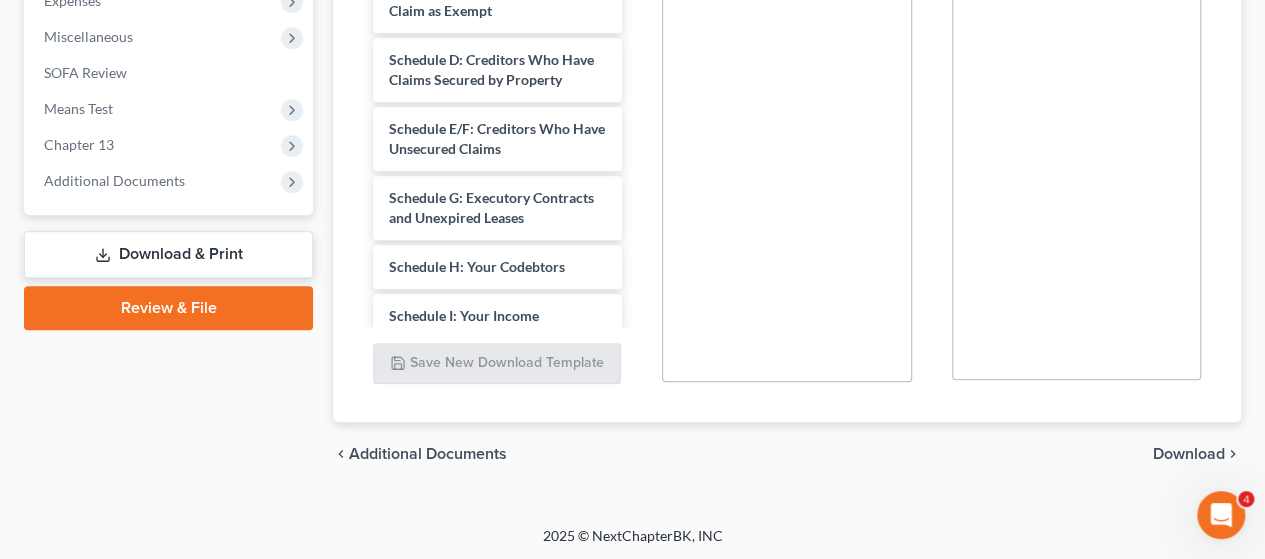 click on "Review & File" at bounding box center [168, 308] 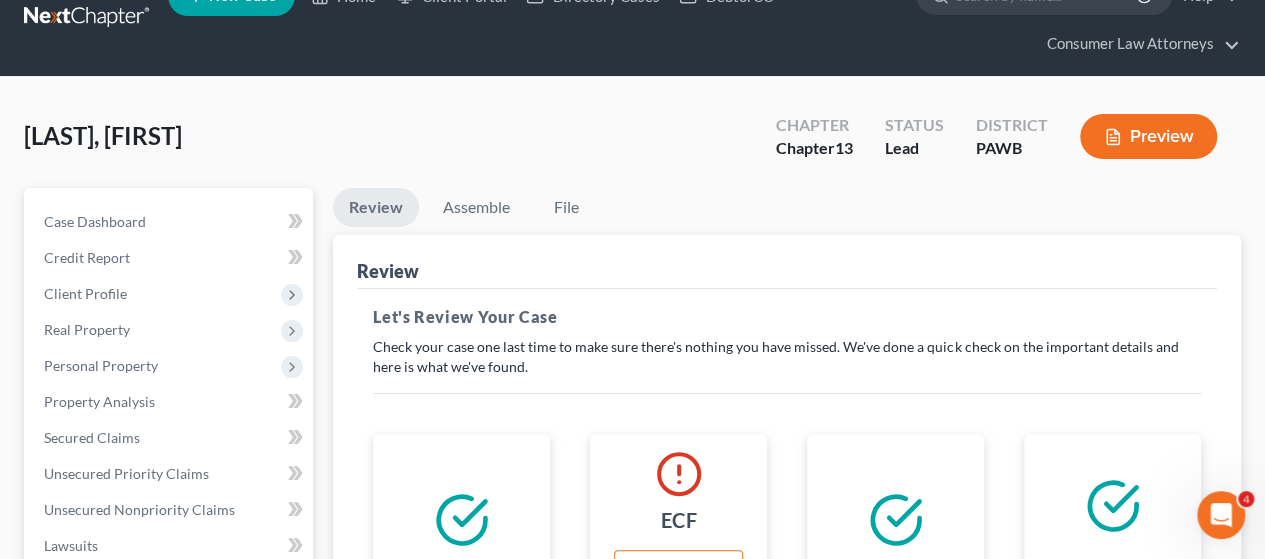 scroll, scrollTop: 0, scrollLeft: 0, axis: both 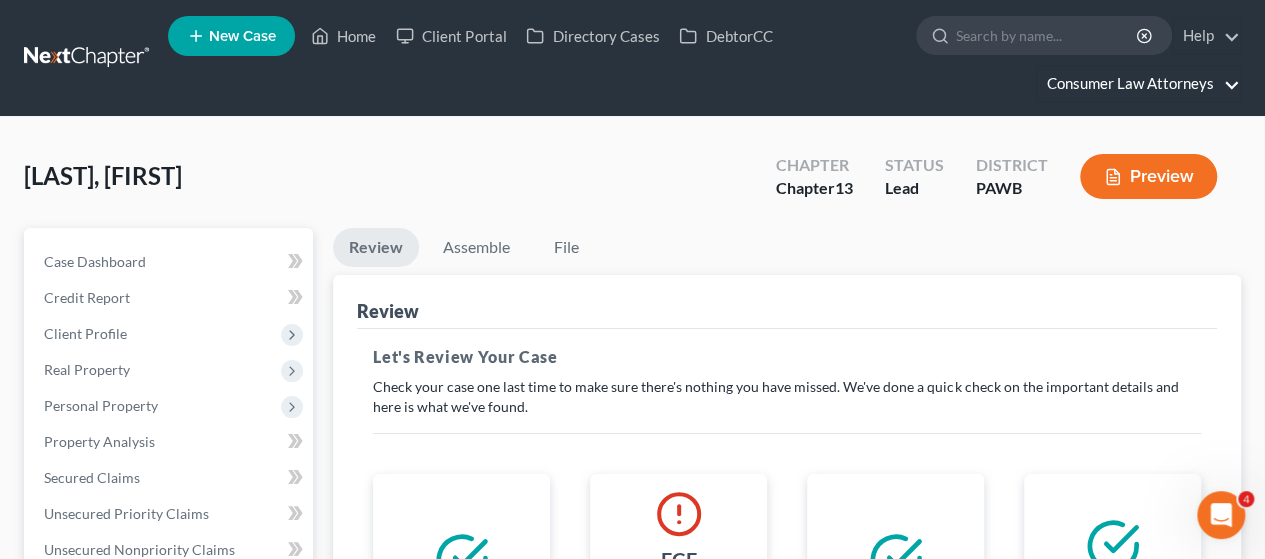 click on "Consumer Law Attorneys" at bounding box center (1138, 84) 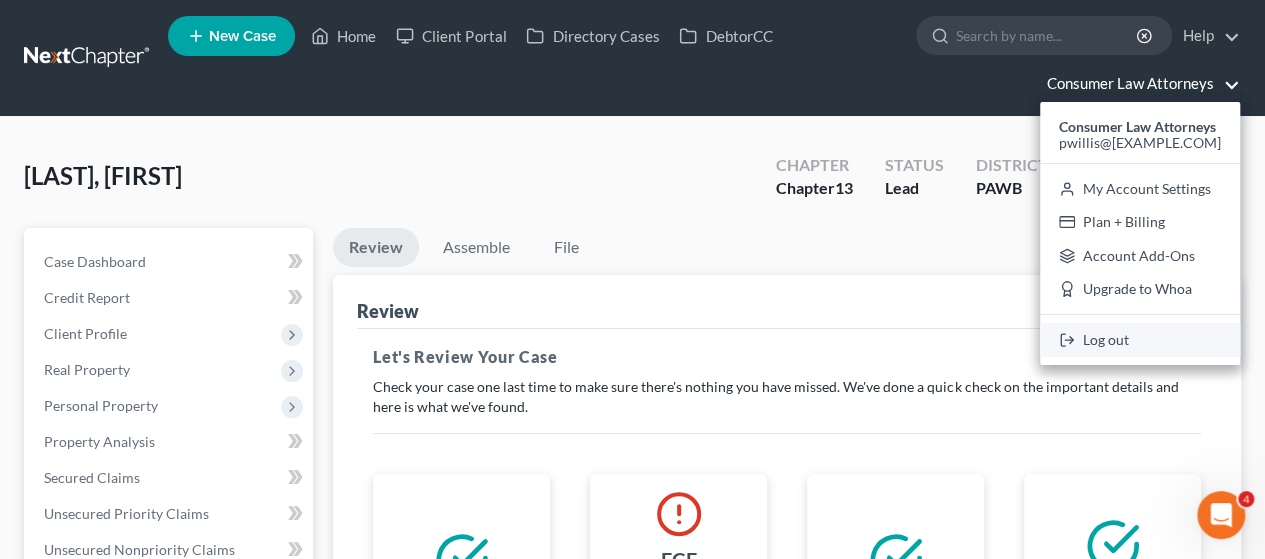 click on "Log out" at bounding box center [1140, 340] 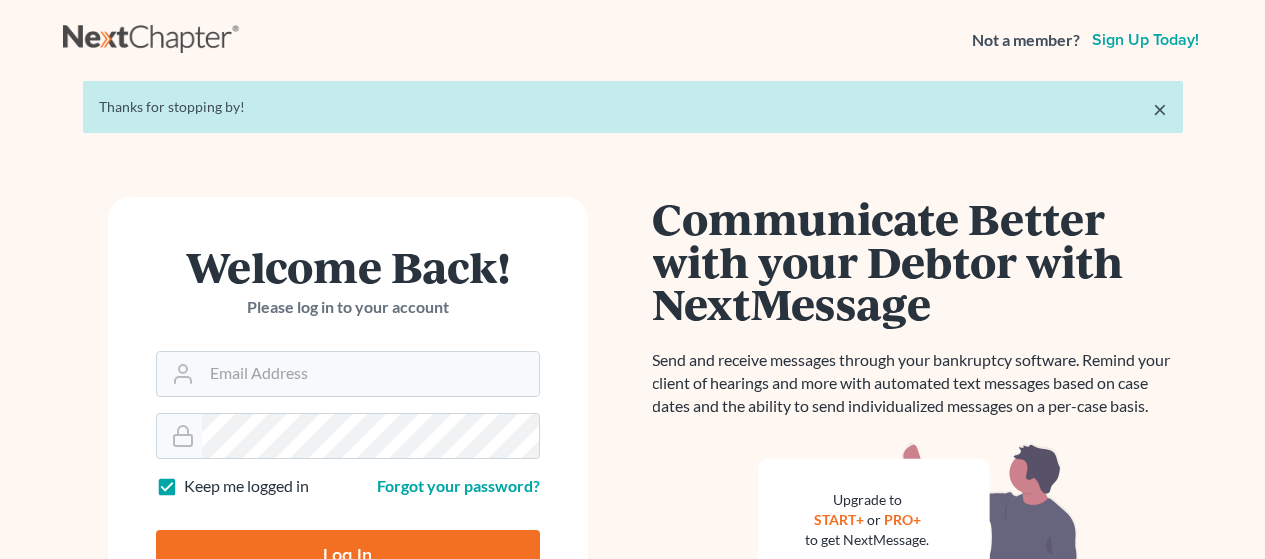 scroll, scrollTop: 0, scrollLeft: 0, axis: both 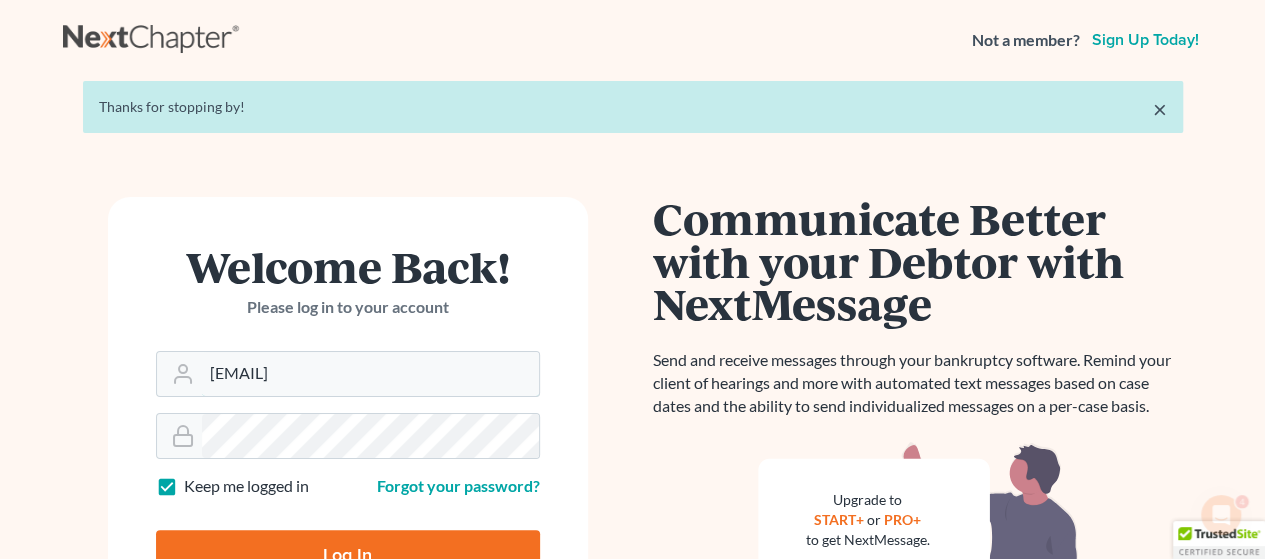 drag, startPoint x: 449, startPoint y: 374, endPoint x: 52, endPoint y: 376, distance: 397.00504 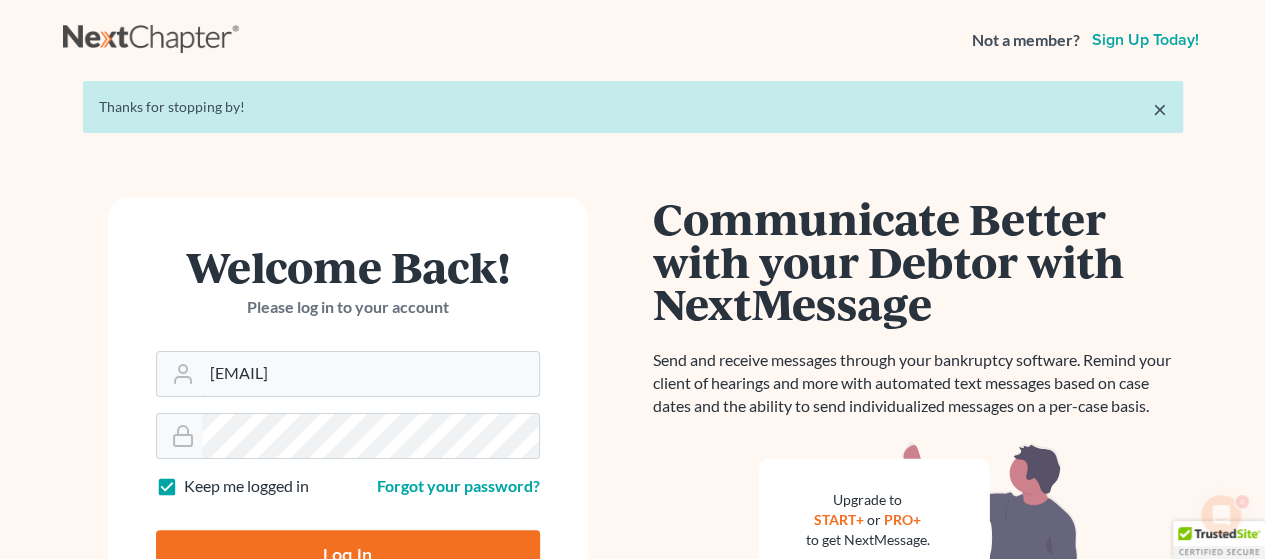 type on "[EMAIL]" 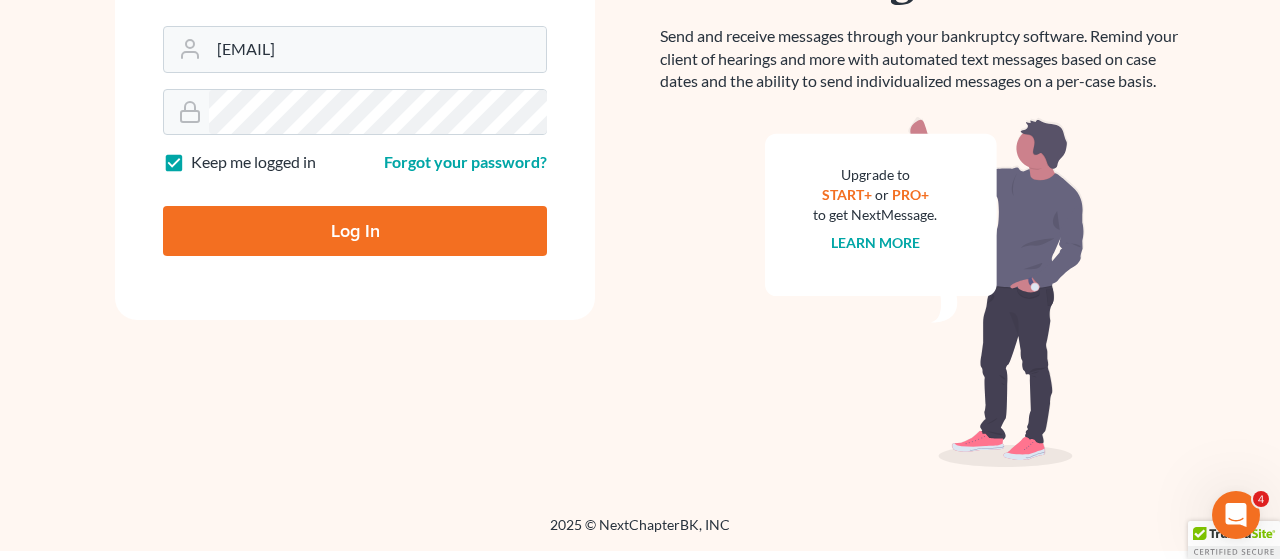 click on "Welcome Back! Please log in to your account Email Address [EMAIL] Password Keep me logged in Forgot your password? Log In" at bounding box center (355, 96) 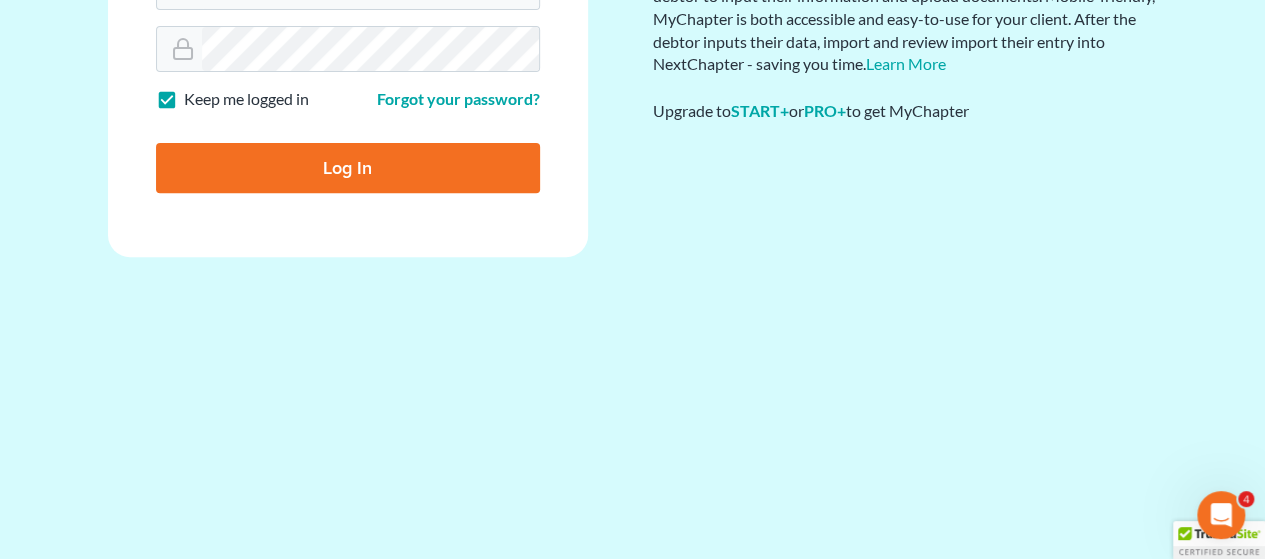 scroll, scrollTop: 134, scrollLeft: 0, axis: vertical 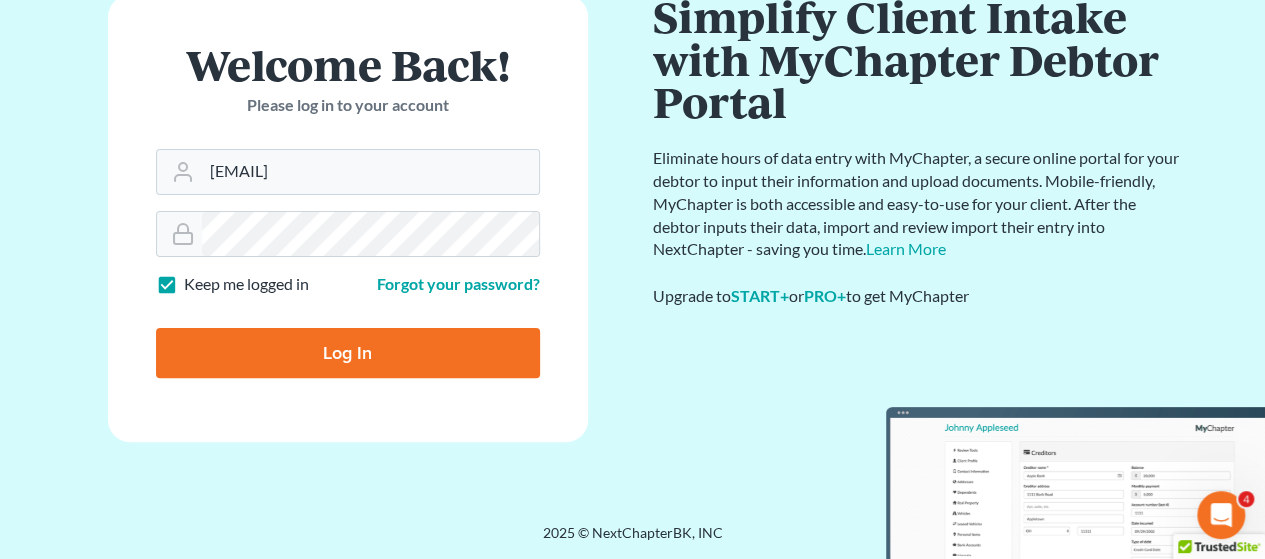 click on "Log In" at bounding box center [348, 353] 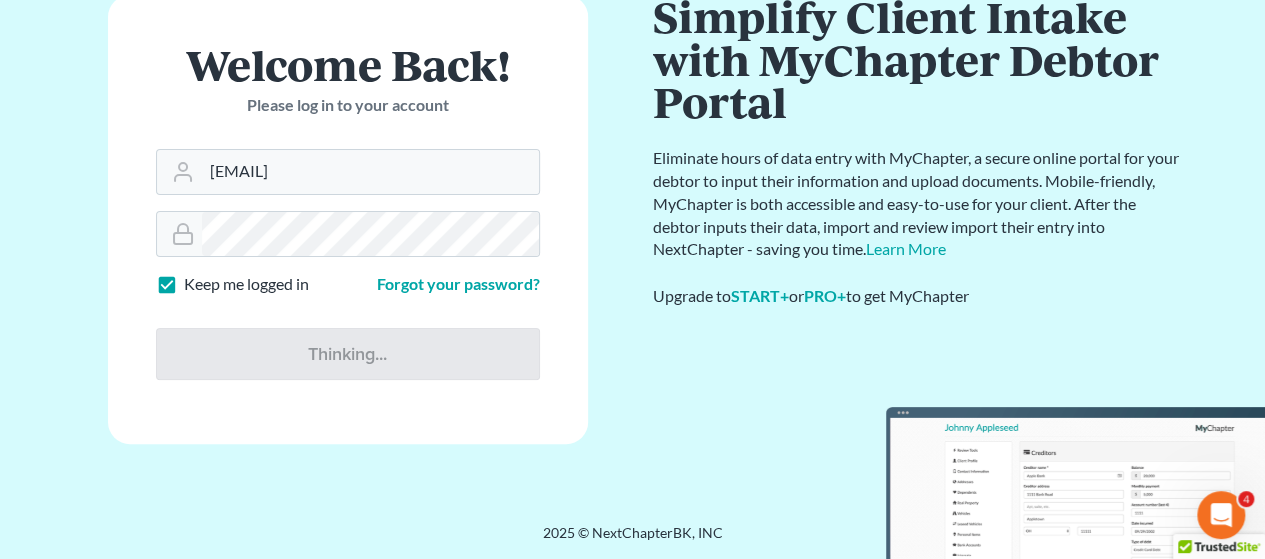 type on "Thinking..." 